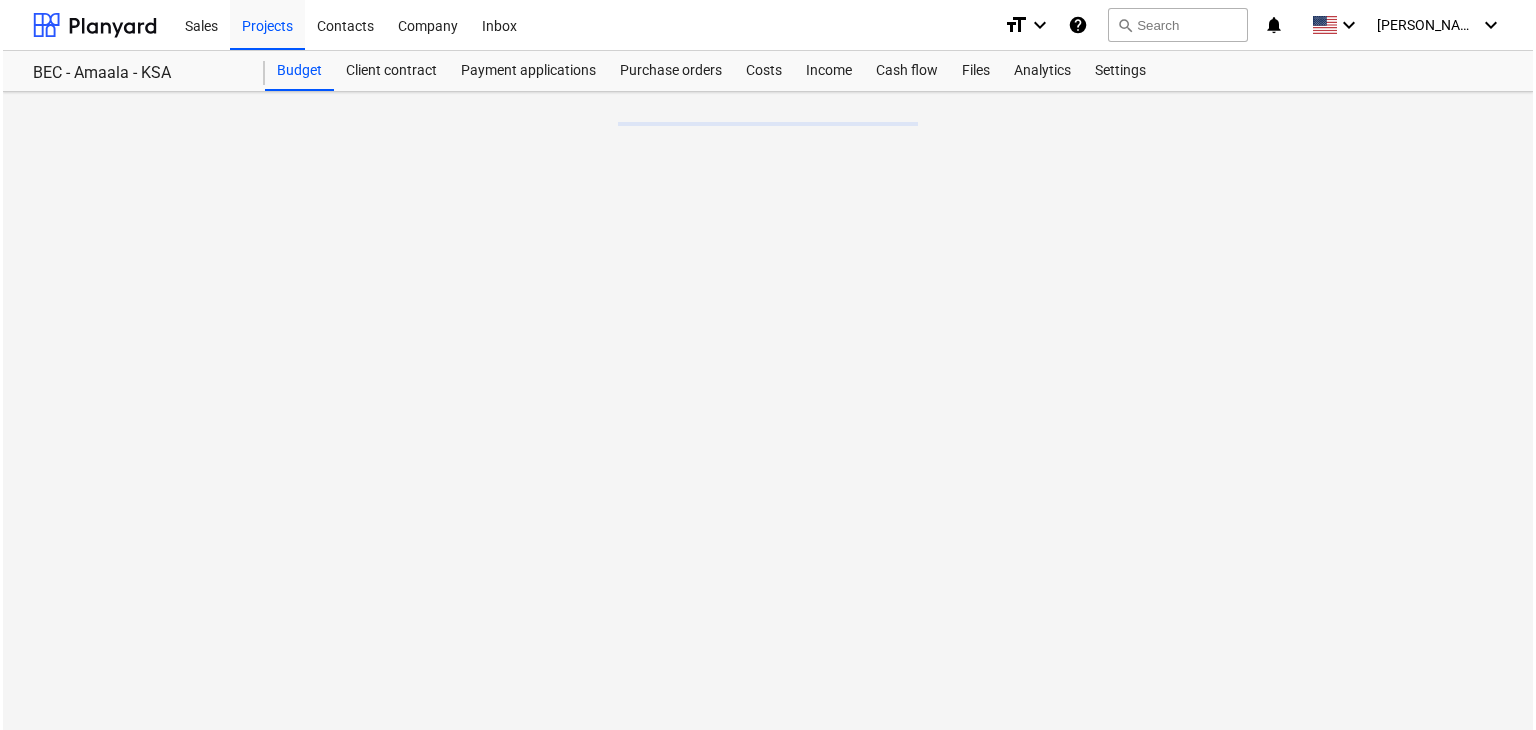 scroll, scrollTop: 0, scrollLeft: 0, axis: both 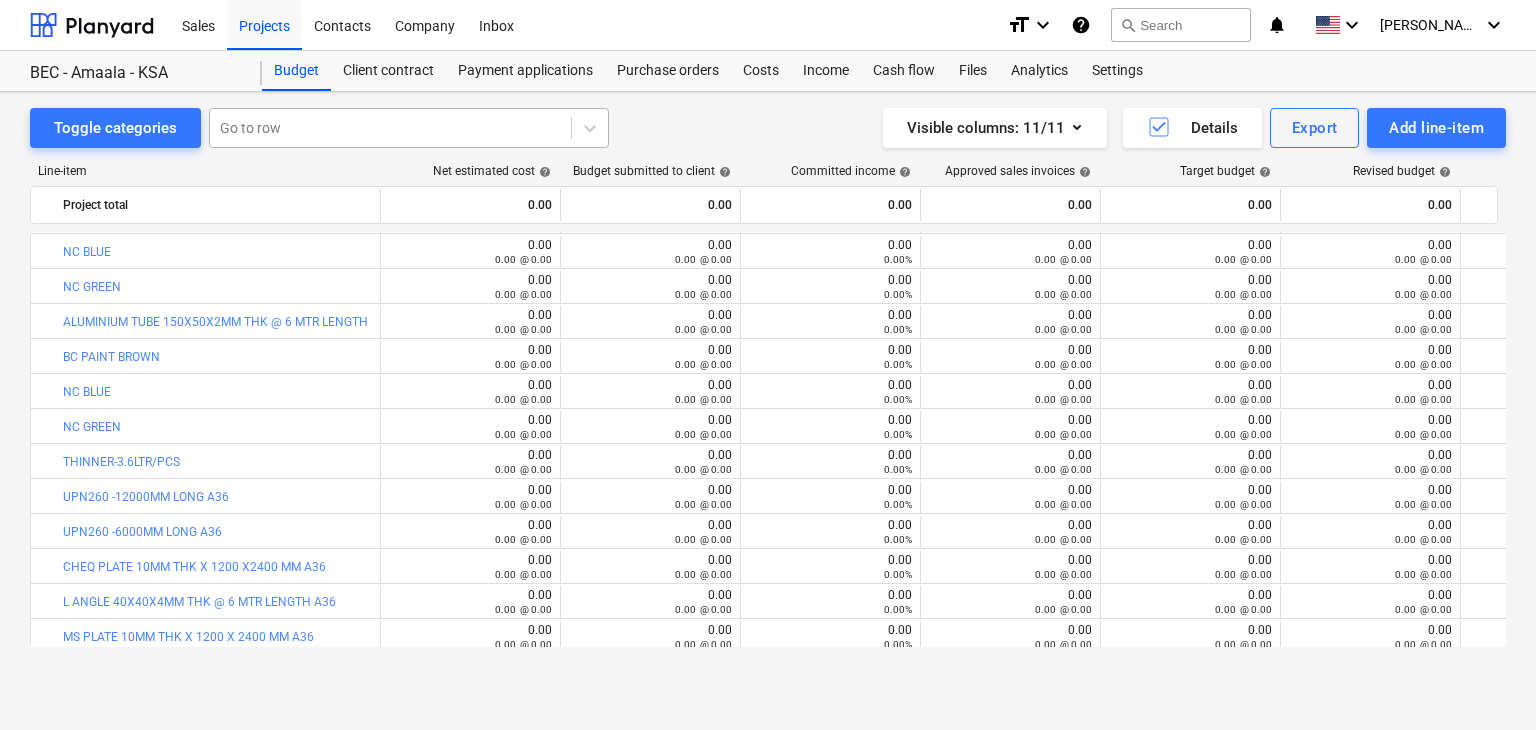 click at bounding box center [390, 128] 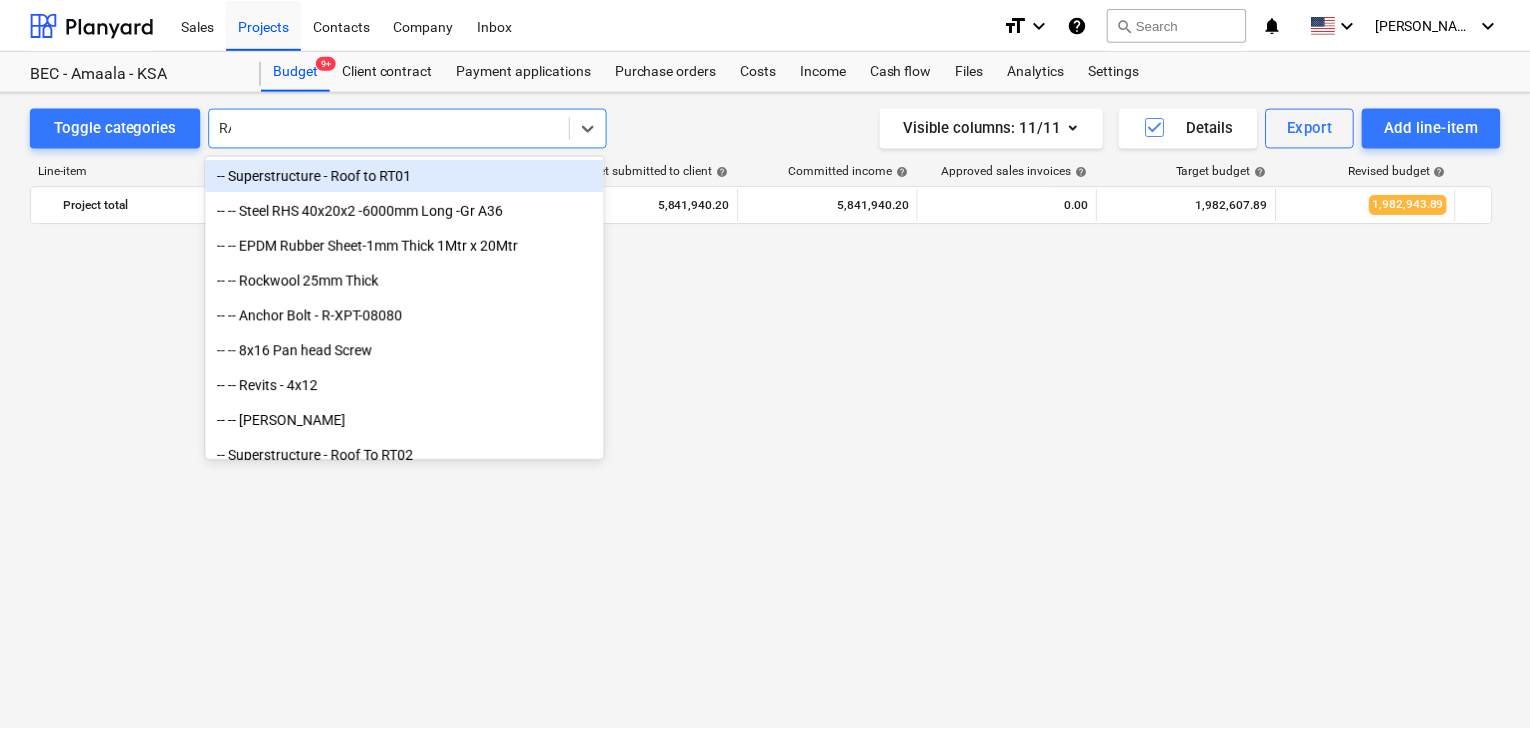scroll, scrollTop: 22189, scrollLeft: 0, axis: vertical 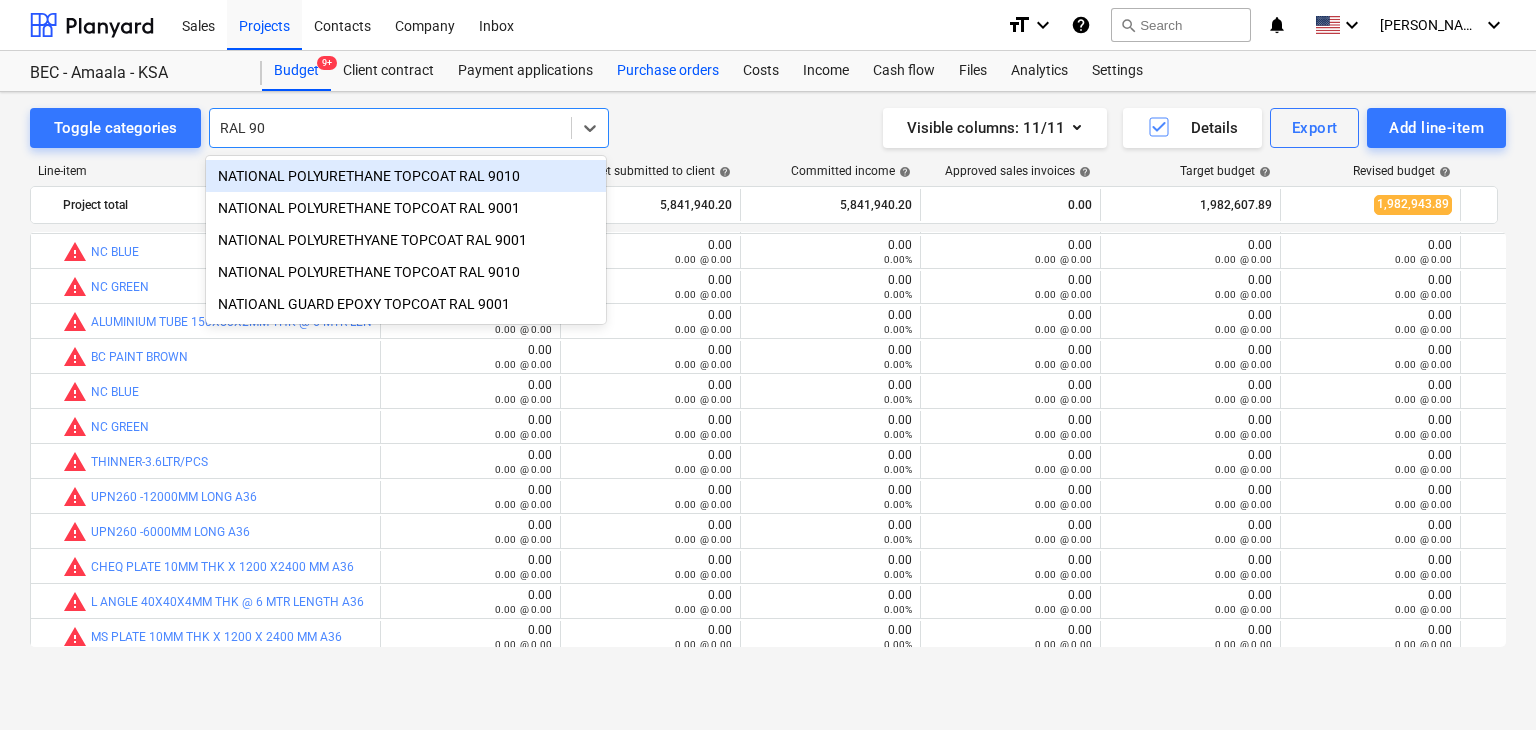 type on "RAL 90" 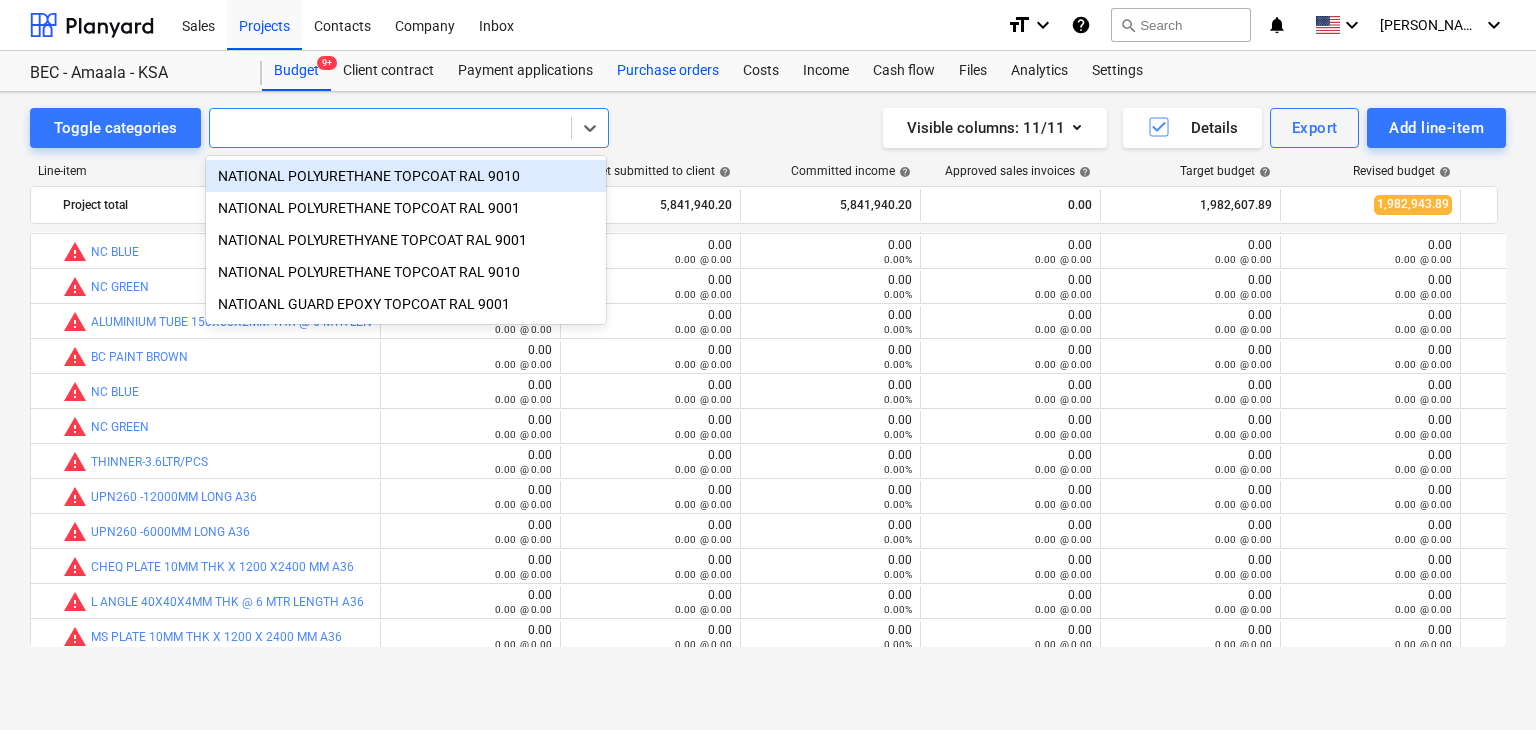 click on "Purchase orders" at bounding box center [668, 71] 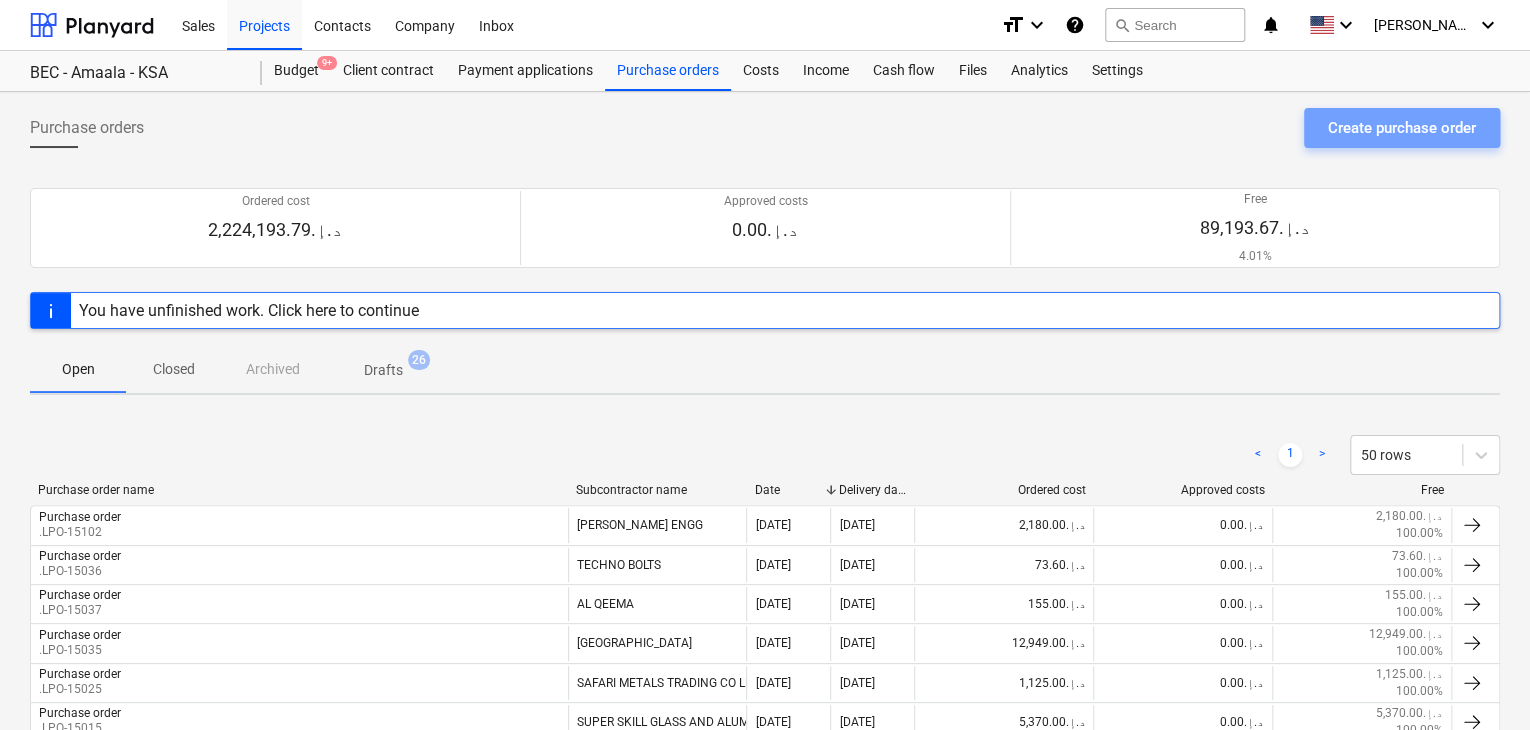 click on "Create purchase order" at bounding box center [1402, 128] 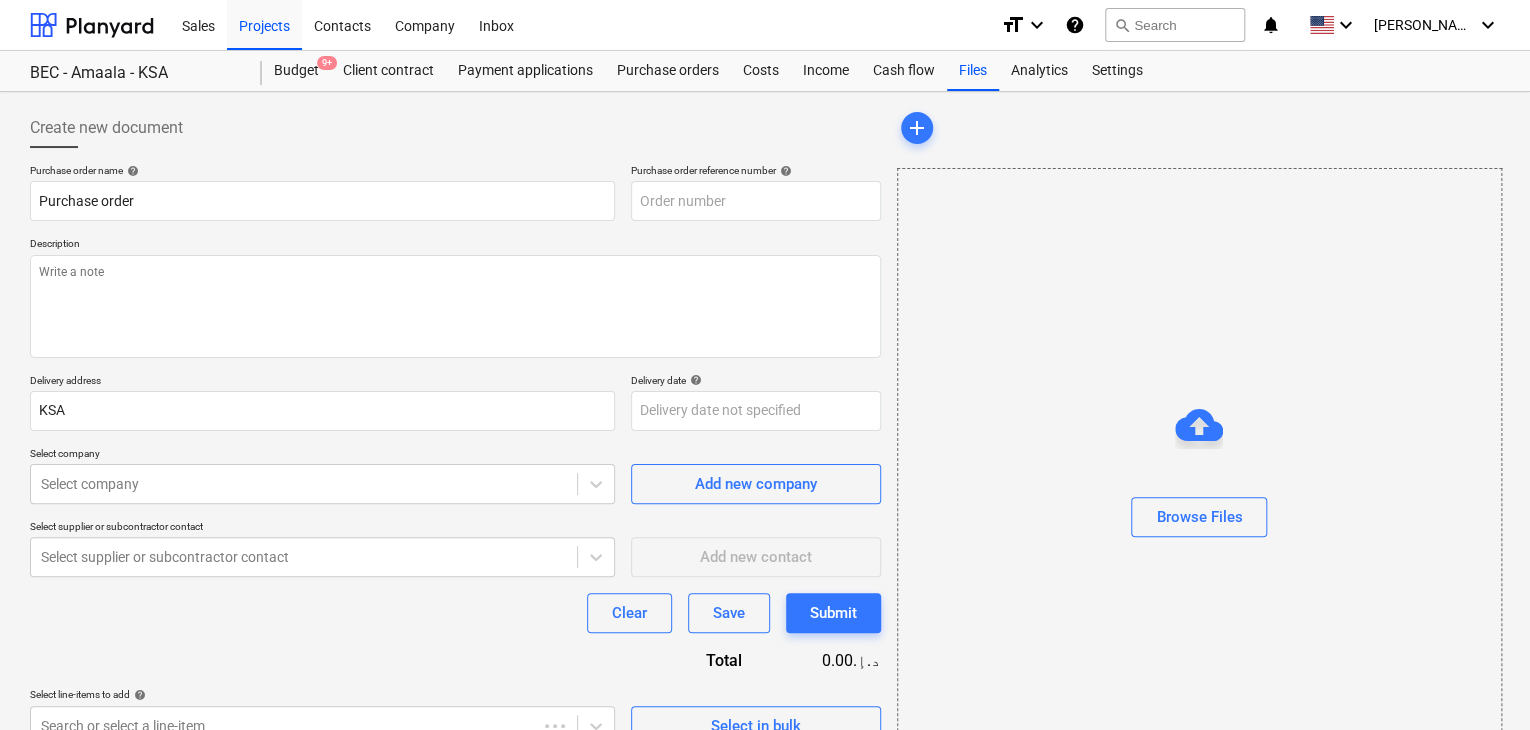 click on "Description" at bounding box center [455, 245] 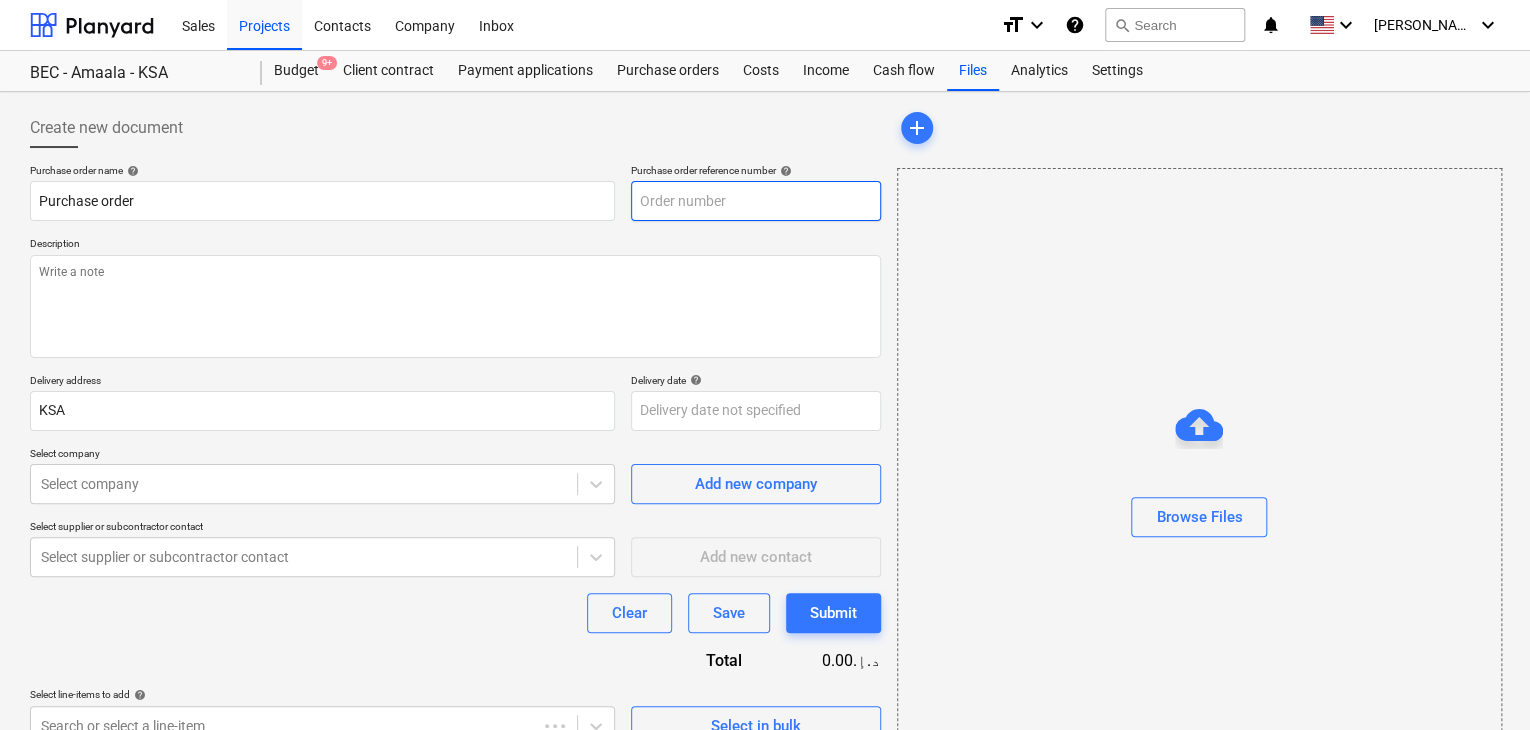 type on "x" 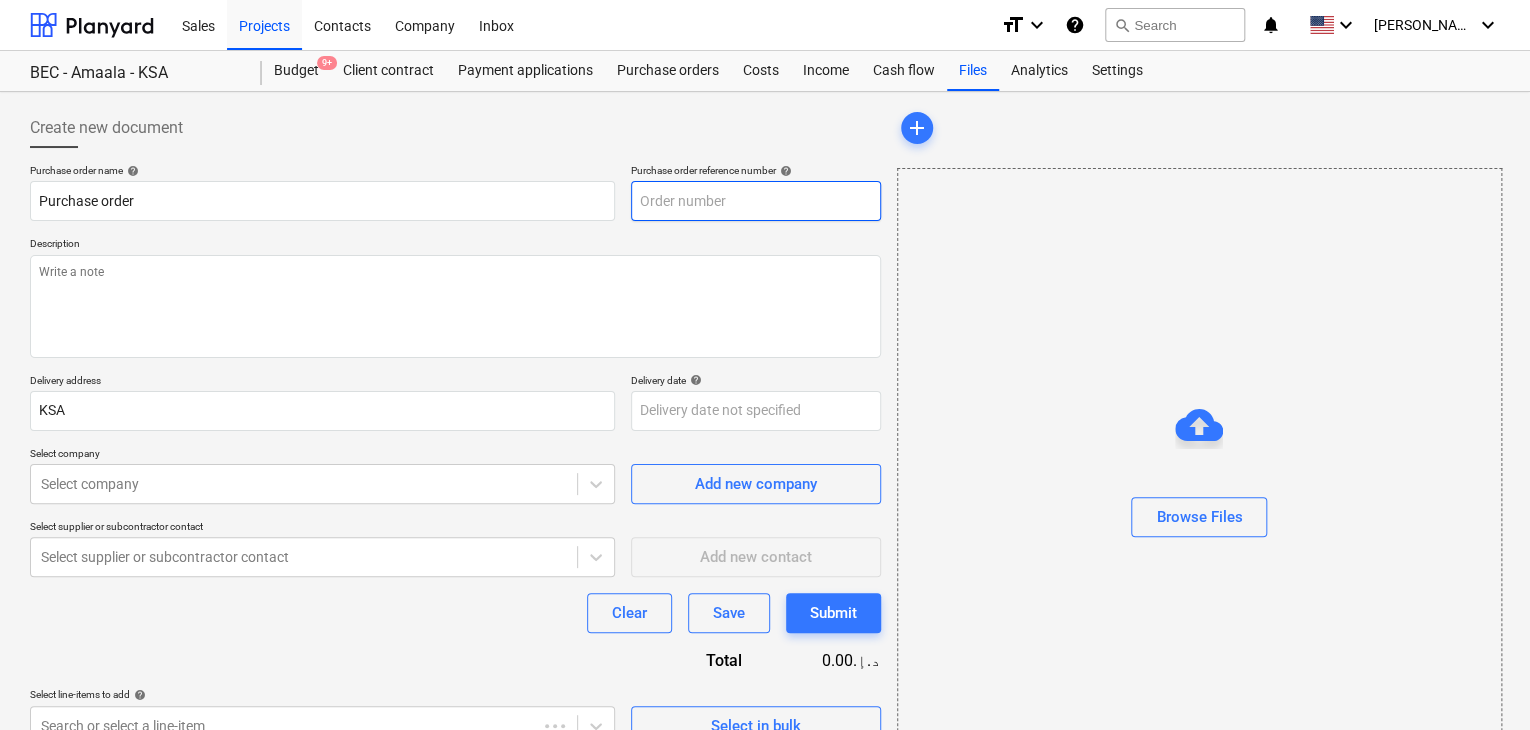 type on "BA-KSA-PO-435" 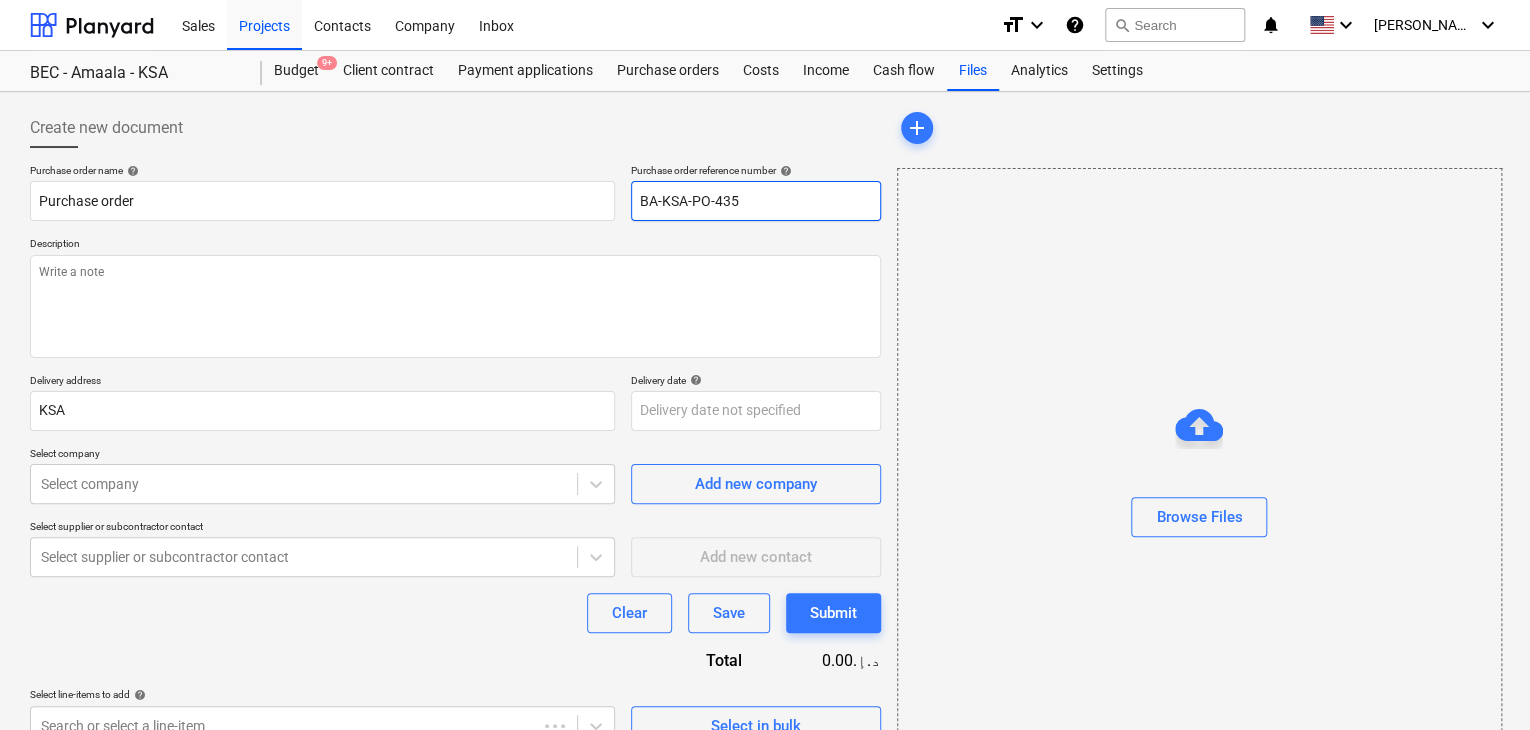 click on "BA-KSA-PO-435" at bounding box center (756, 201) 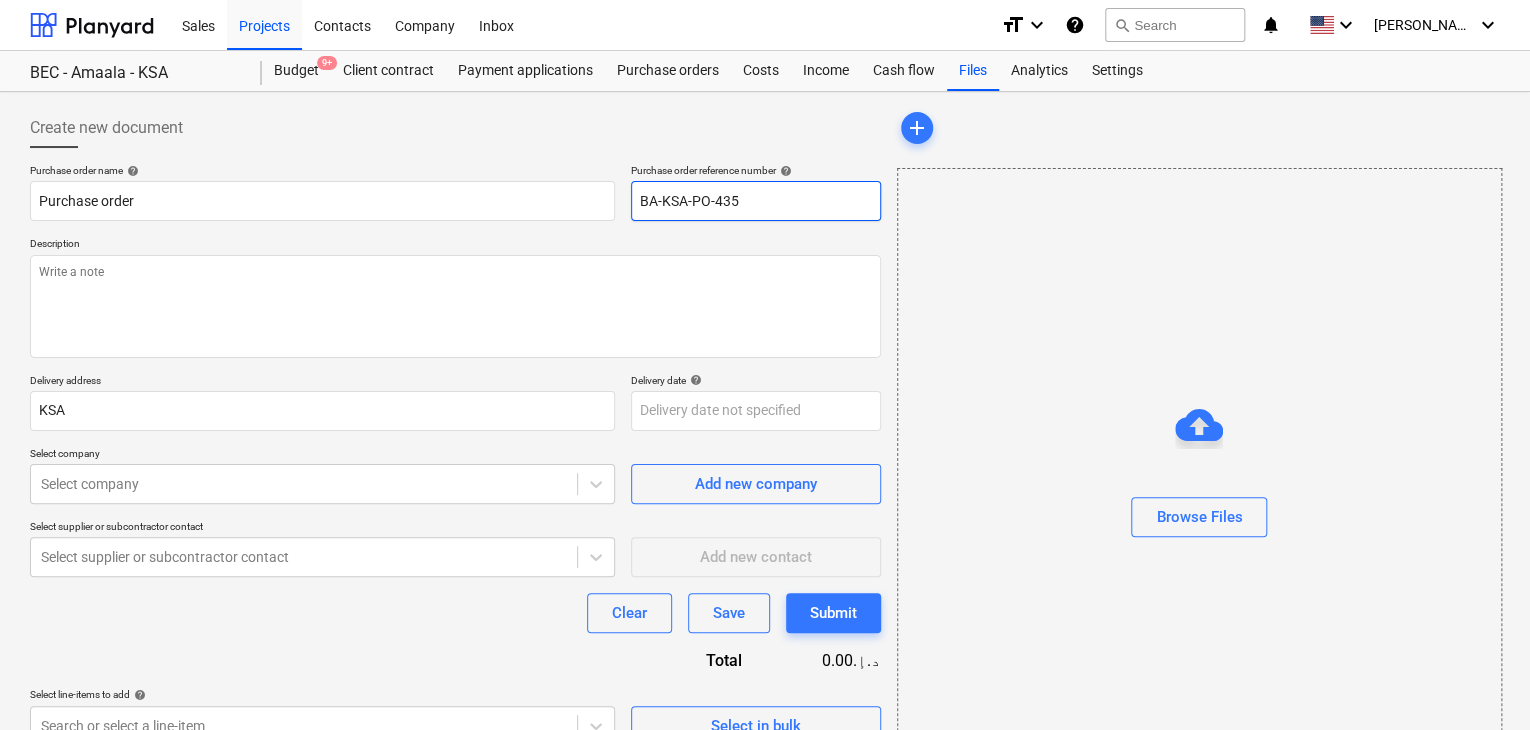 drag, startPoint x: 744, startPoint y: 193, endPoint x: 584, endPoint y: 174, distance: 161.12418 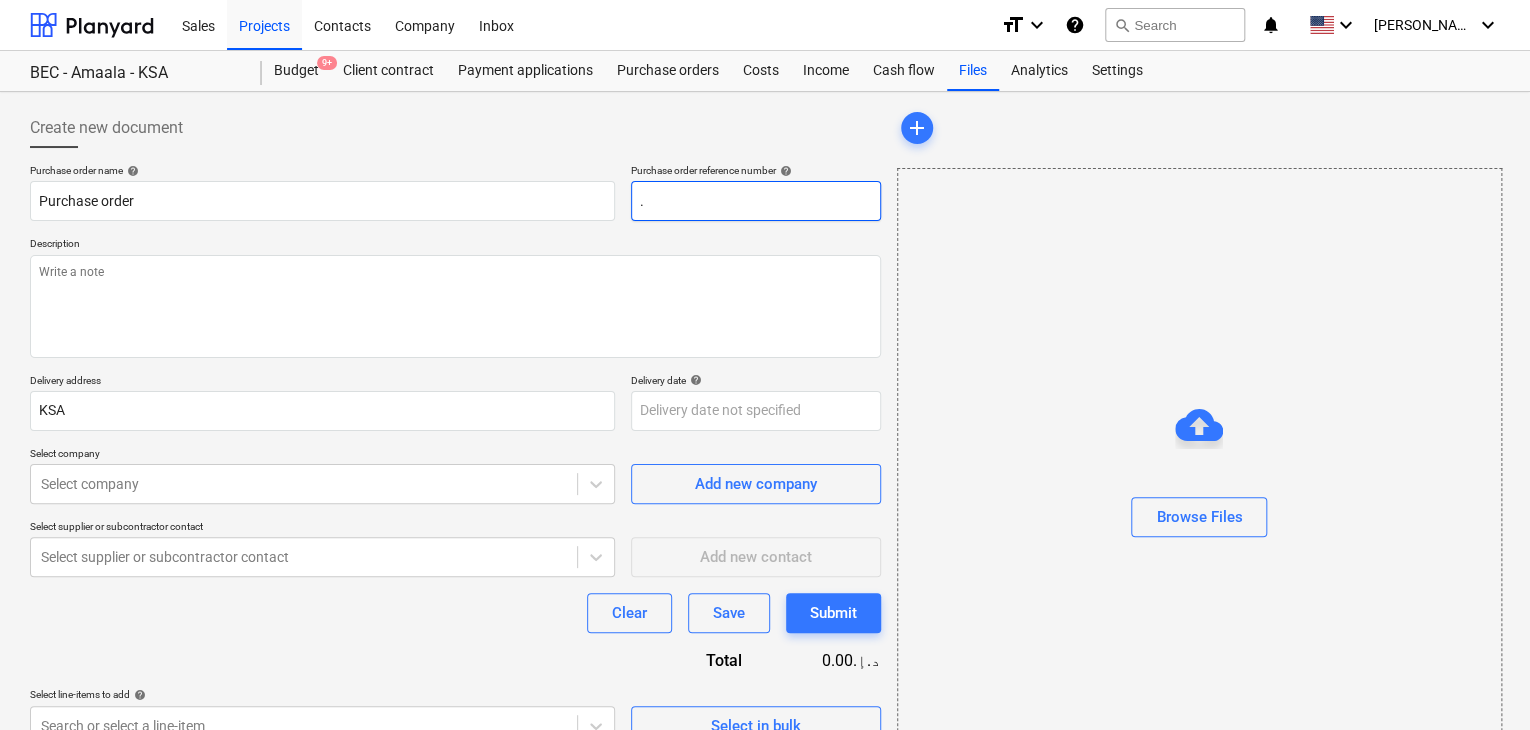 type on "x" 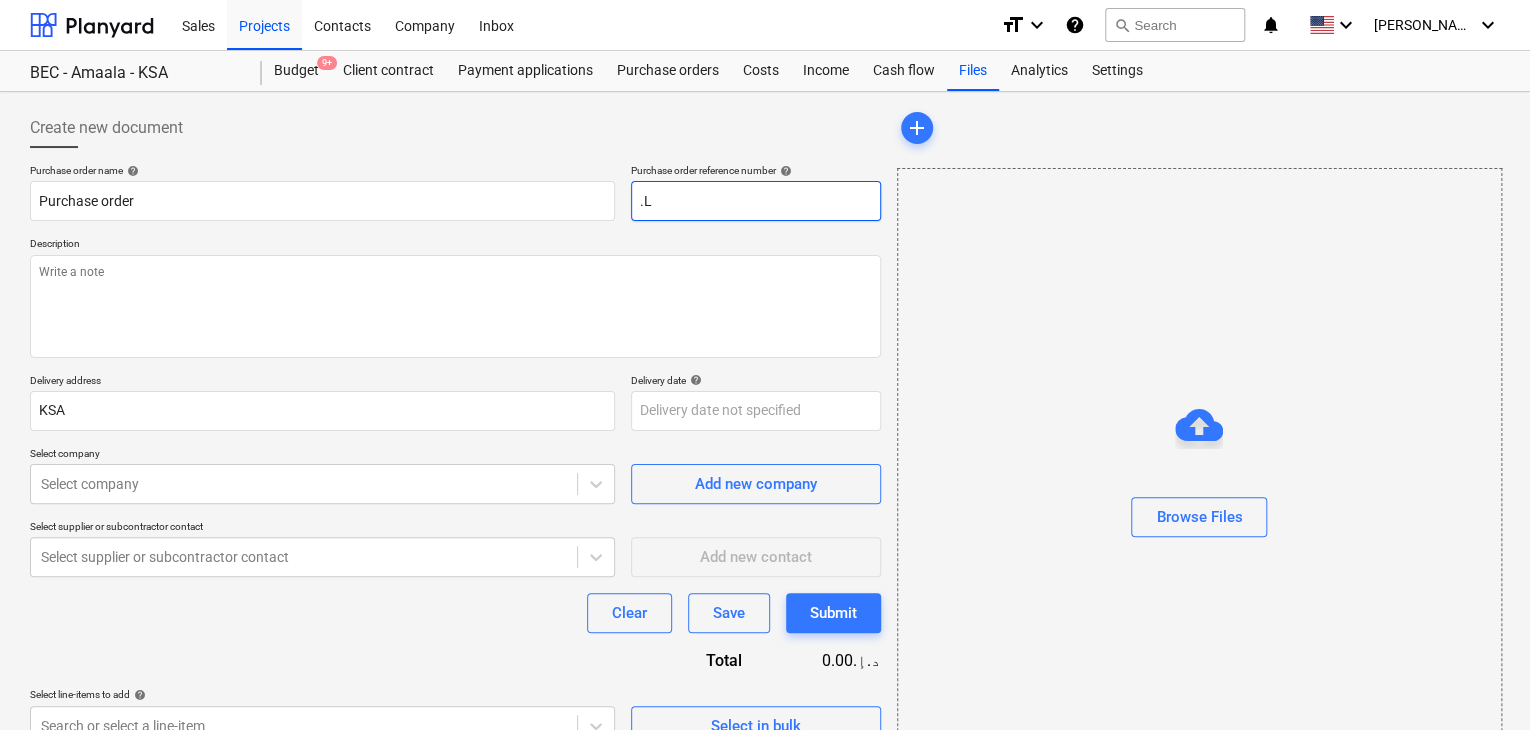 type on "x" 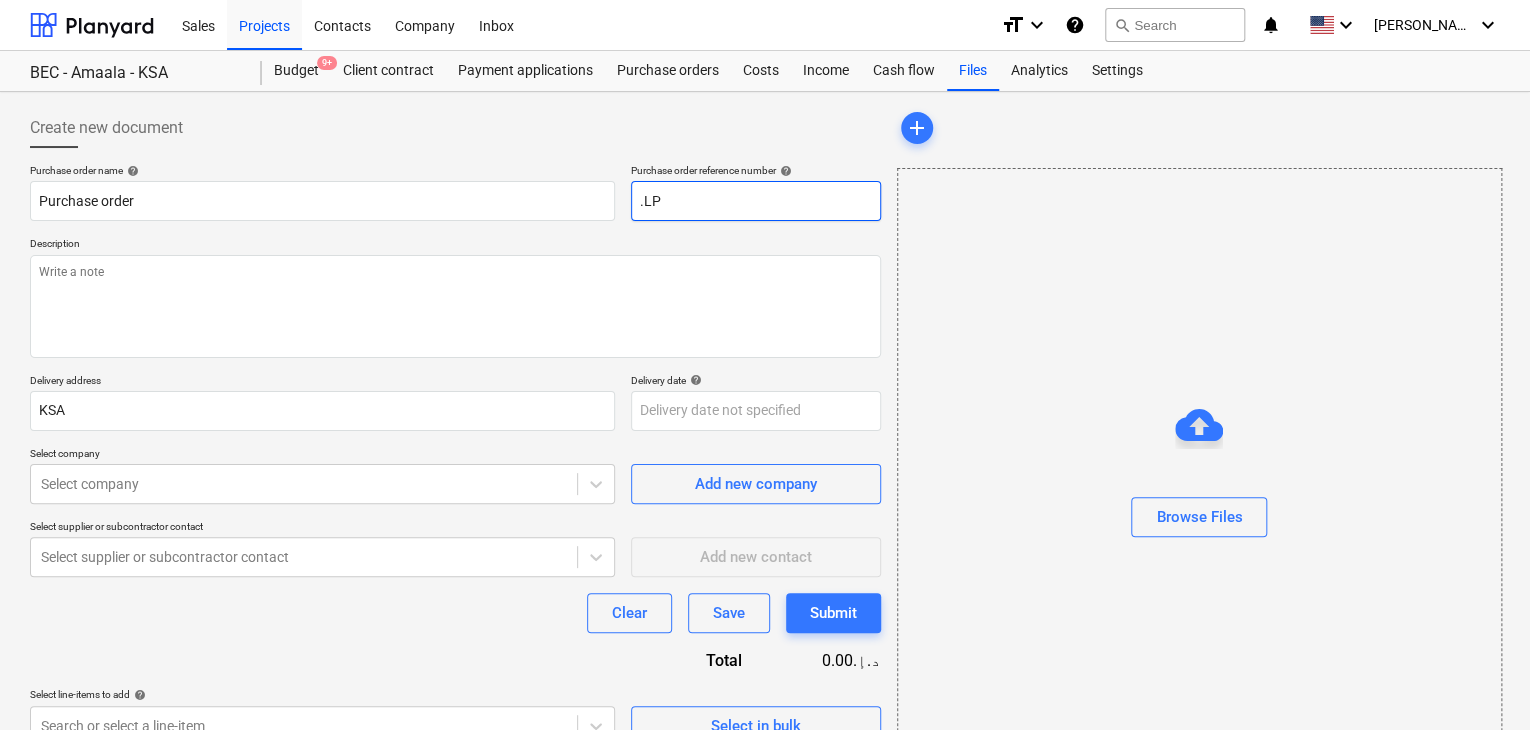 type on "x" 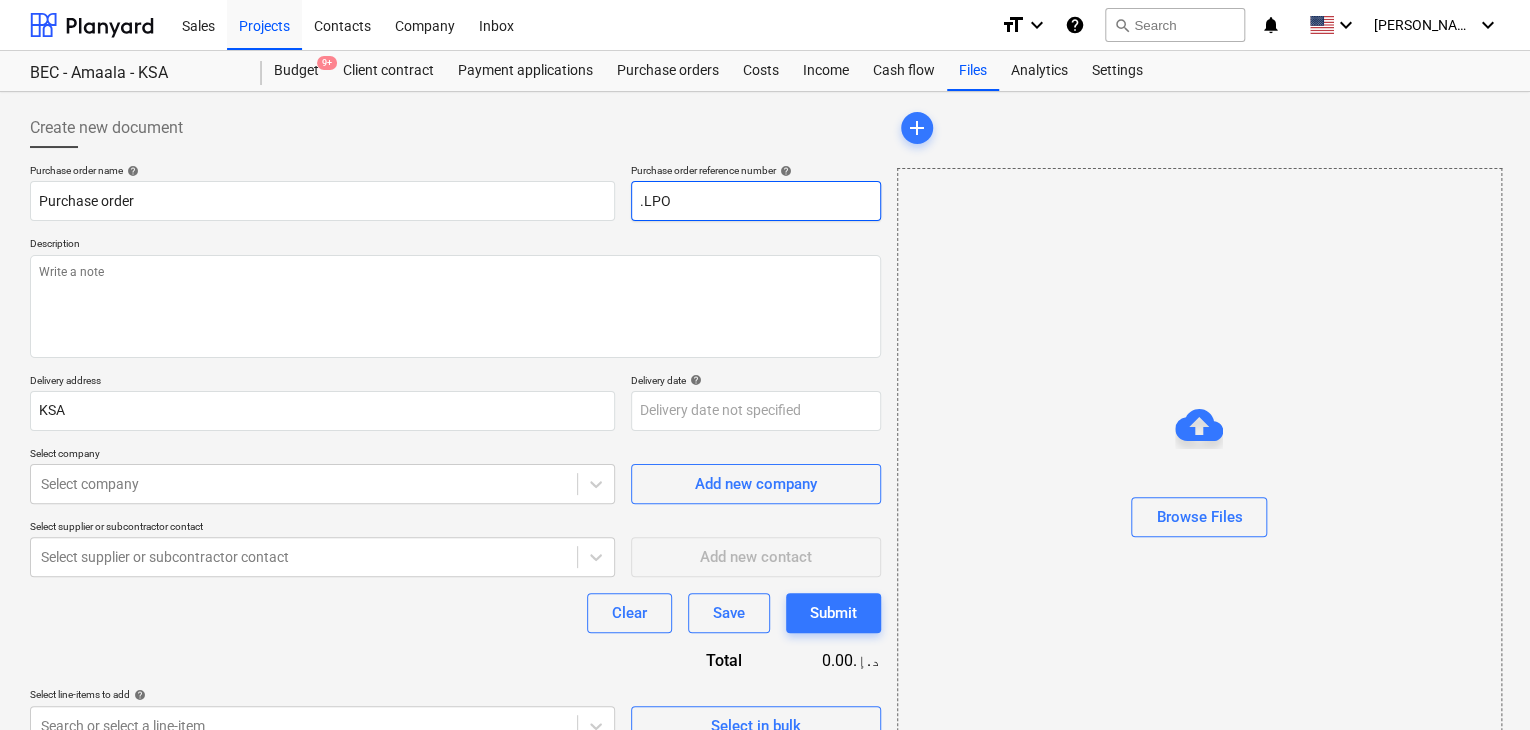 type on "x" 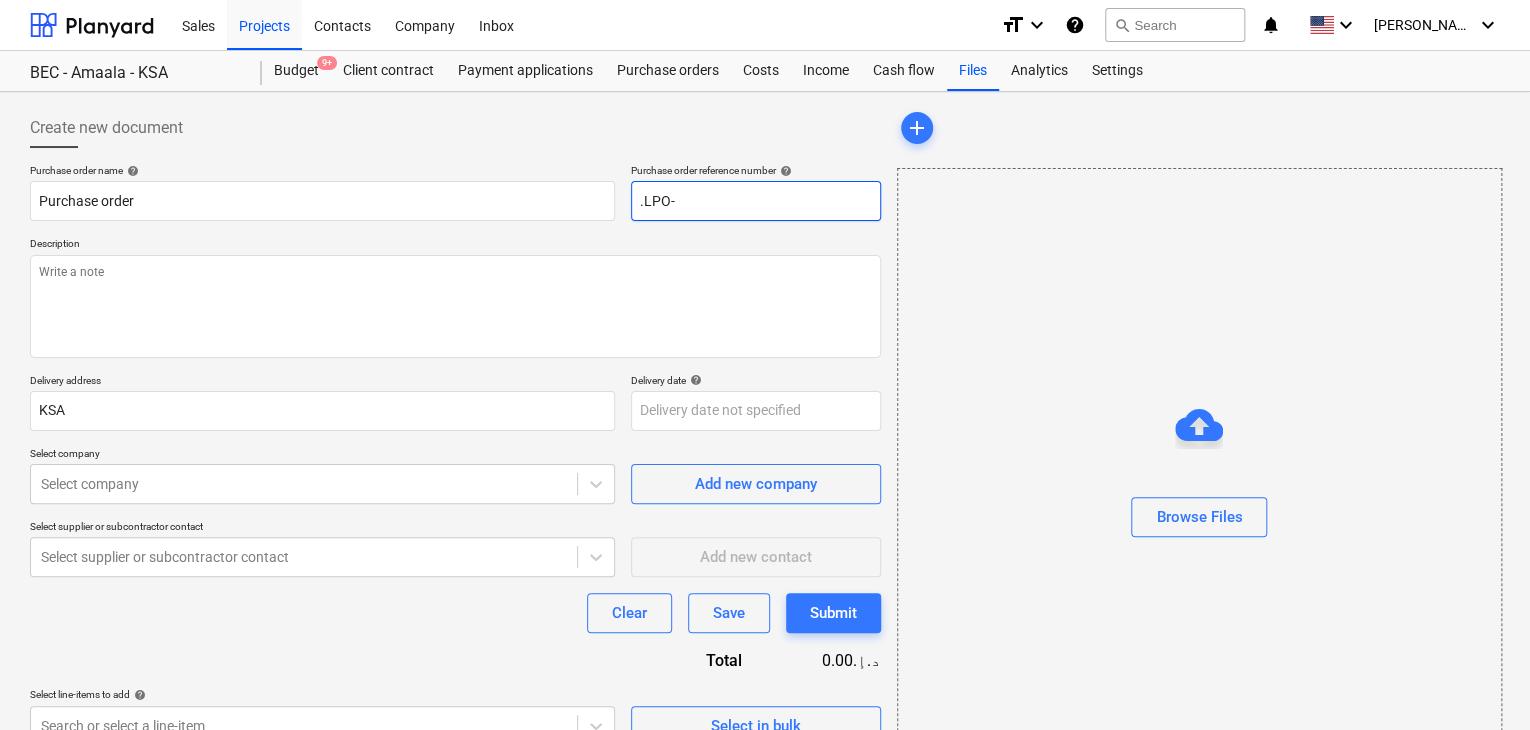 type on "x" 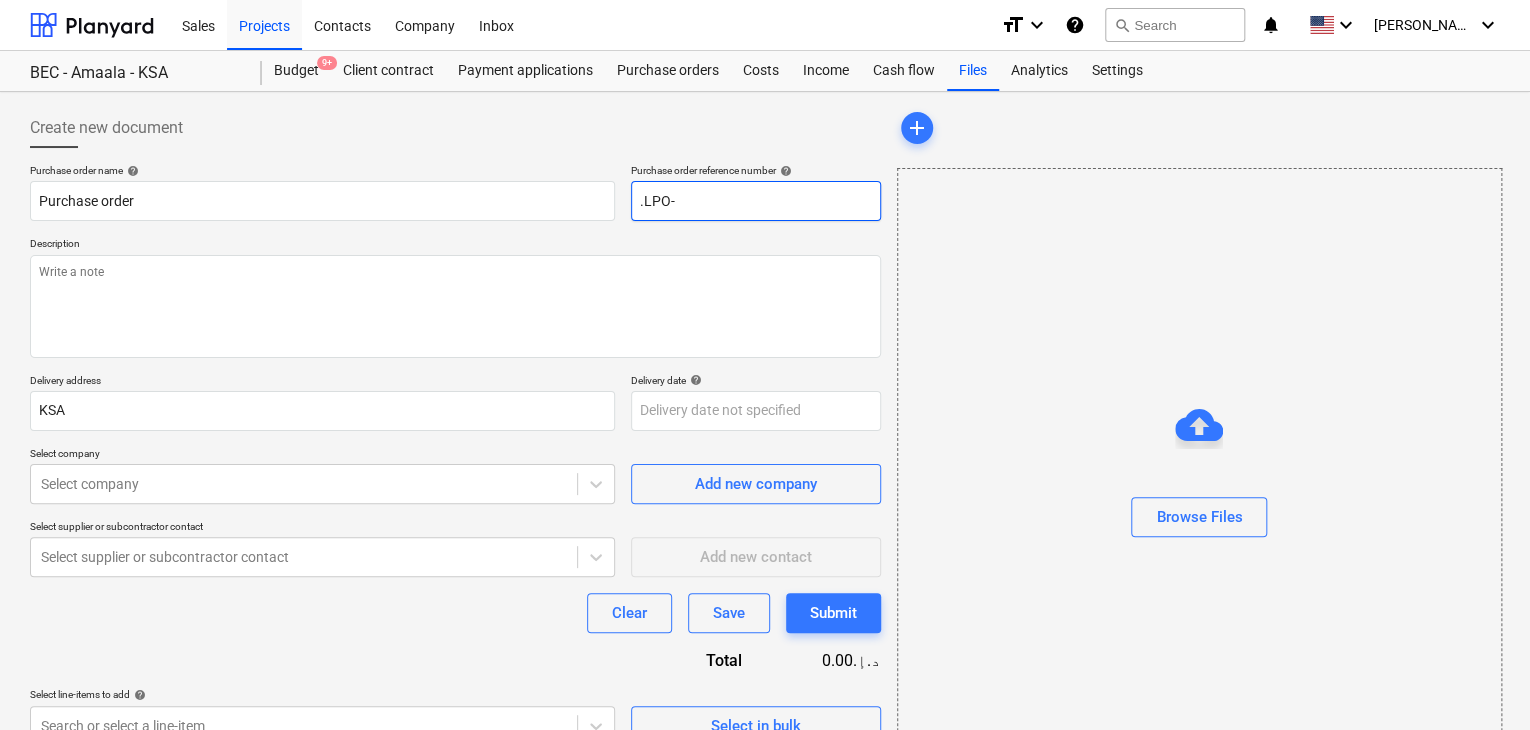 type on ".LPO-1" 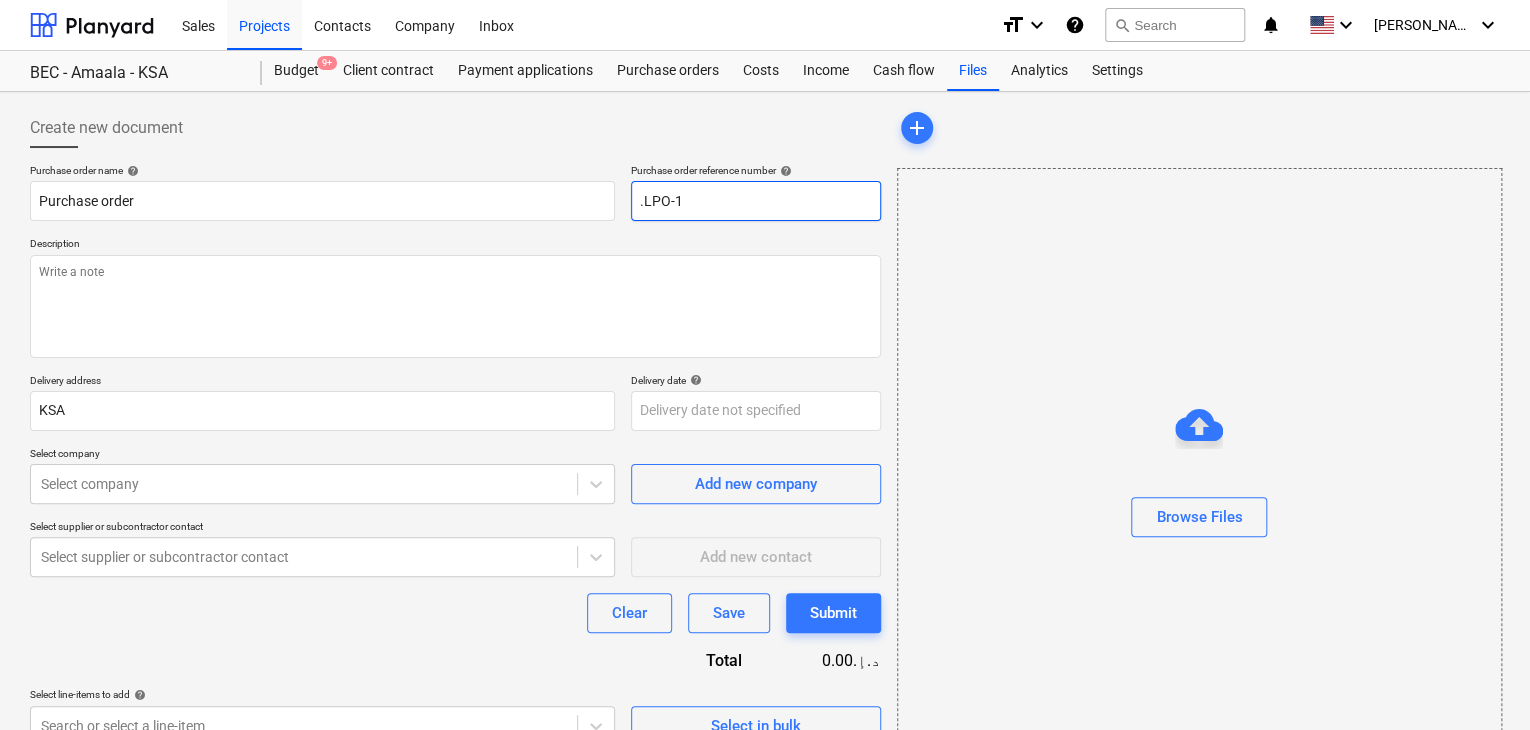 type on "x" 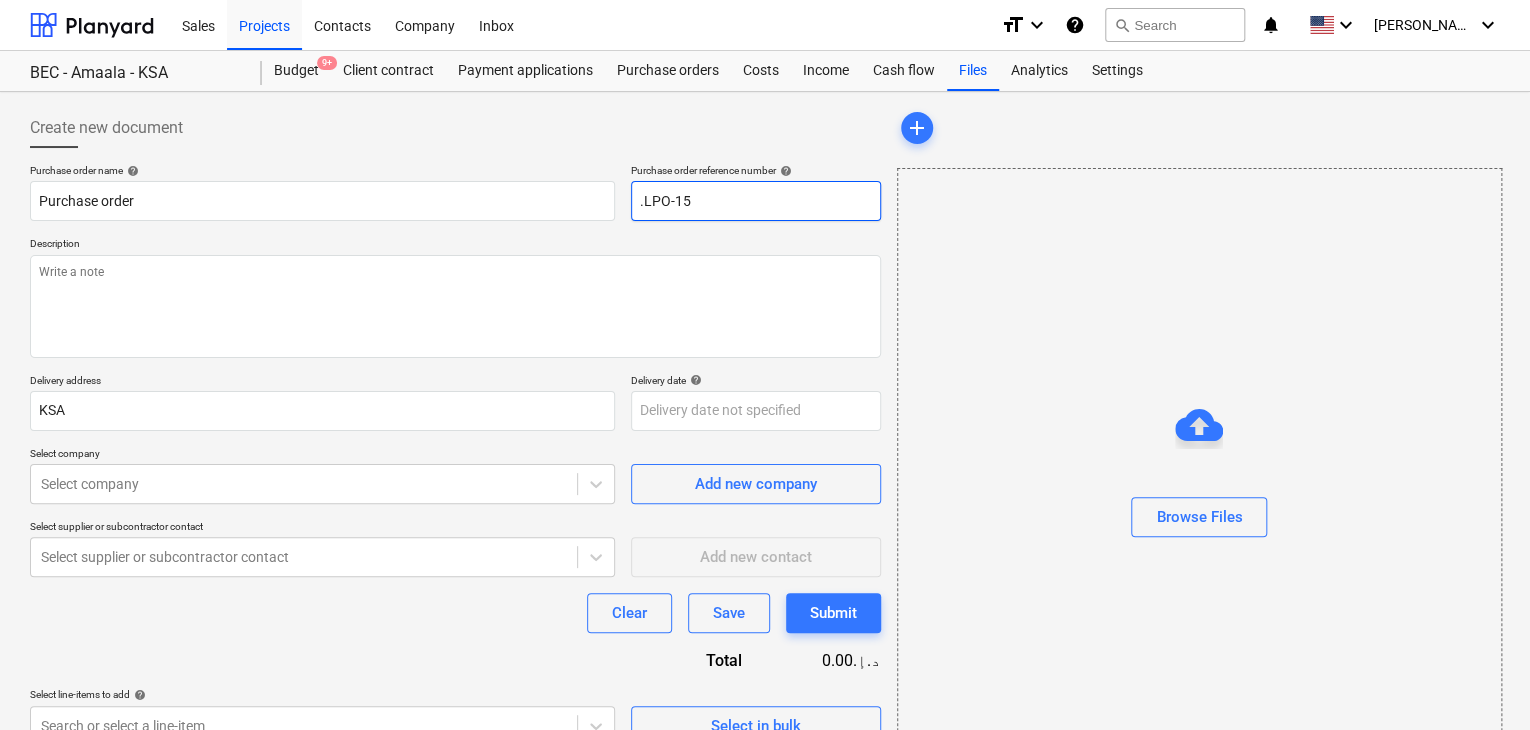 type on "x" 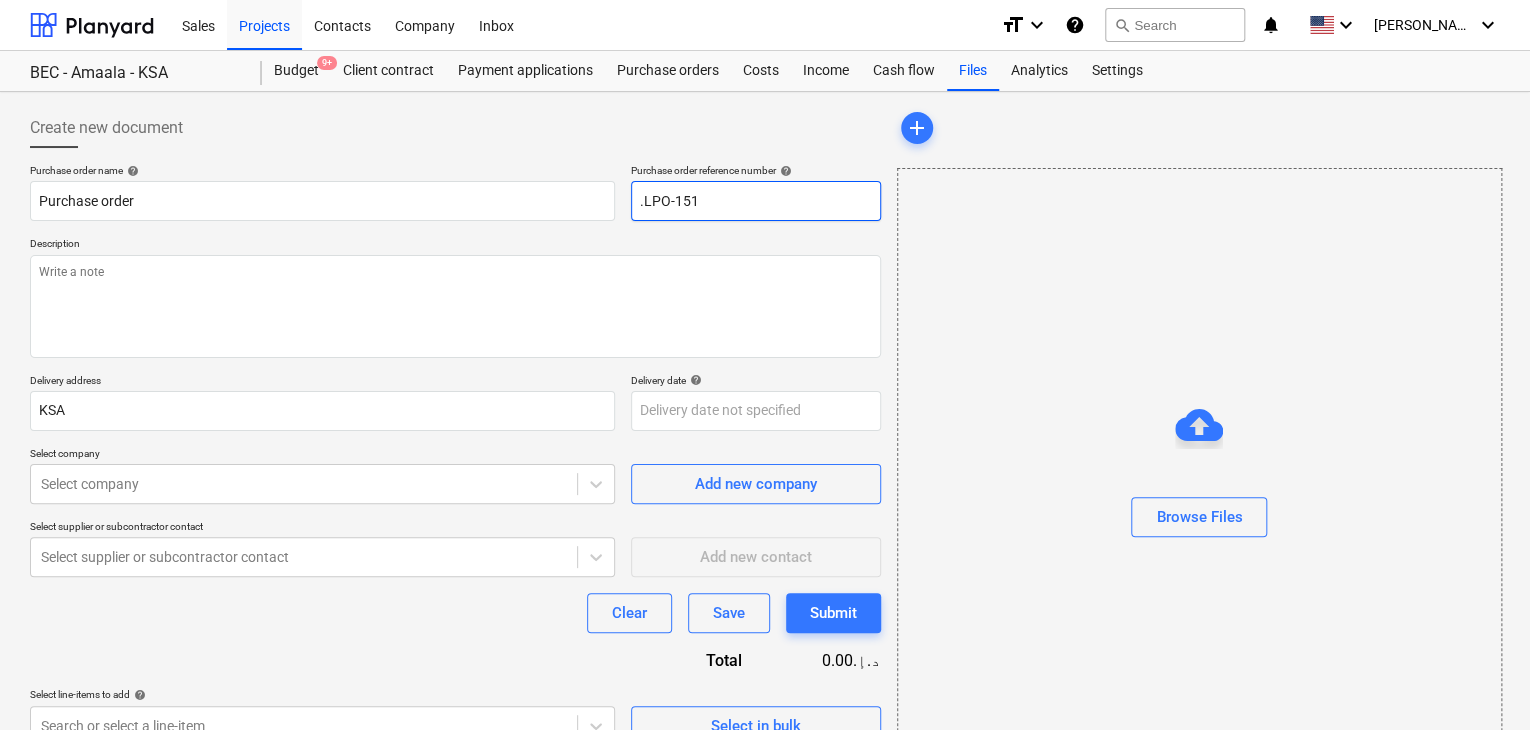 type on "x" 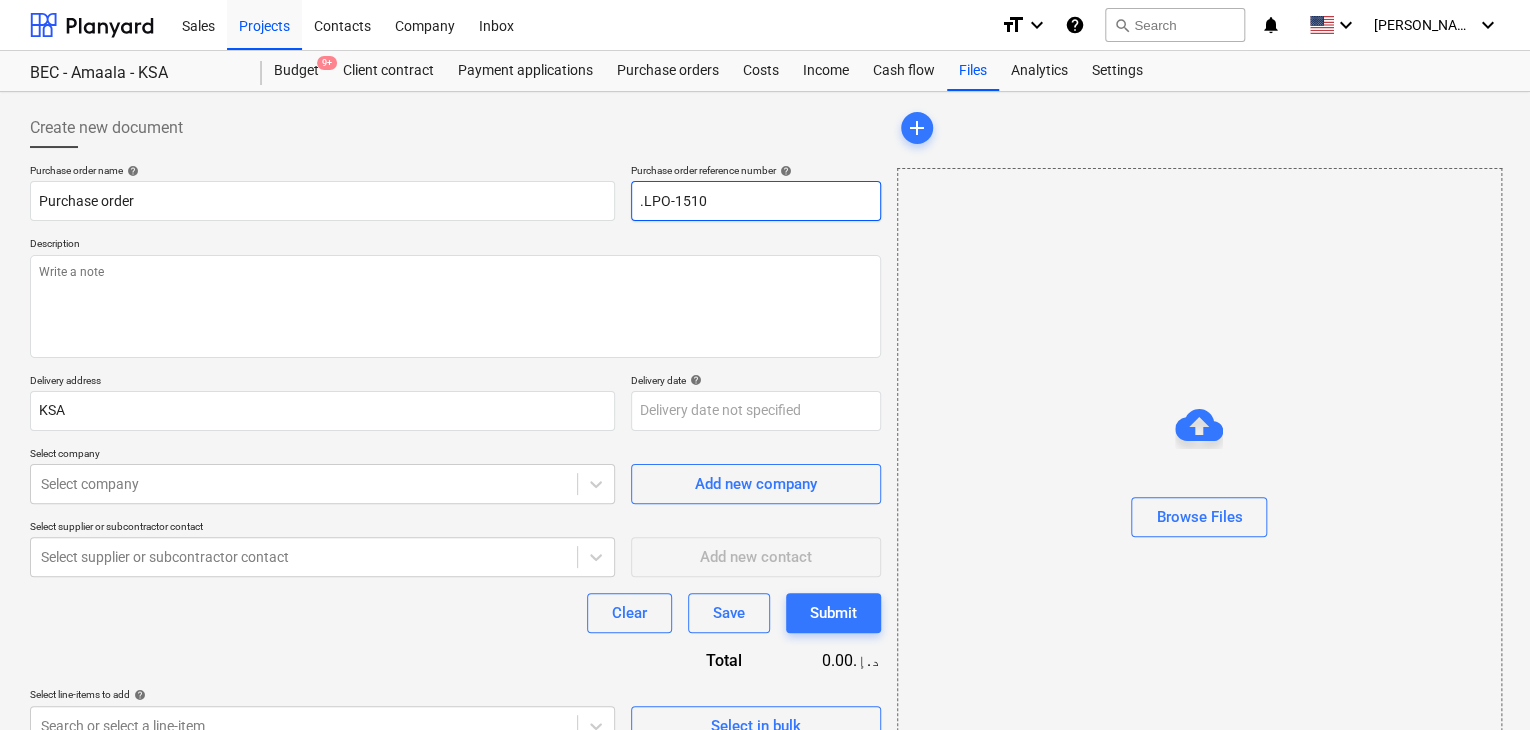 type on "x" 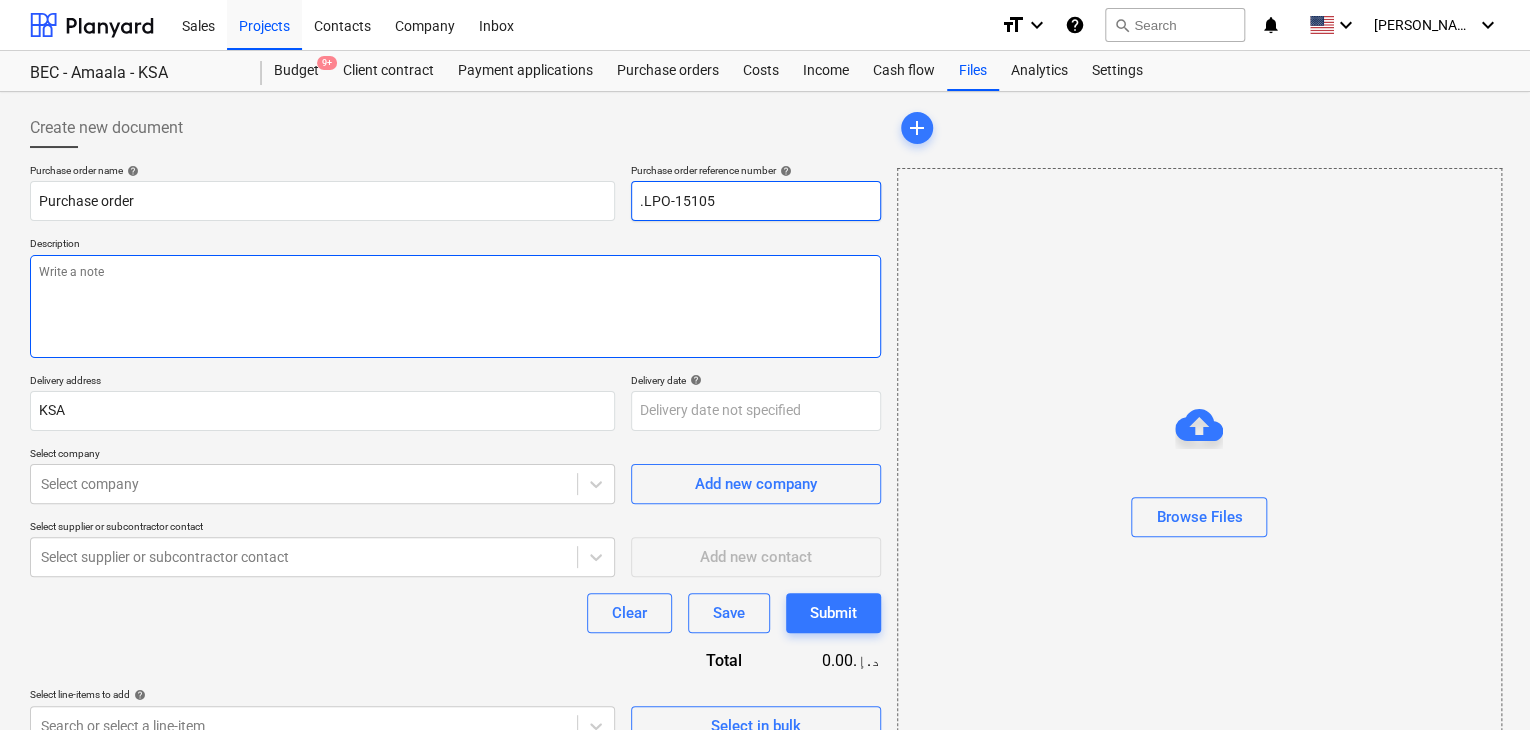 type on ".LPO-15105" 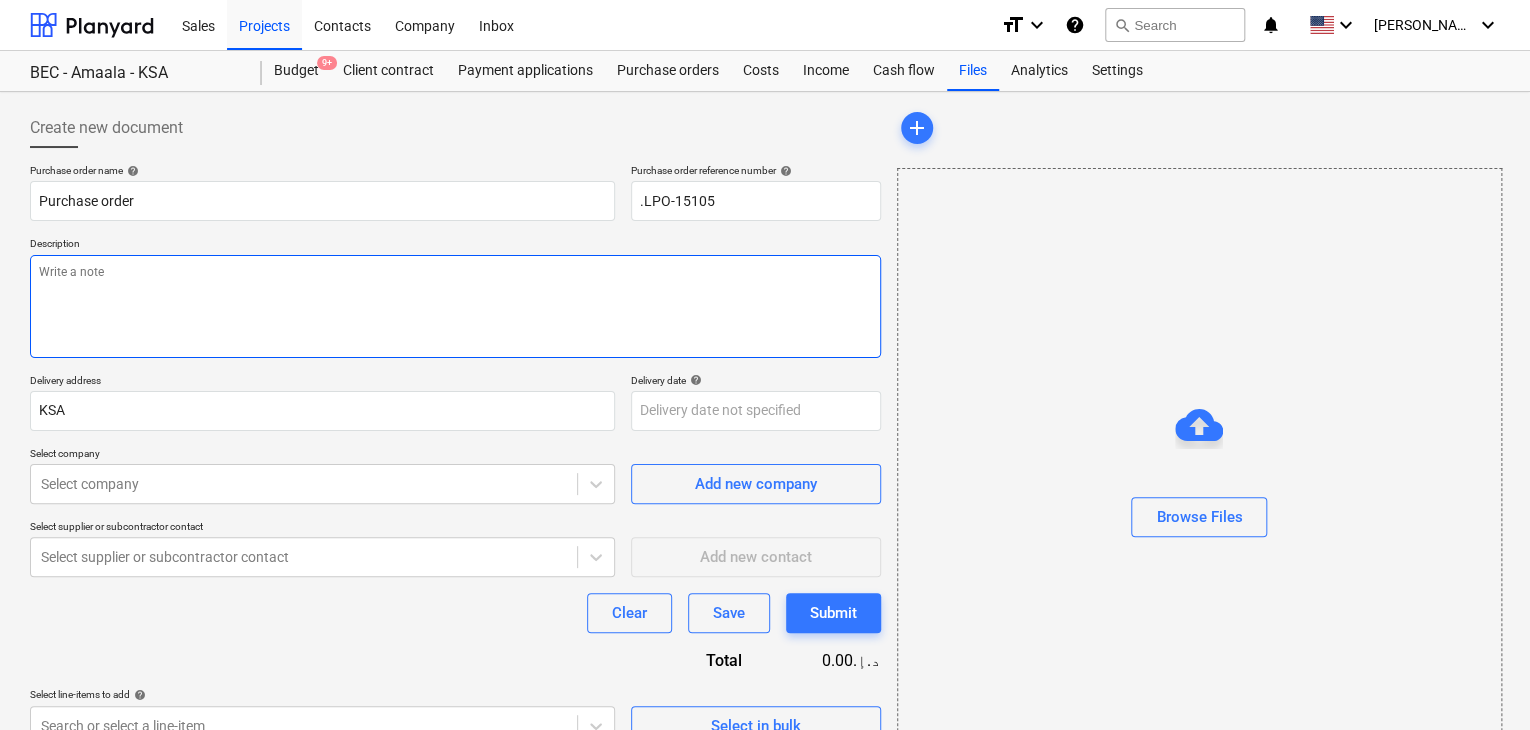 click at bounding box center [455, 306] 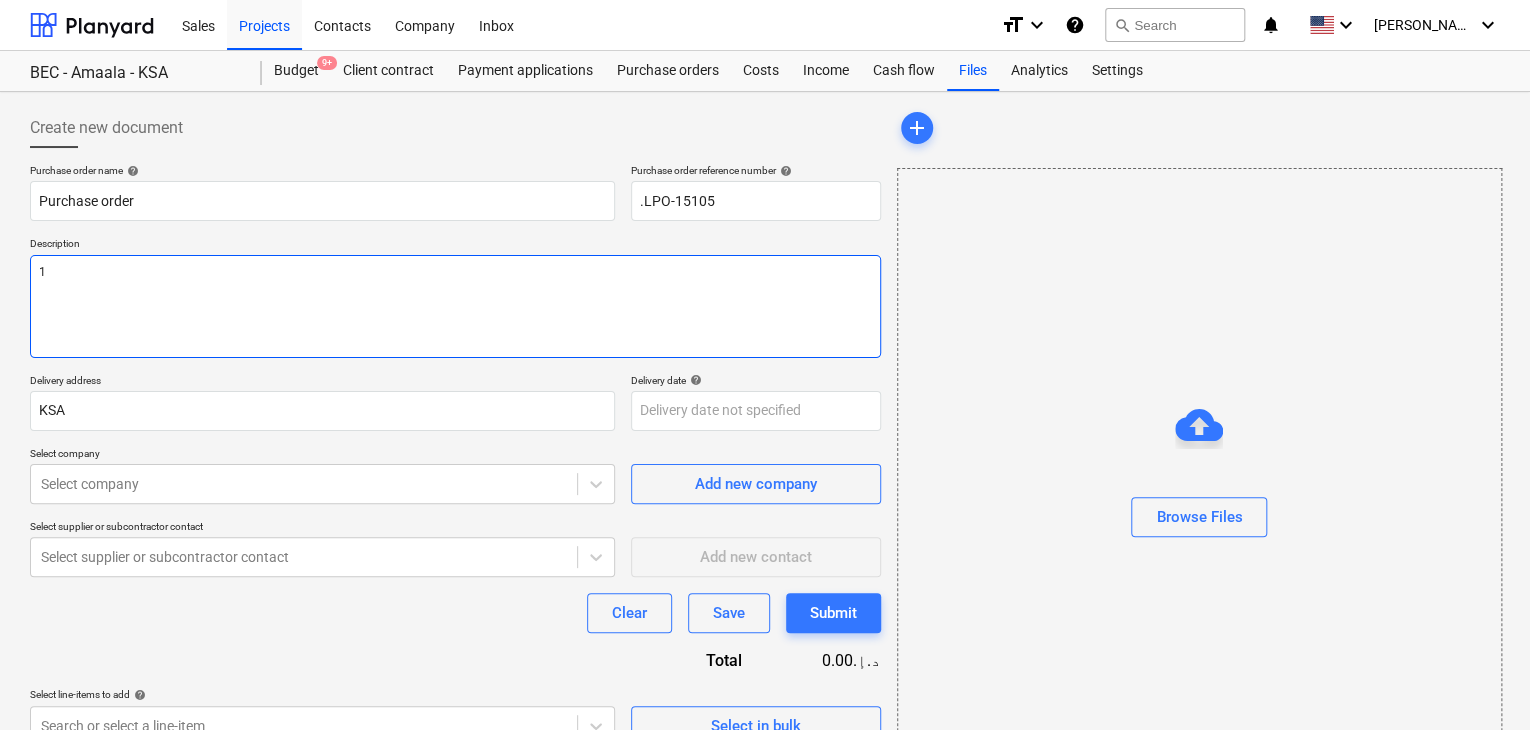 type on "x" 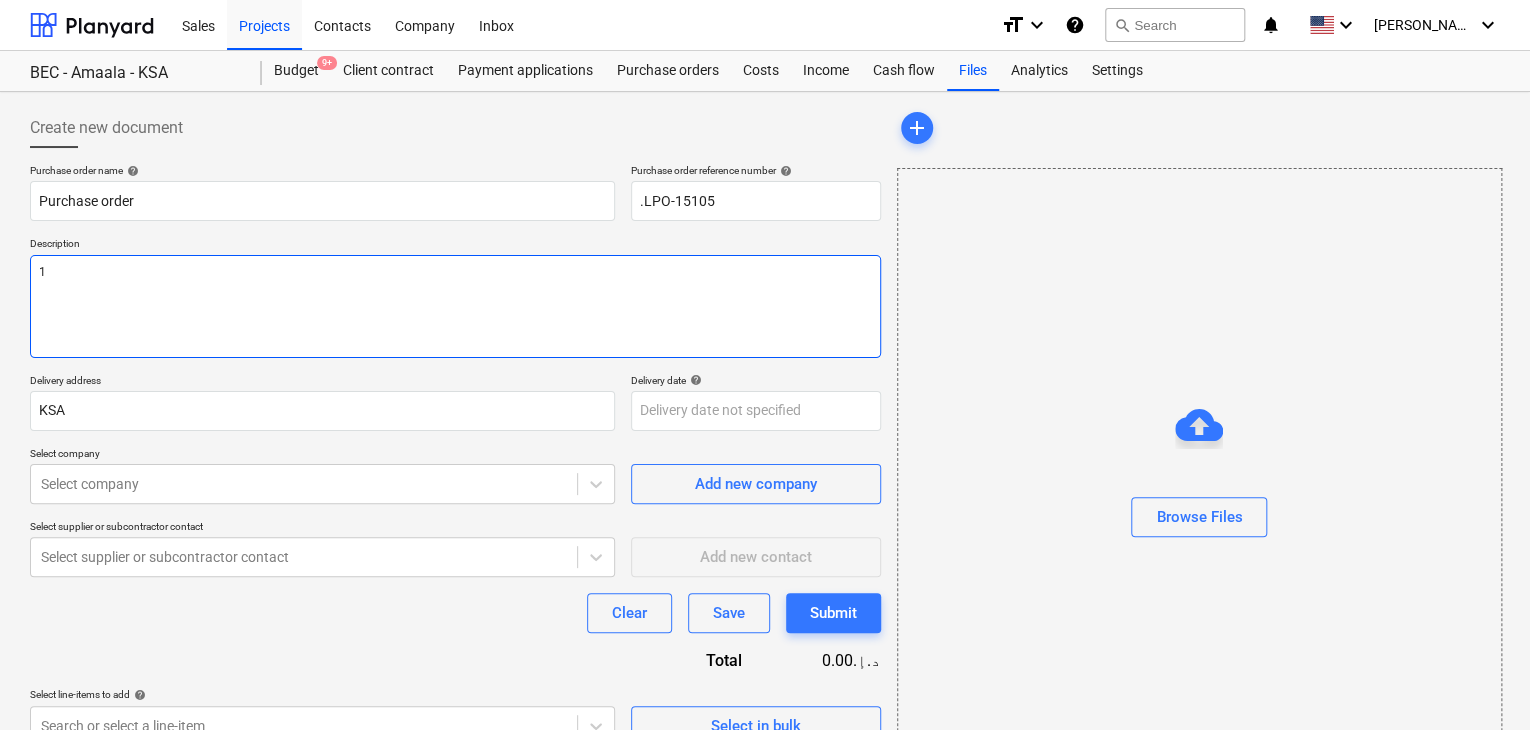 type on "17" 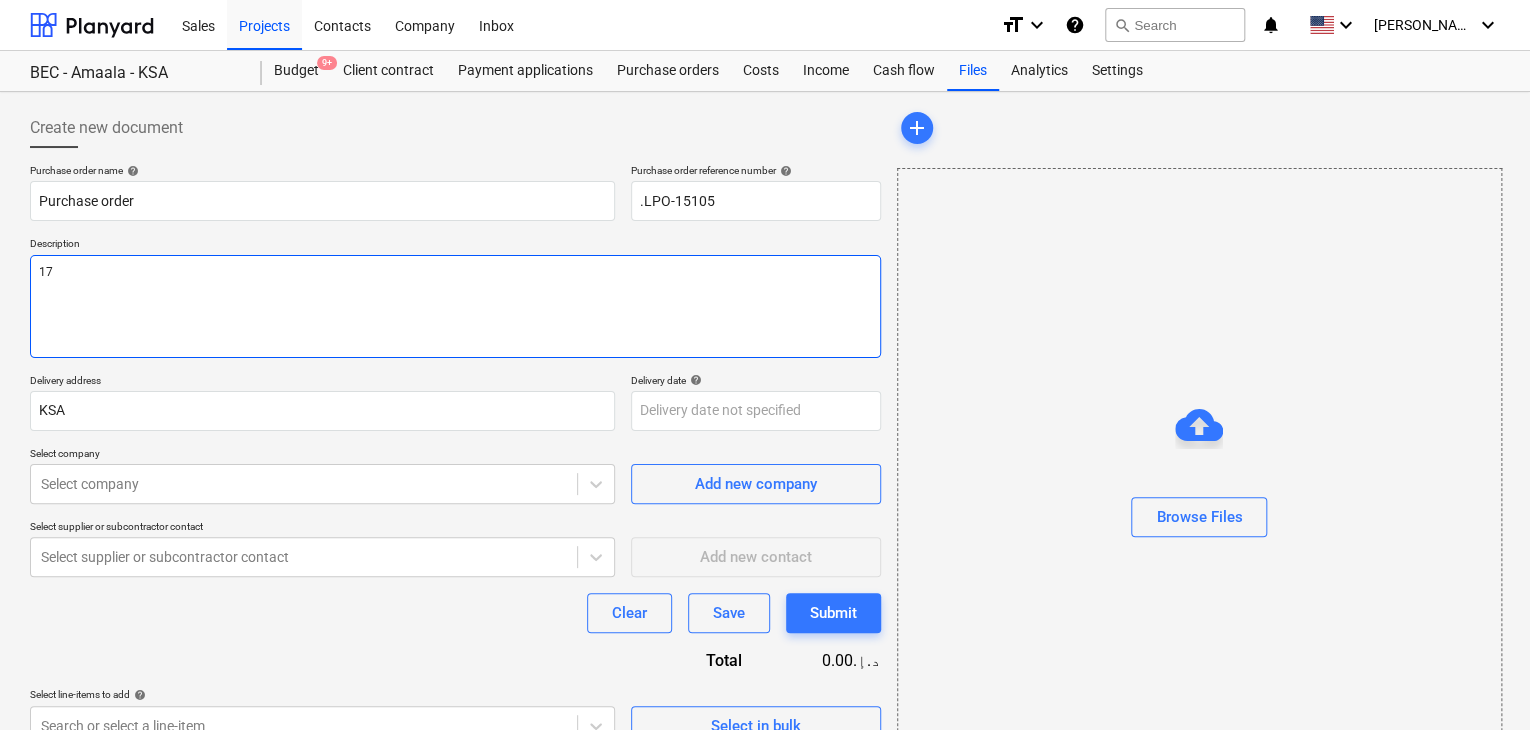 type on "x" 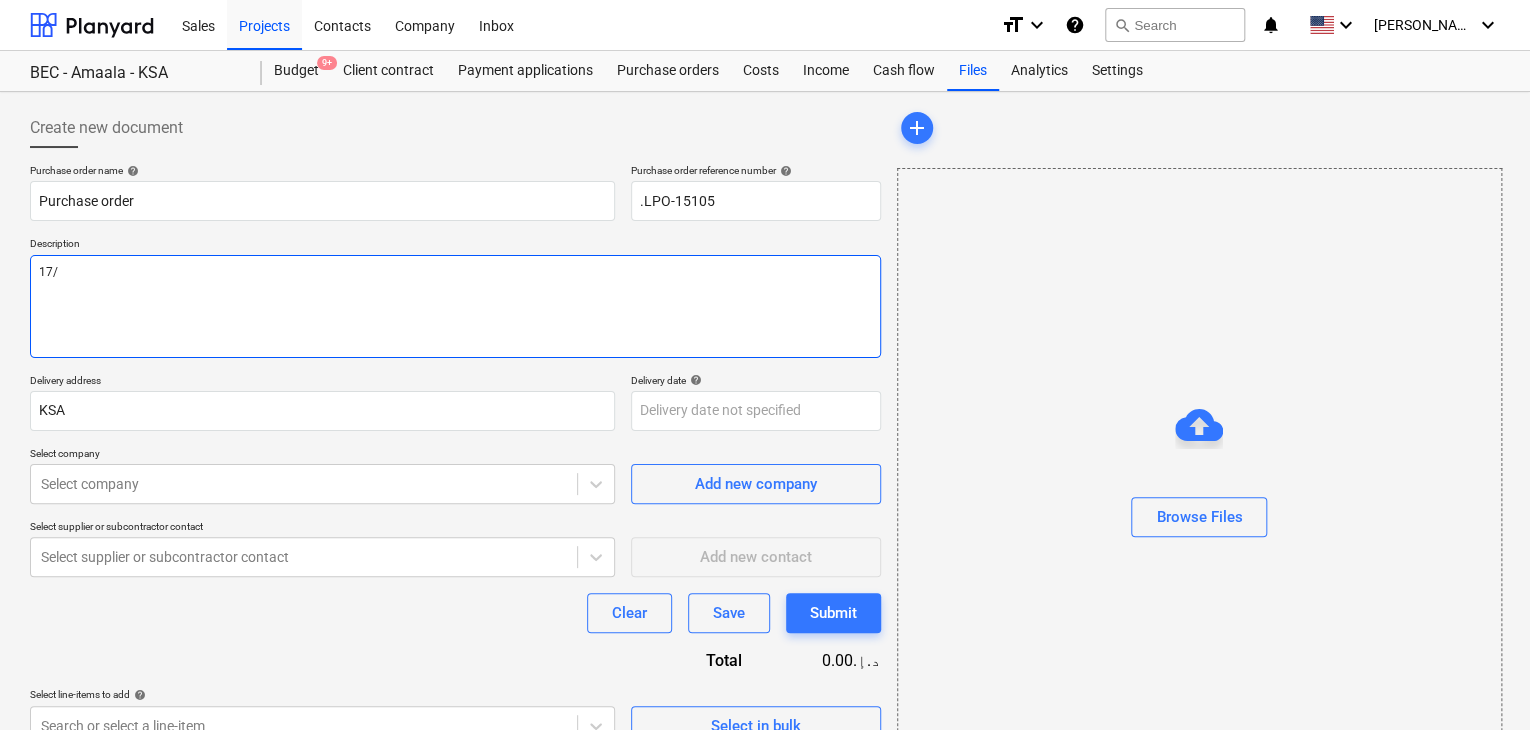 type on "x" 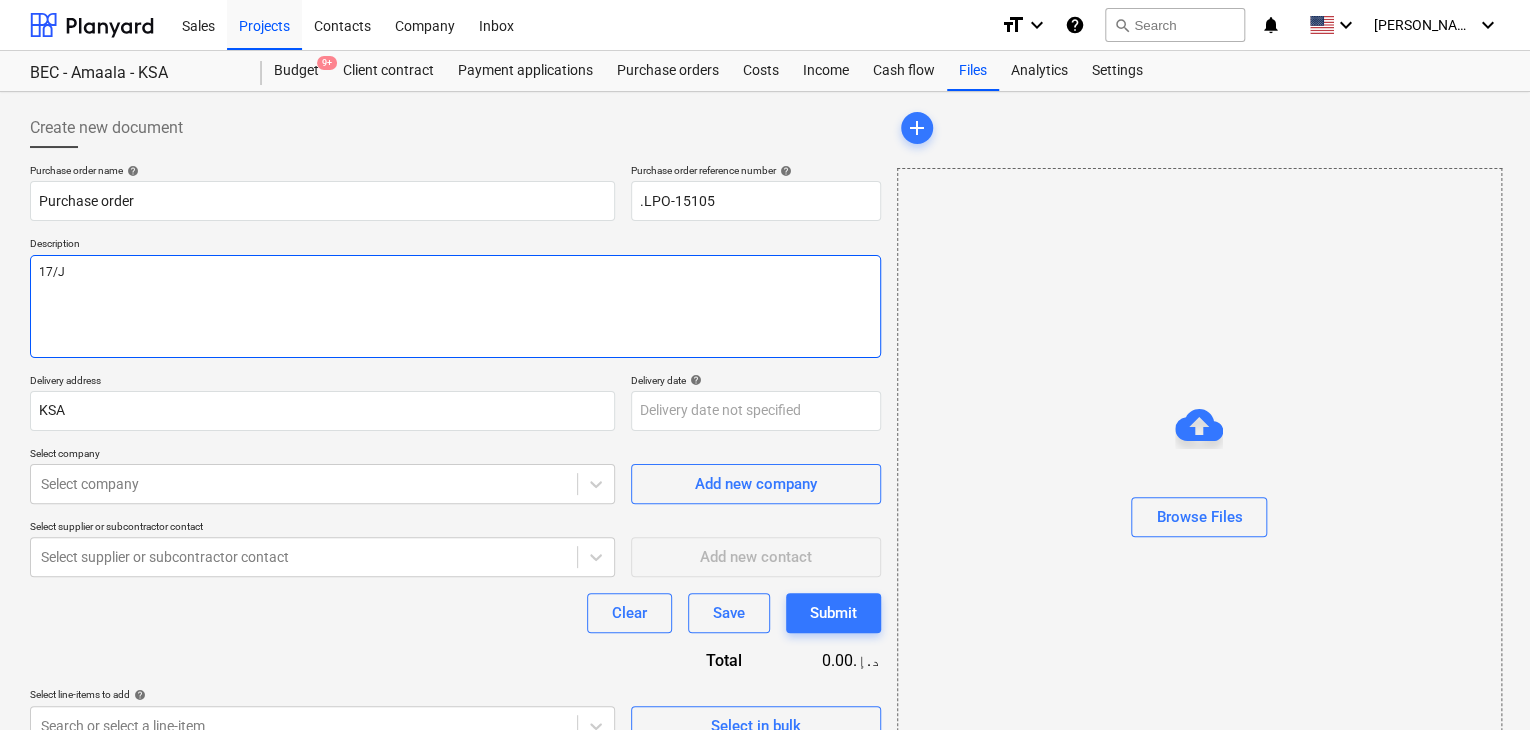 type on "x" 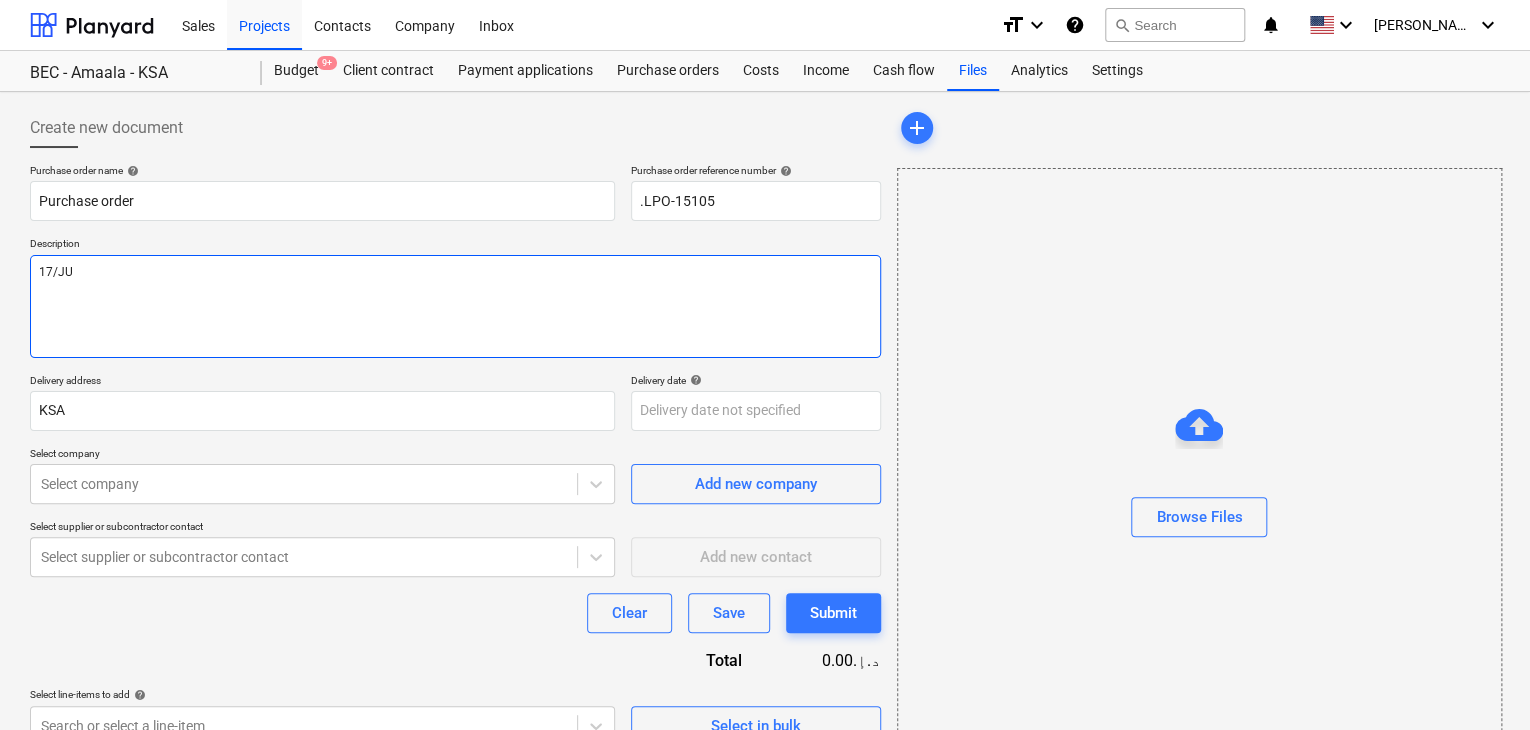 type on "x" 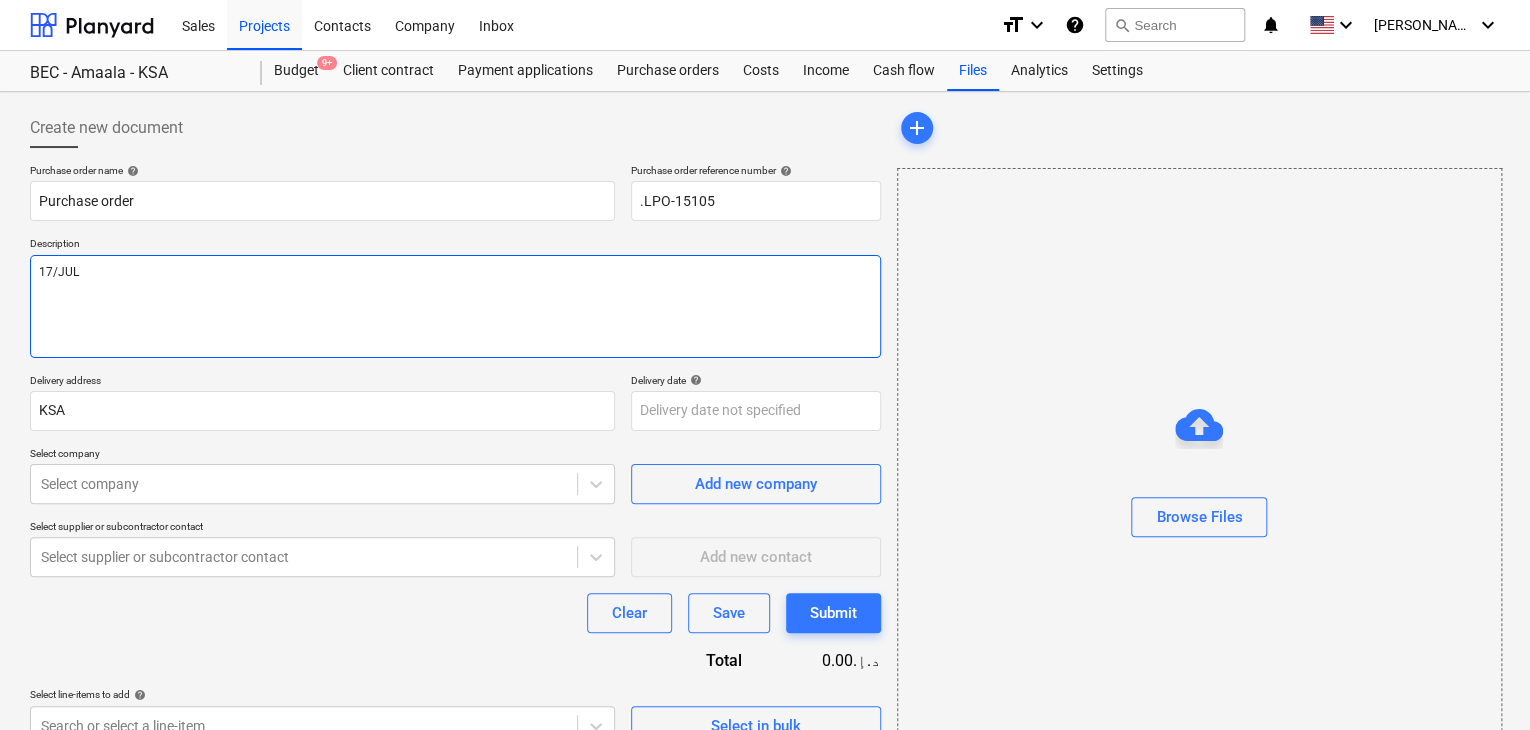 type on "x" 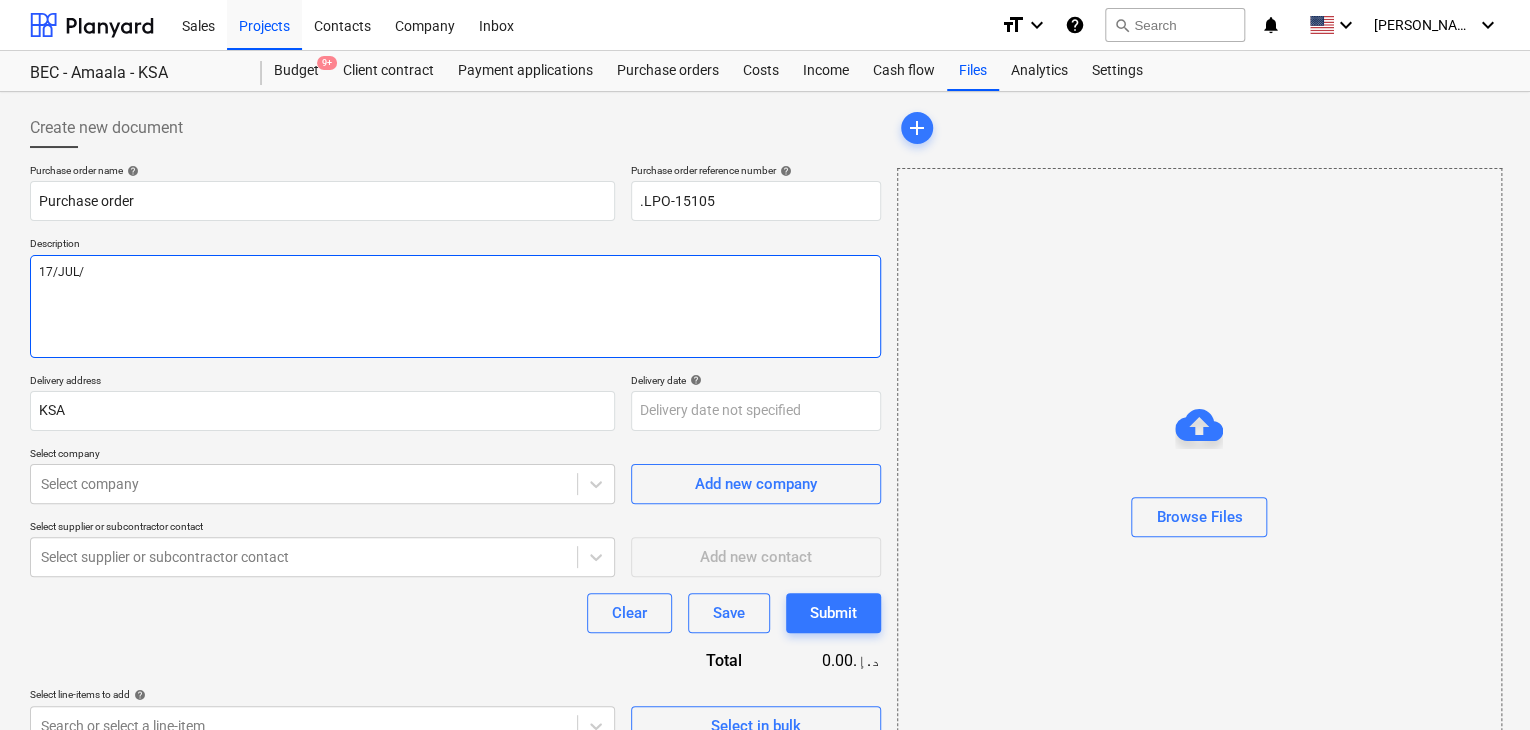 type on "x" 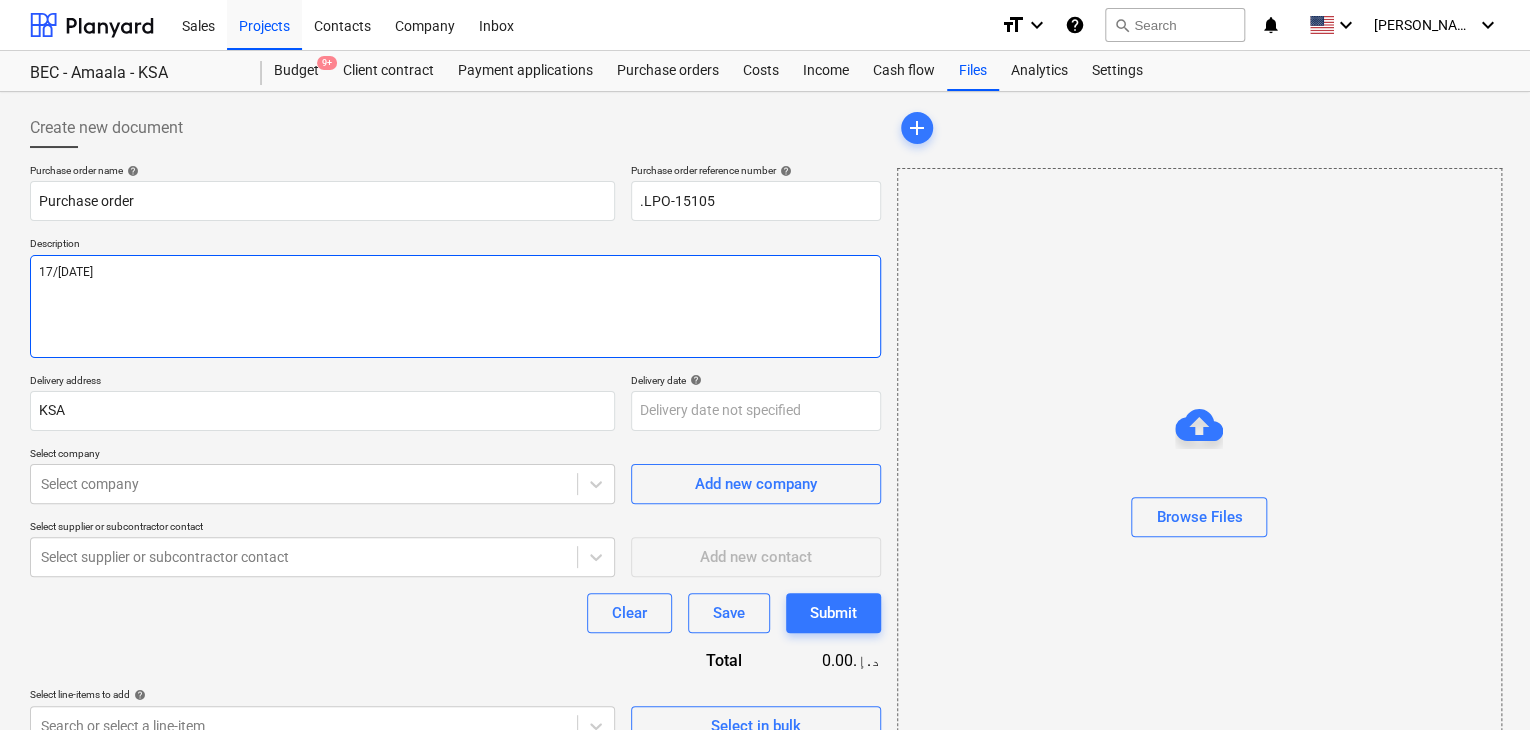 type on "x" 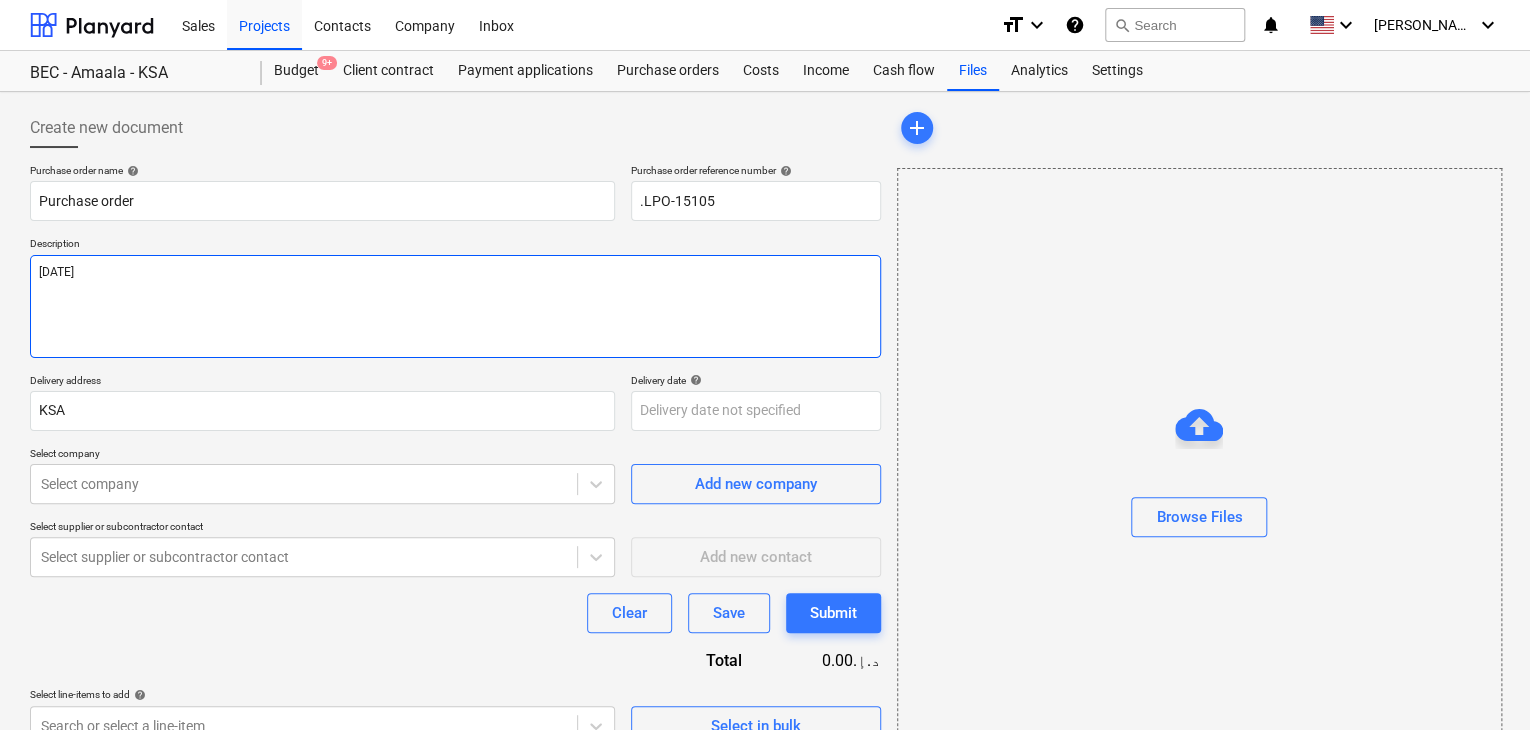 type on "x" 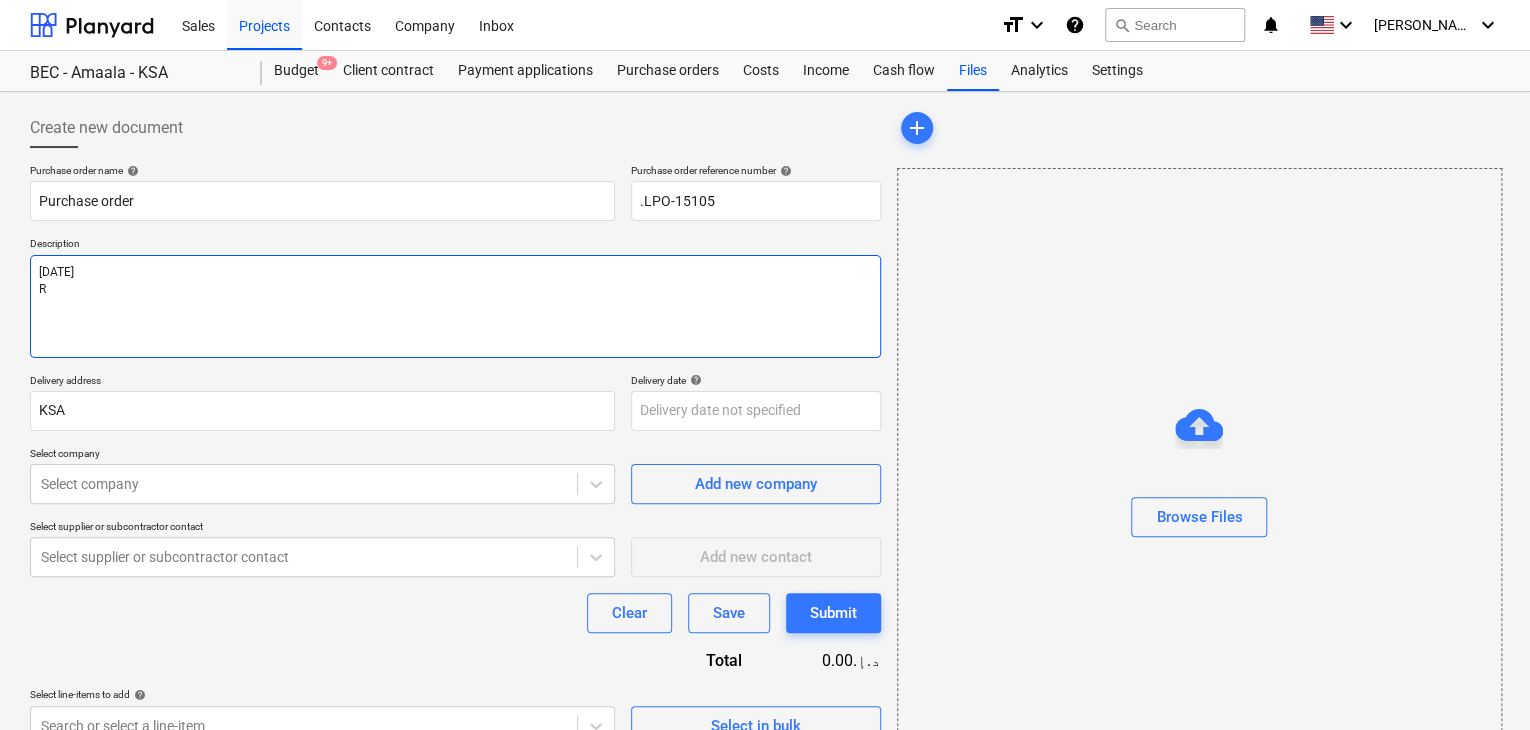type on "x" 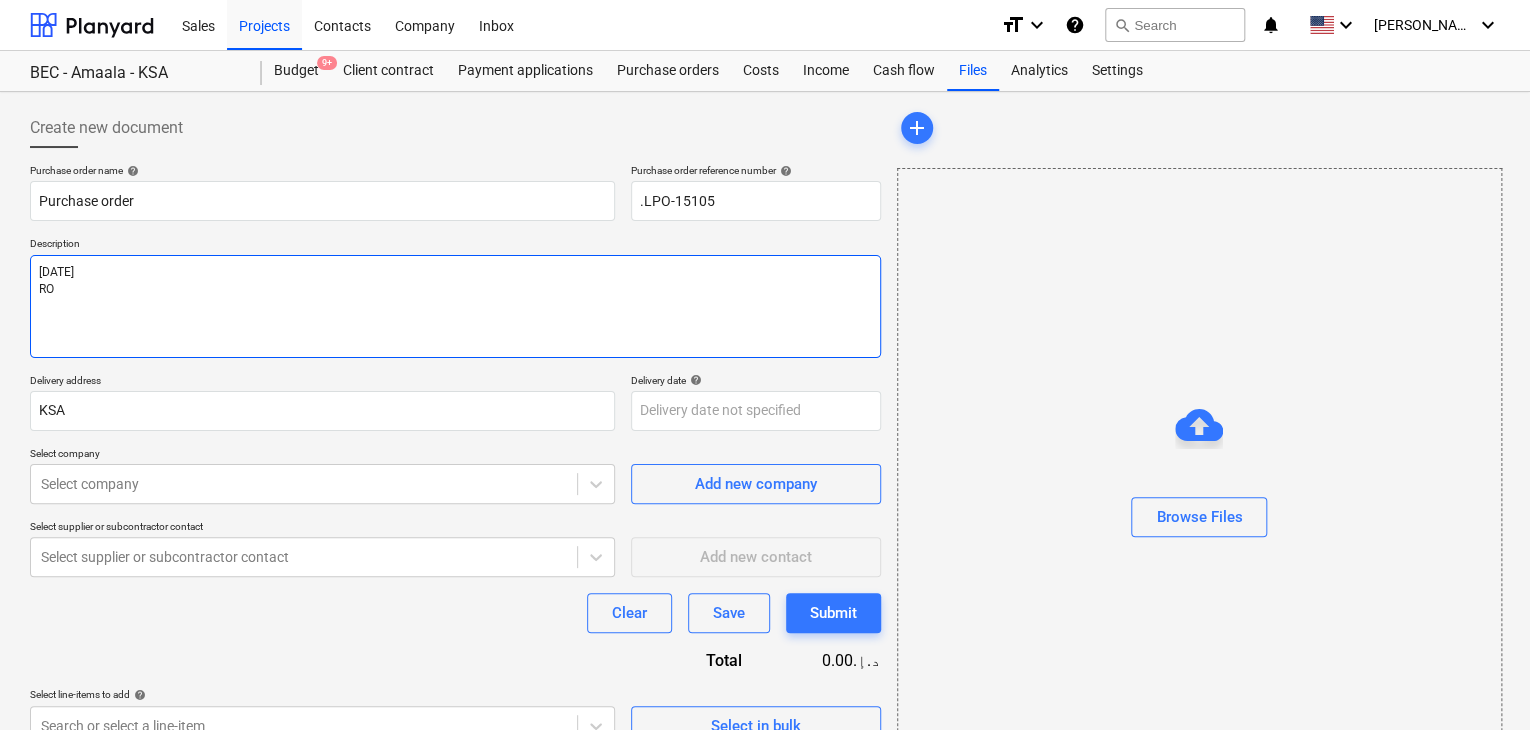 type on "x" 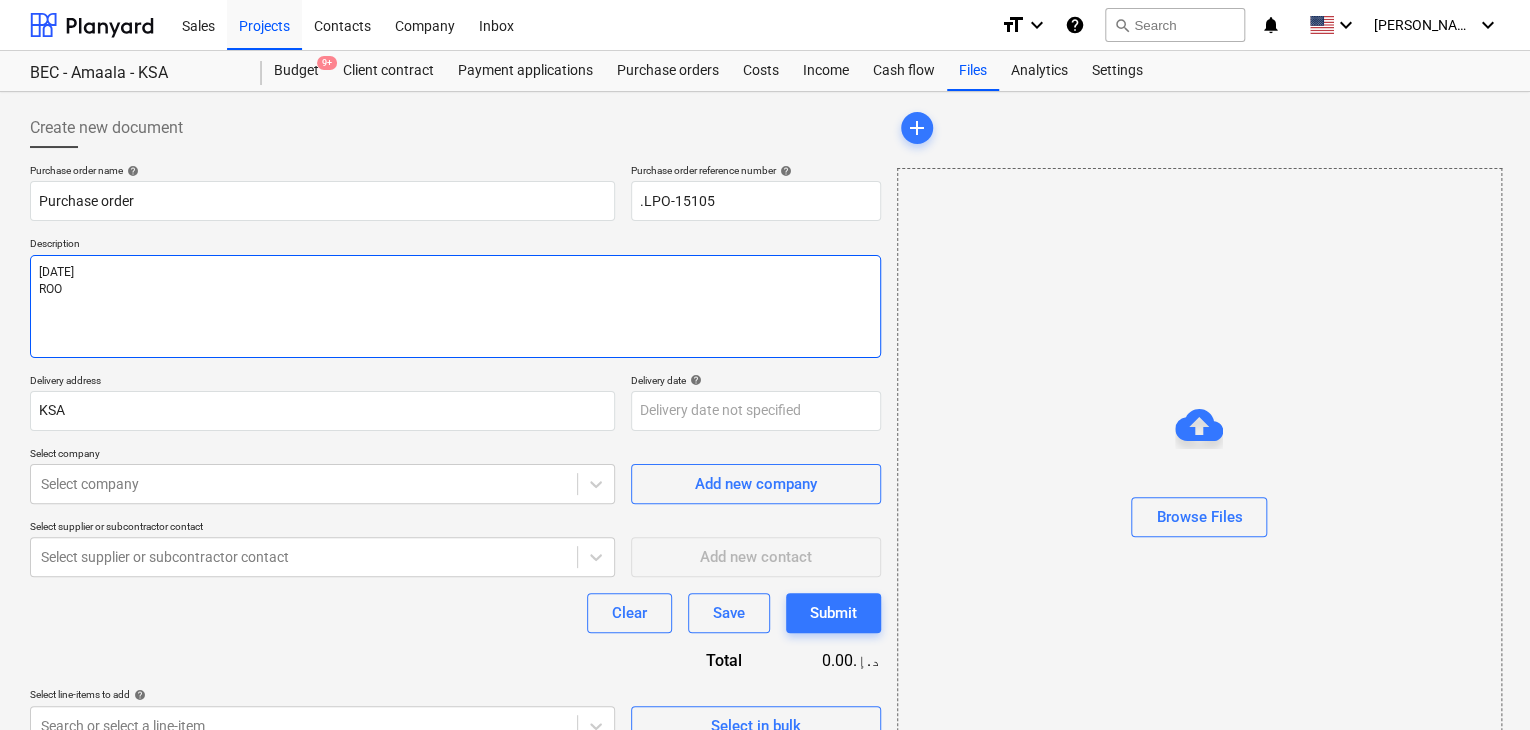 type on "x" 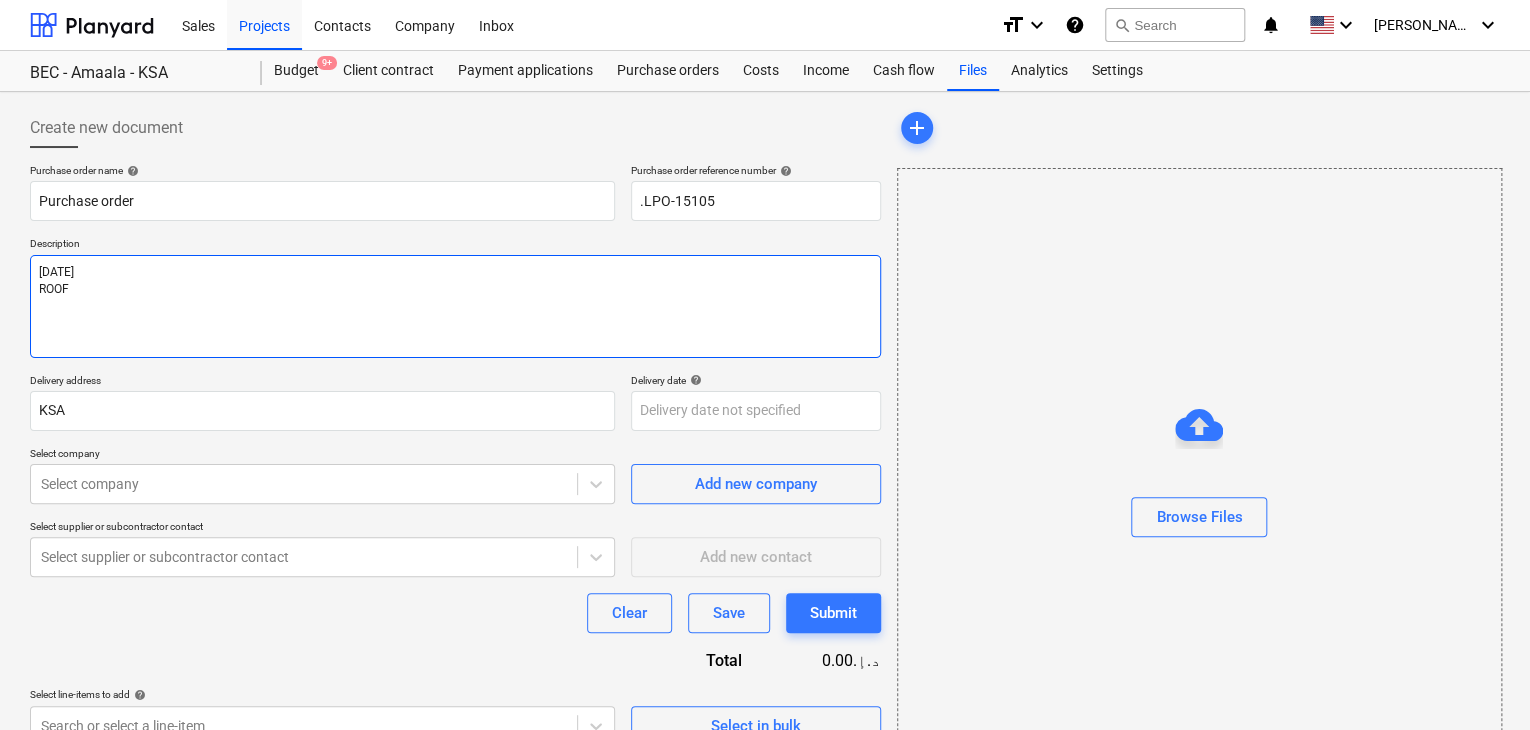 type on "x" 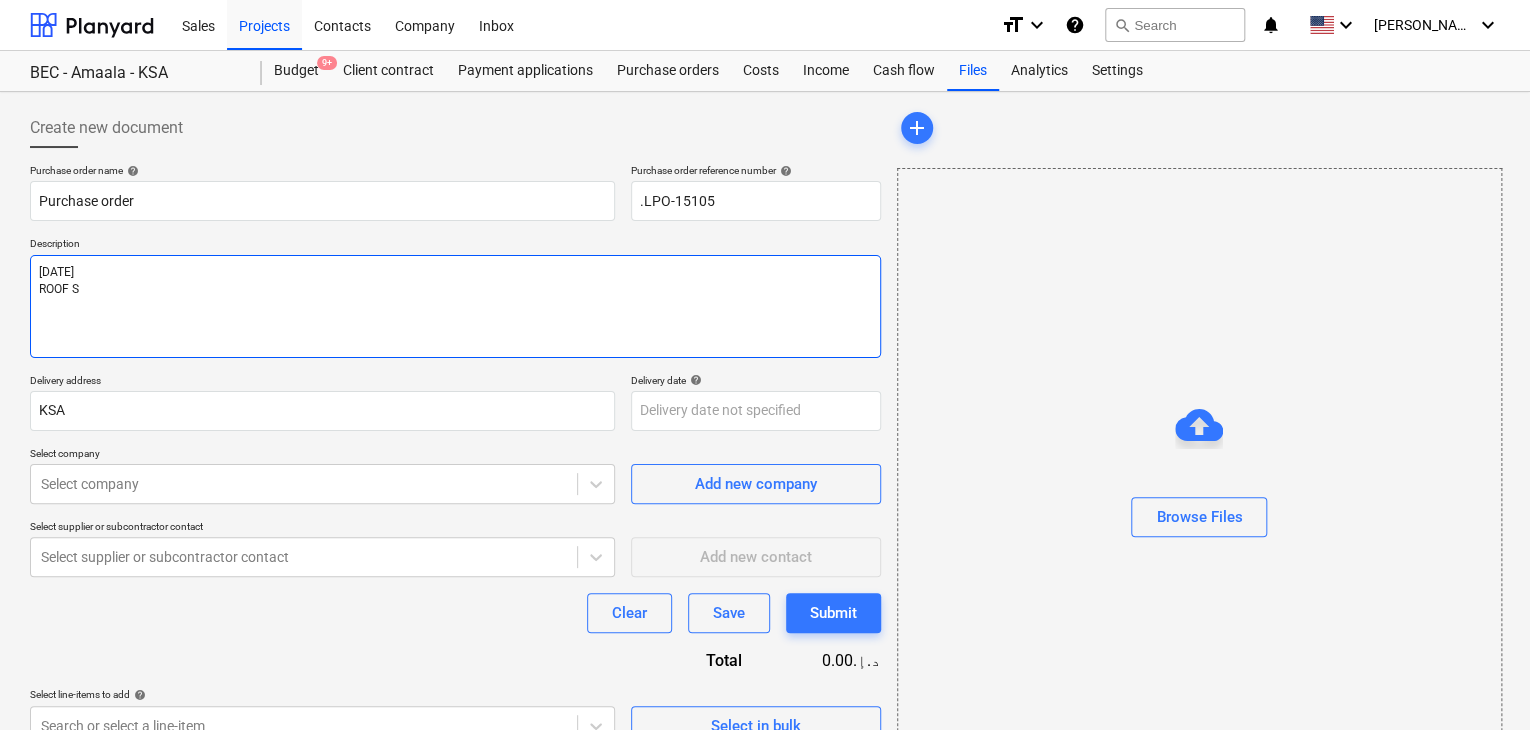 type on "x" 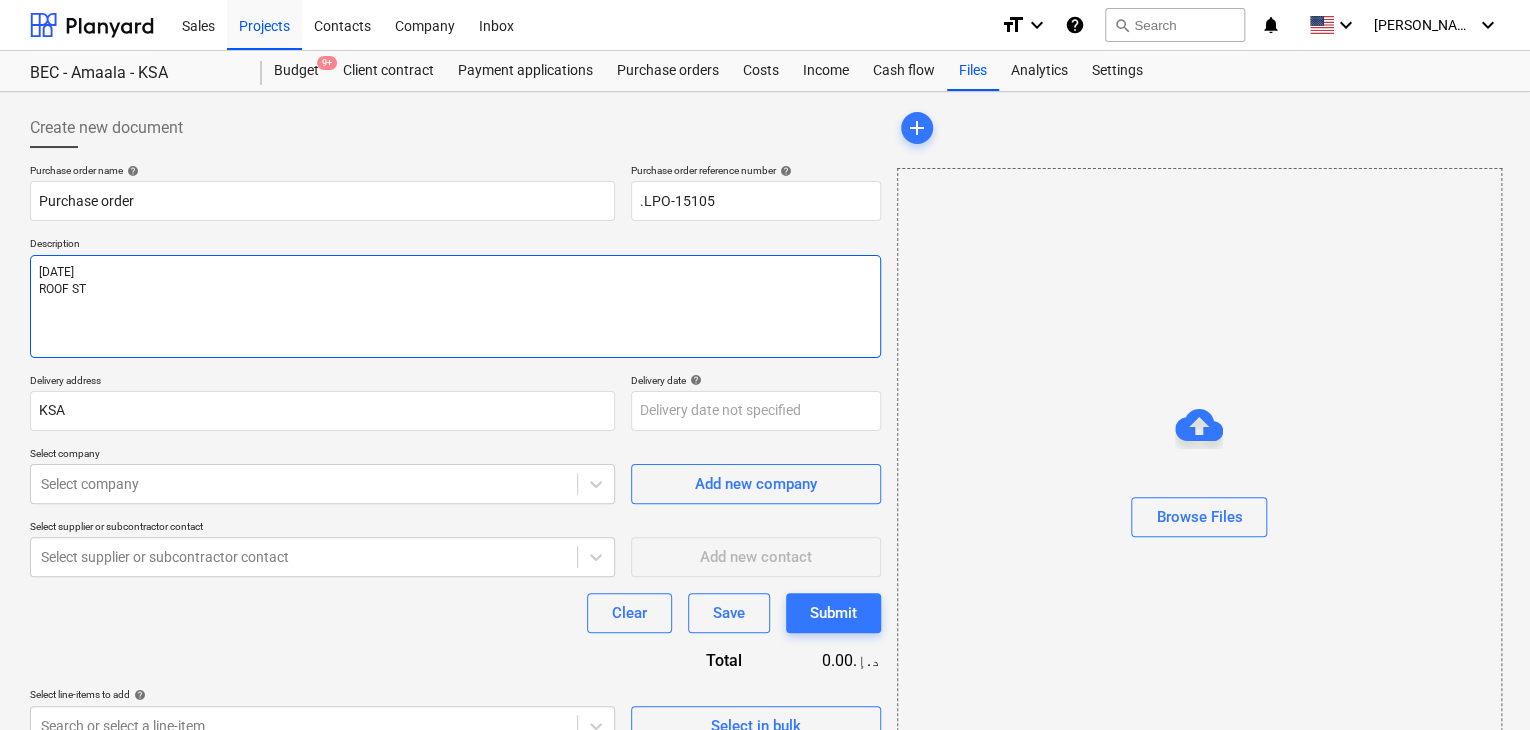 type on "x" 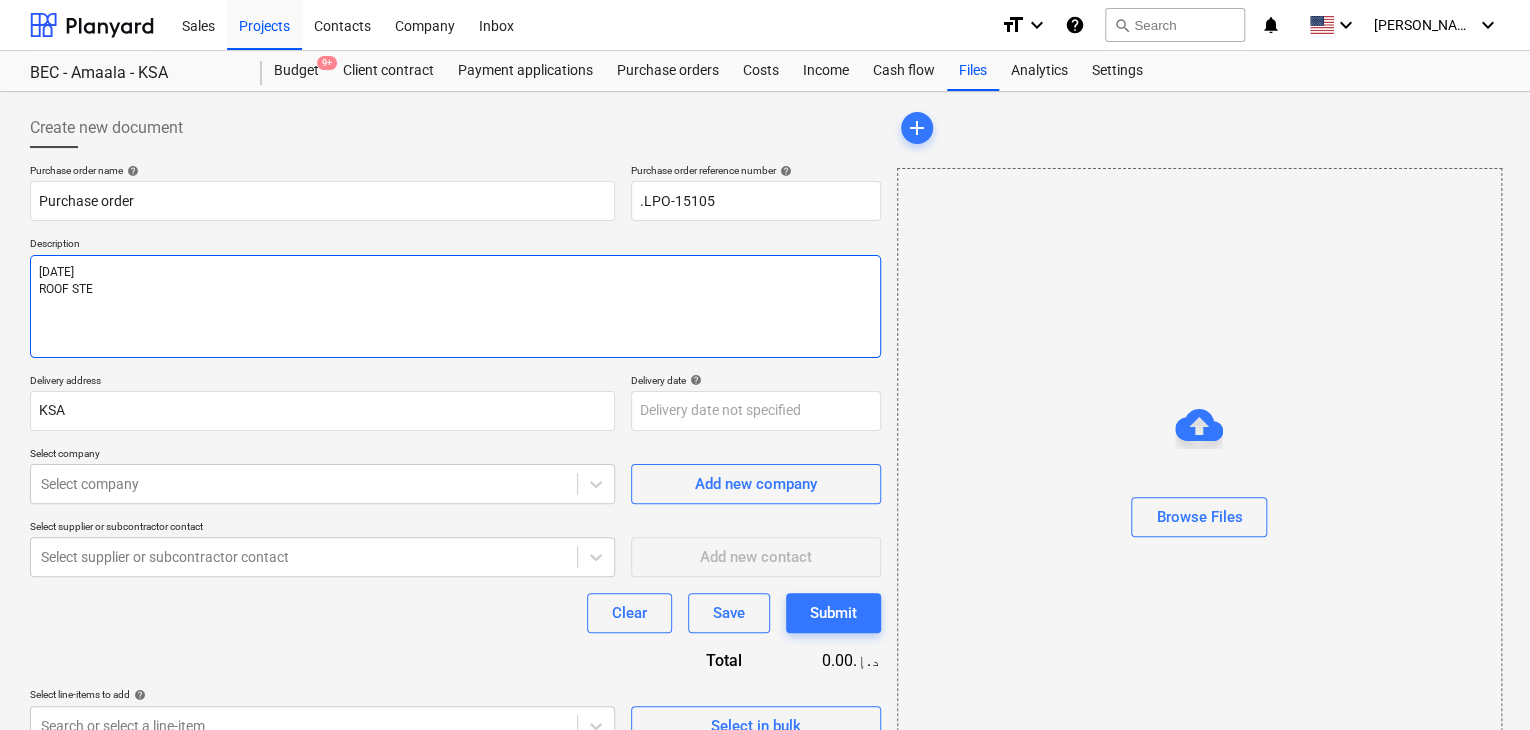 type on "x" 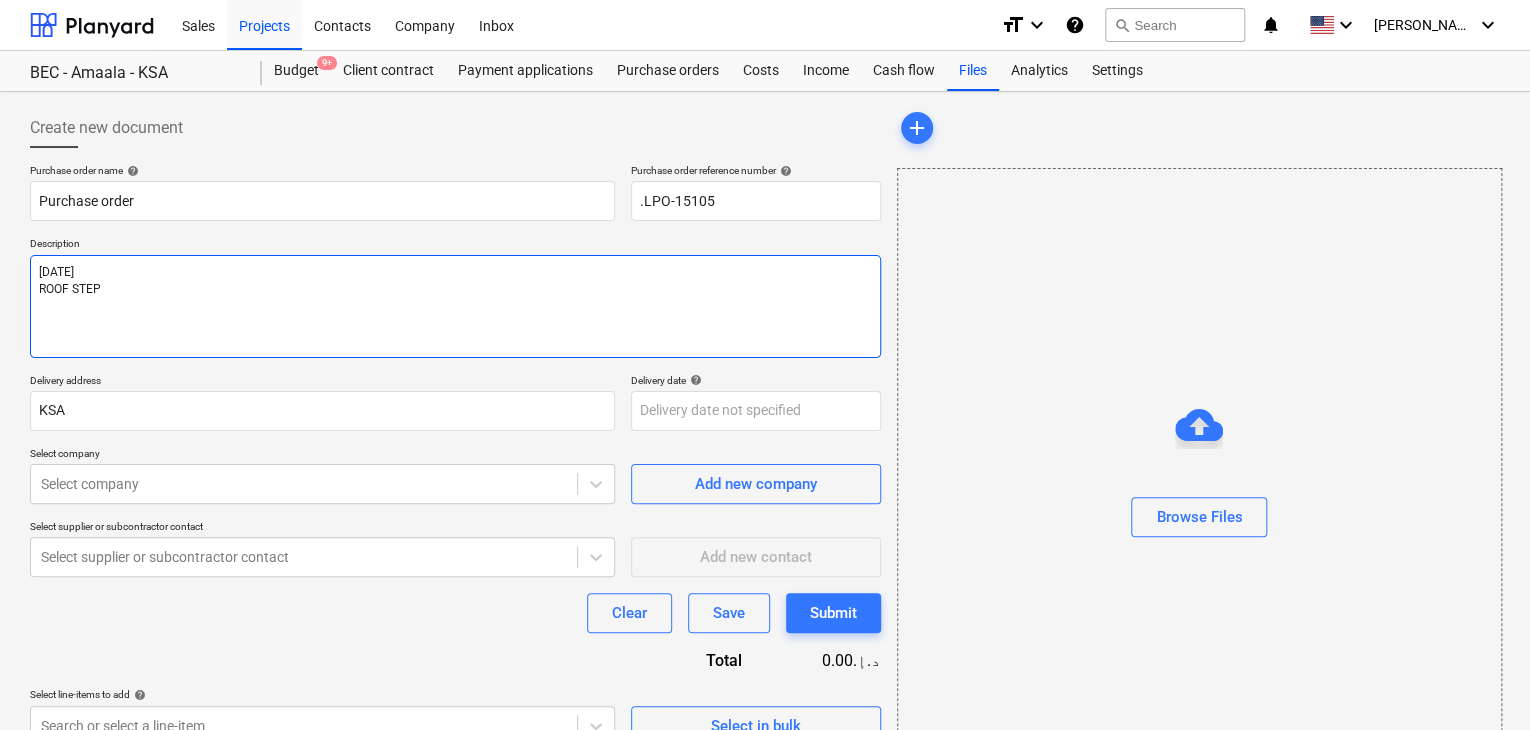 type on "x" 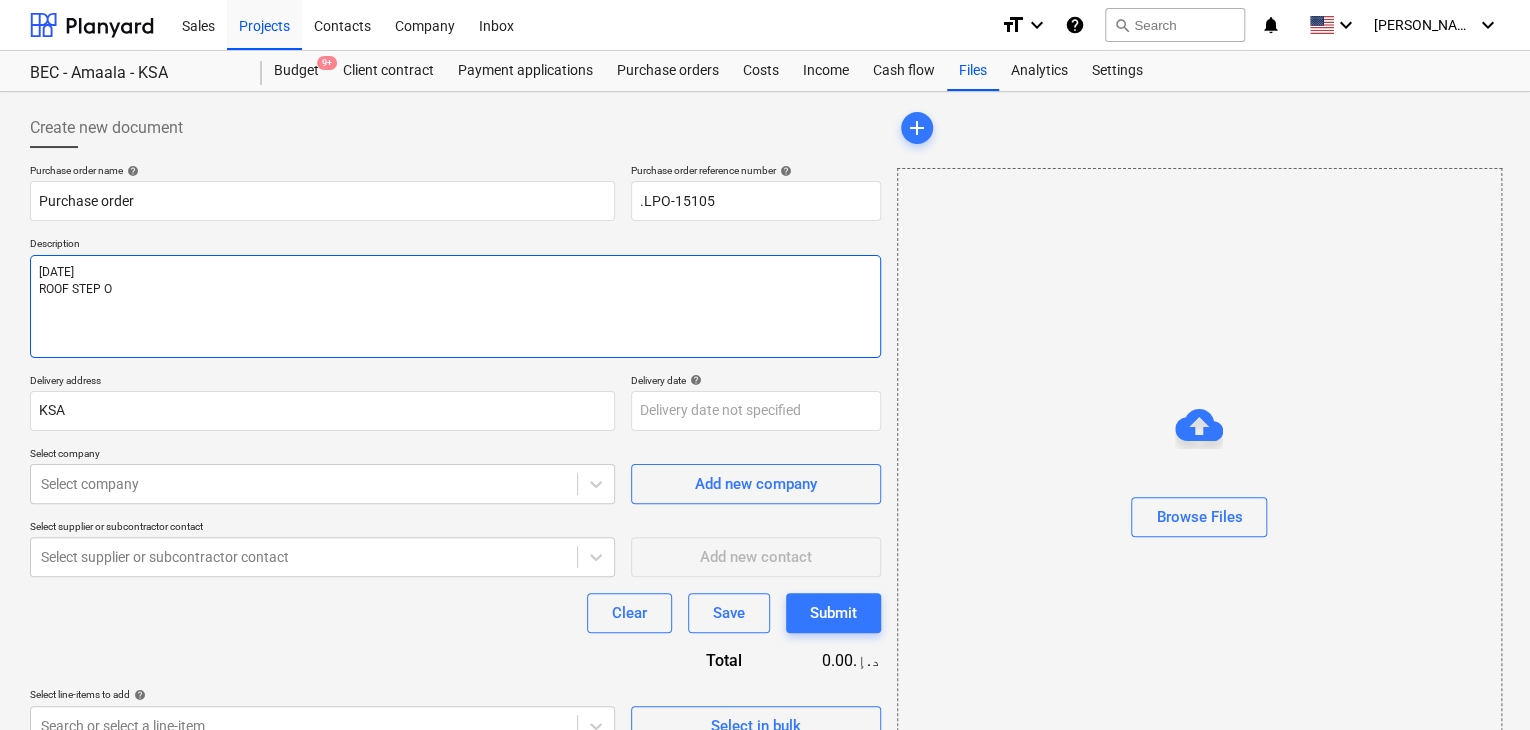 type on "x" 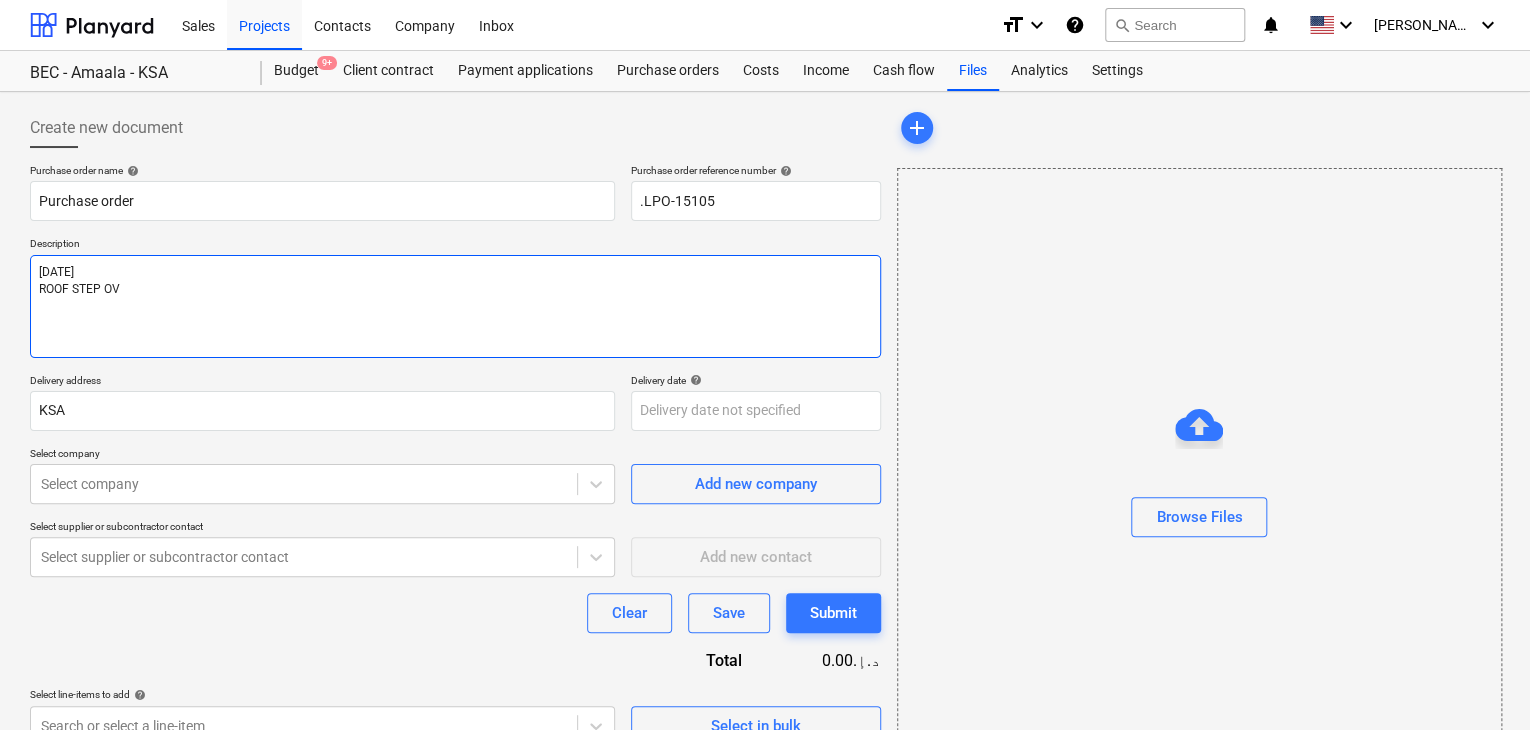 type on "x" 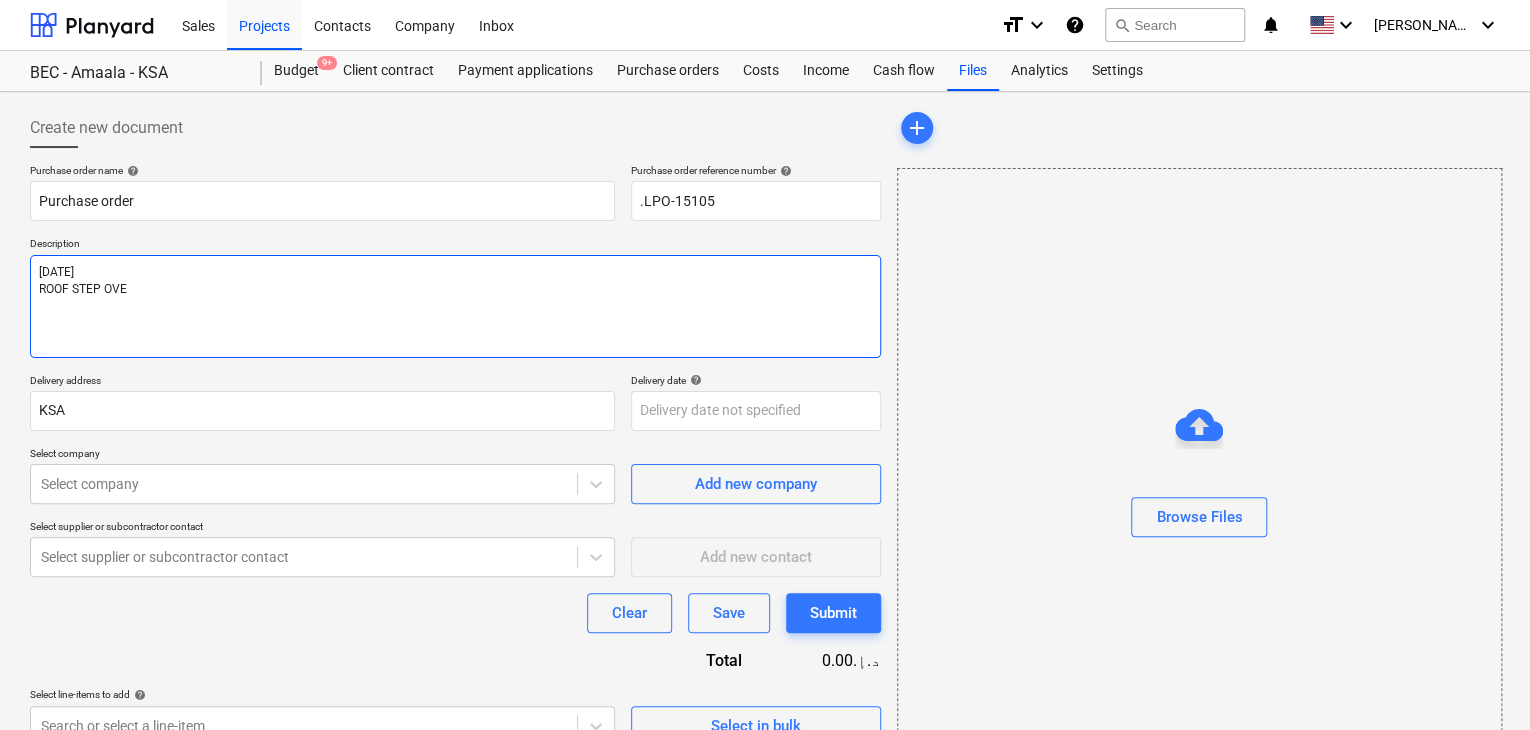 type on "x" 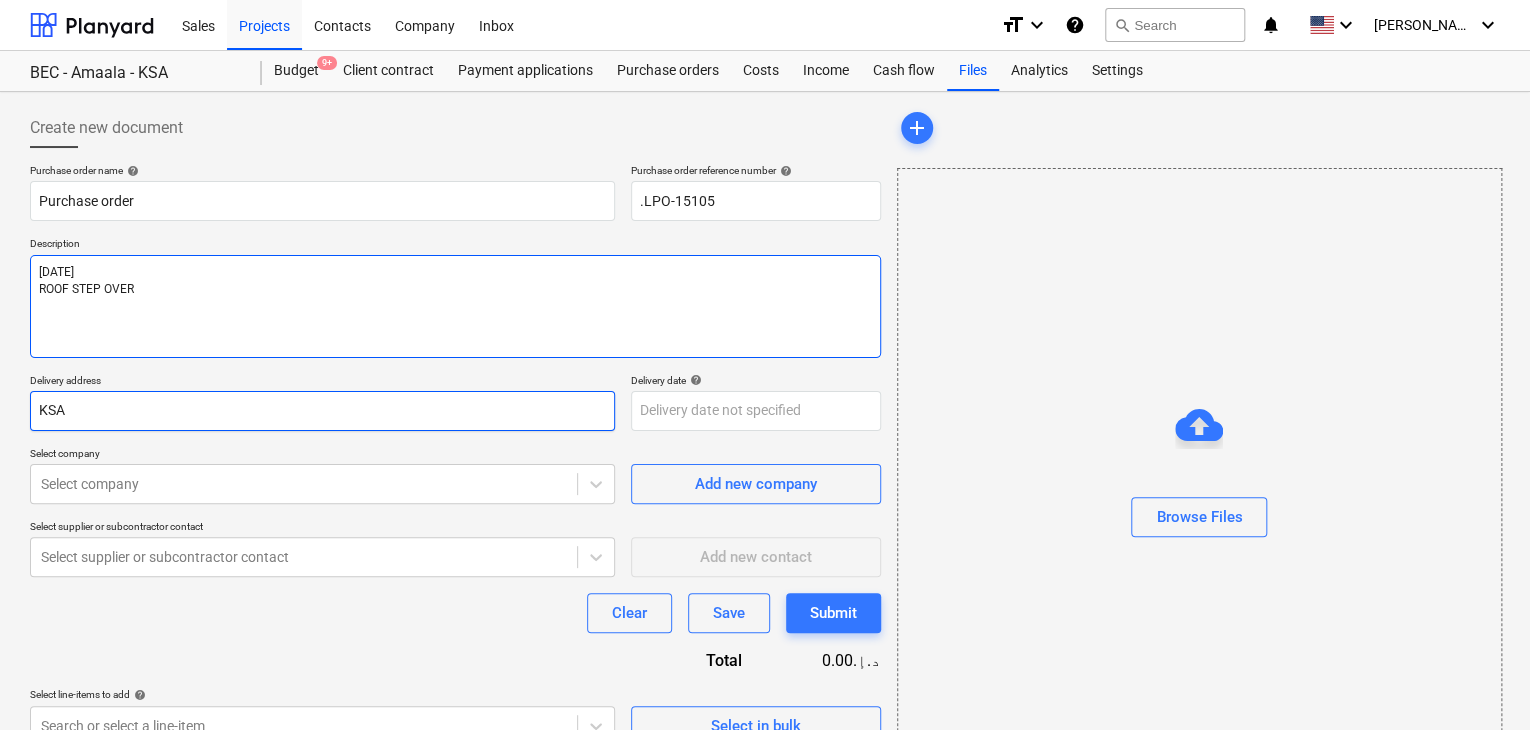type on "[DATE]
ROOF STEP OVER" 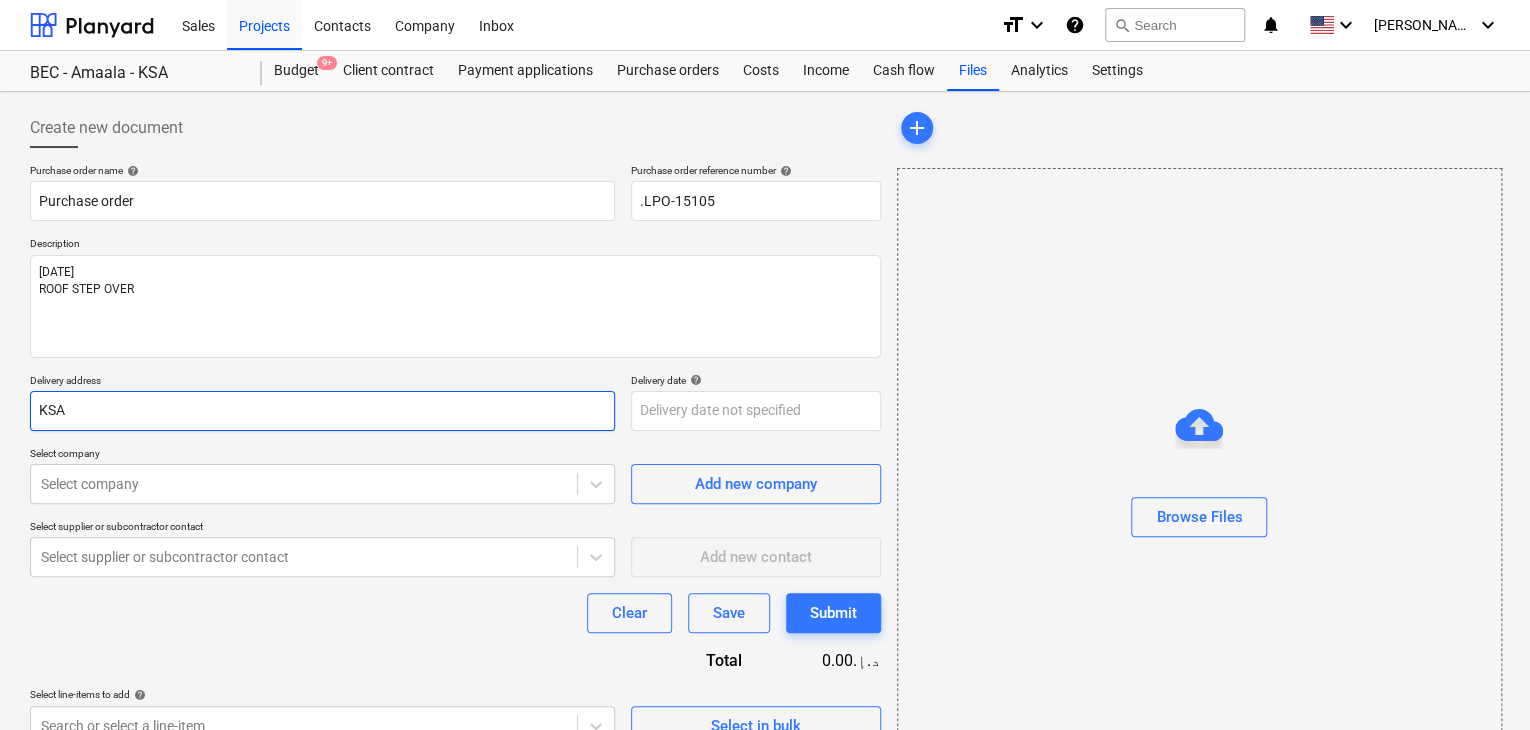 click on "KSA" at bounding box center [322, 411] 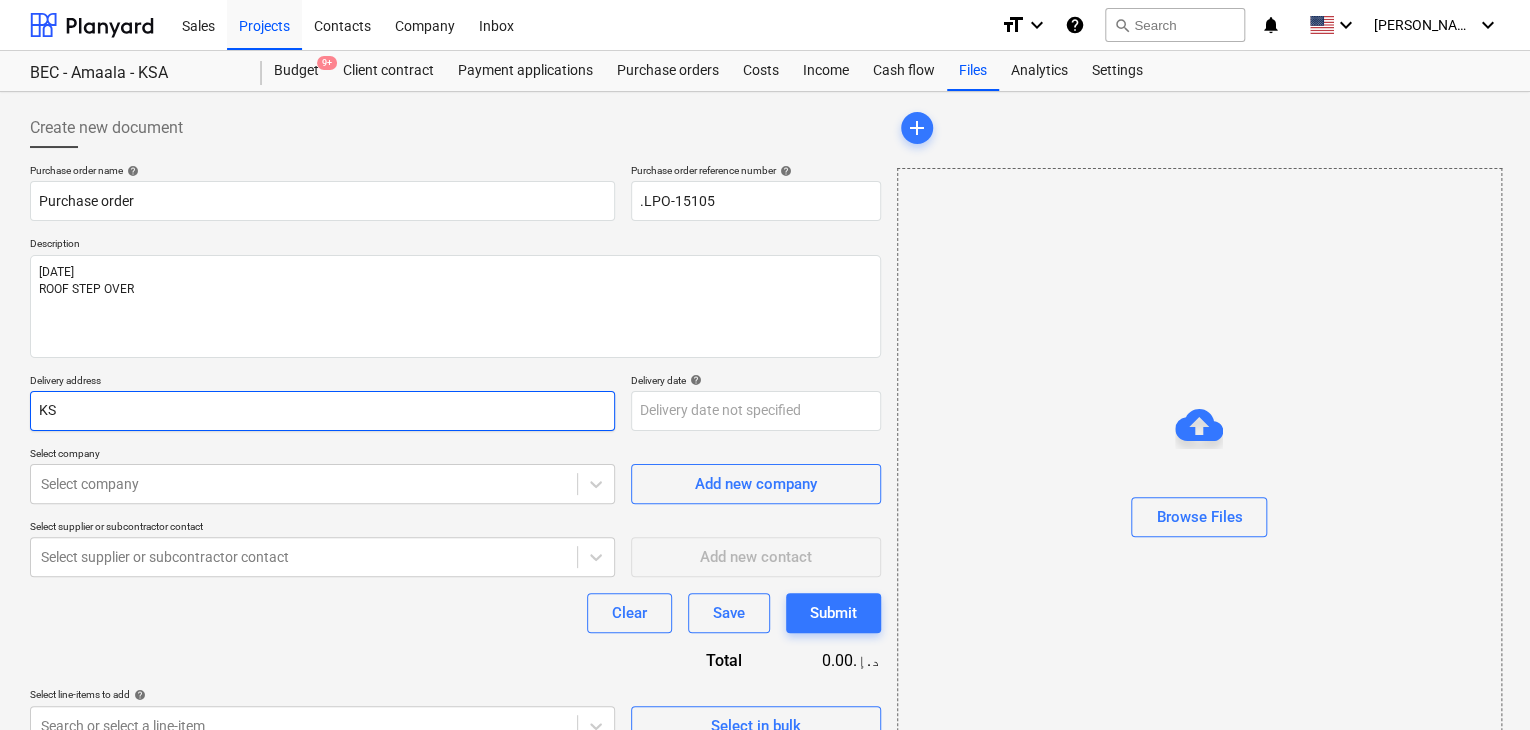type on "x" 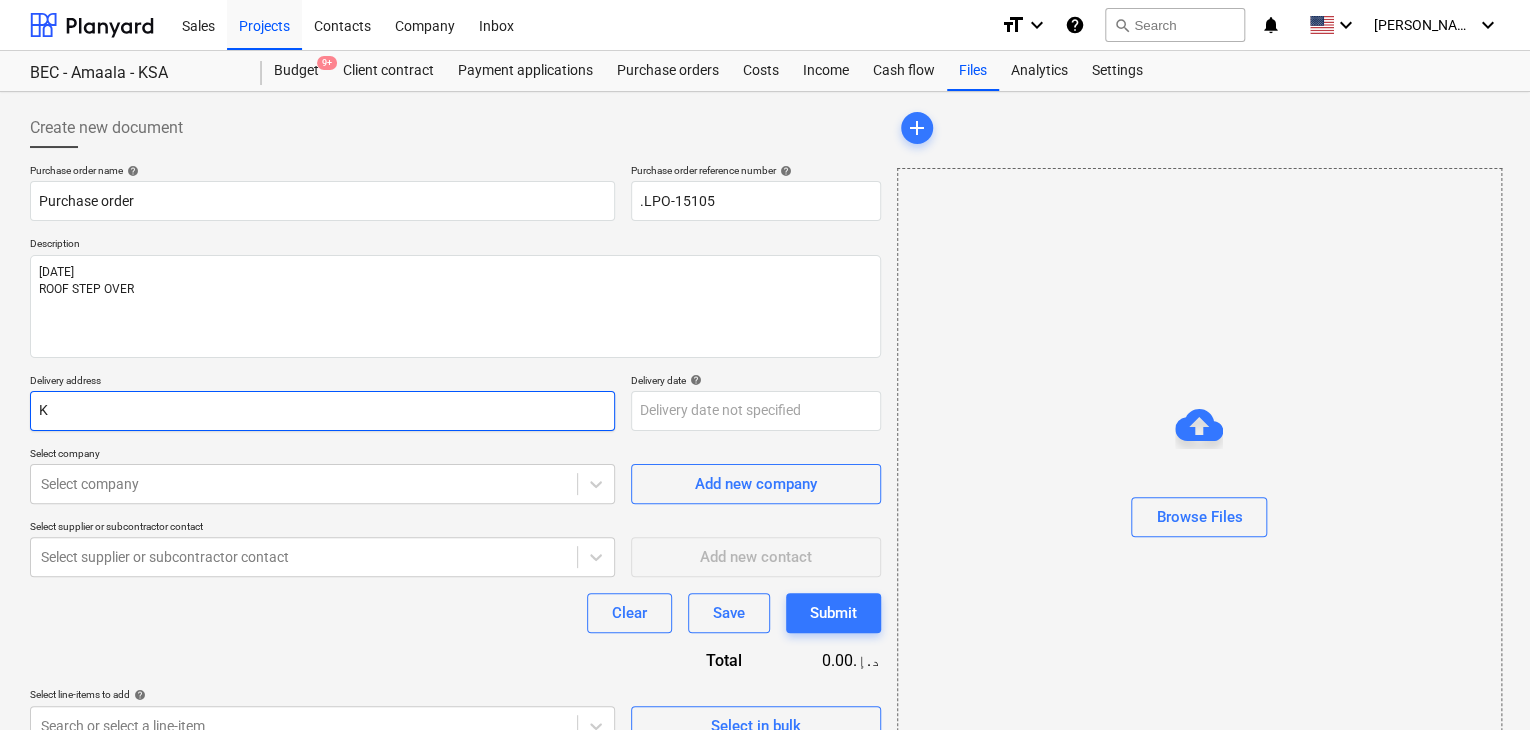 type on "x" 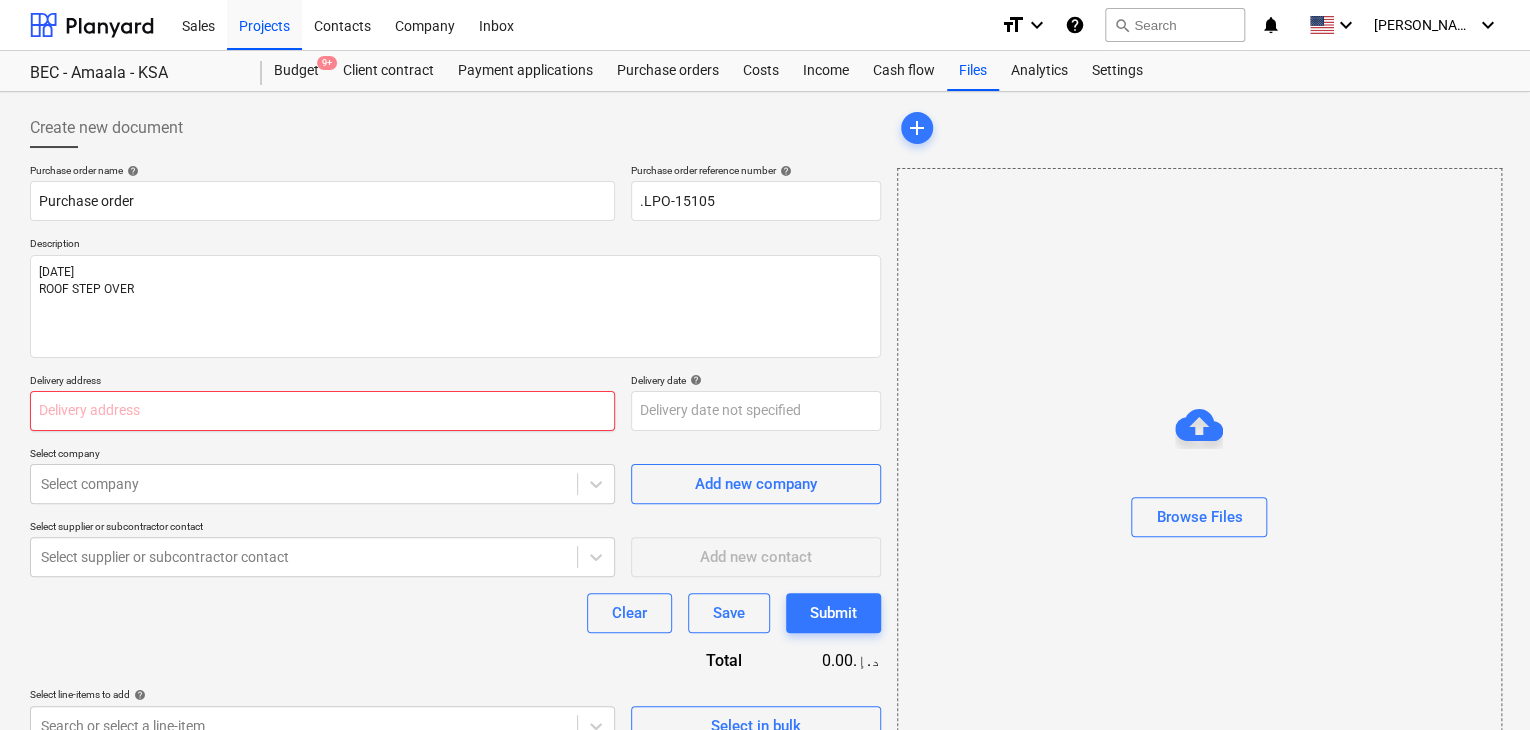 type on "x" 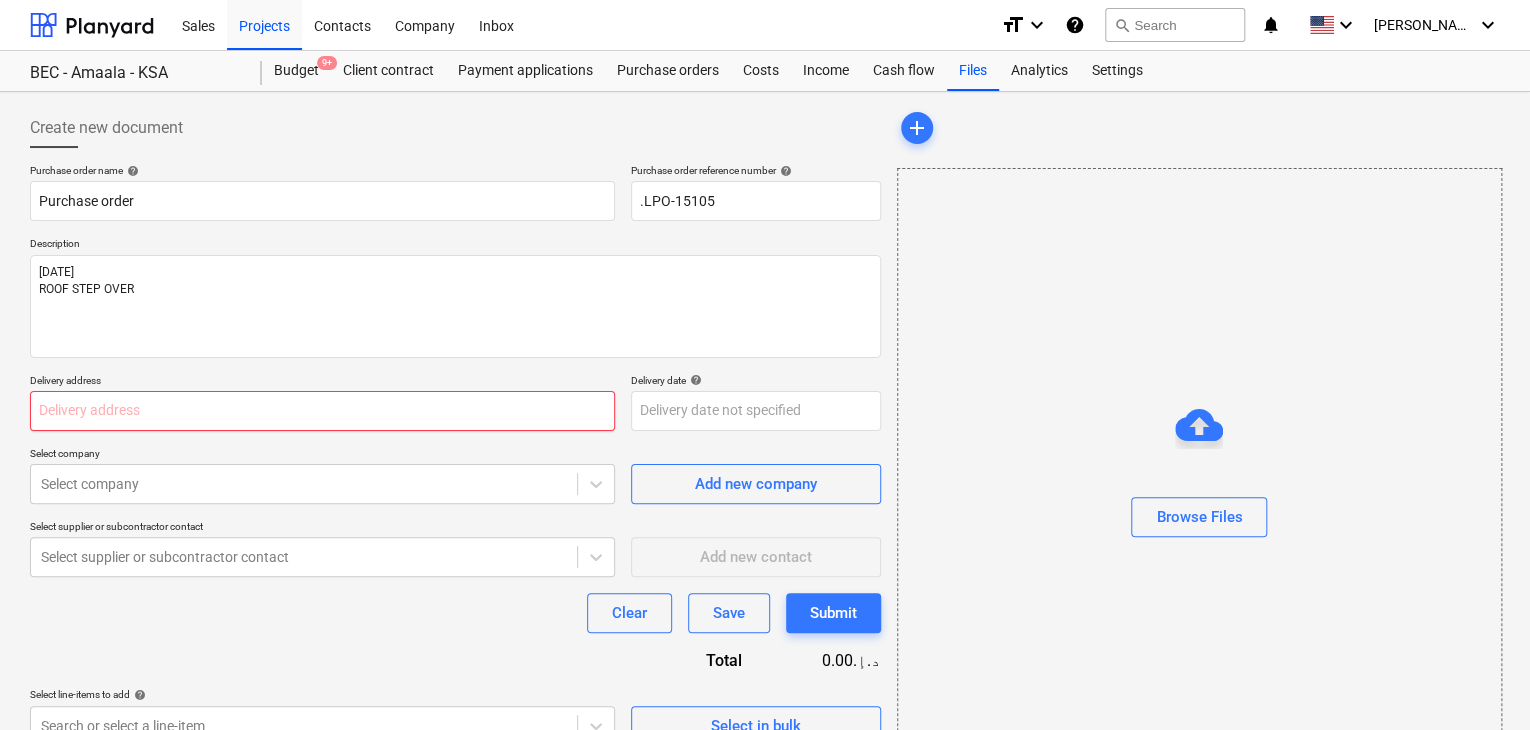 type on "L" 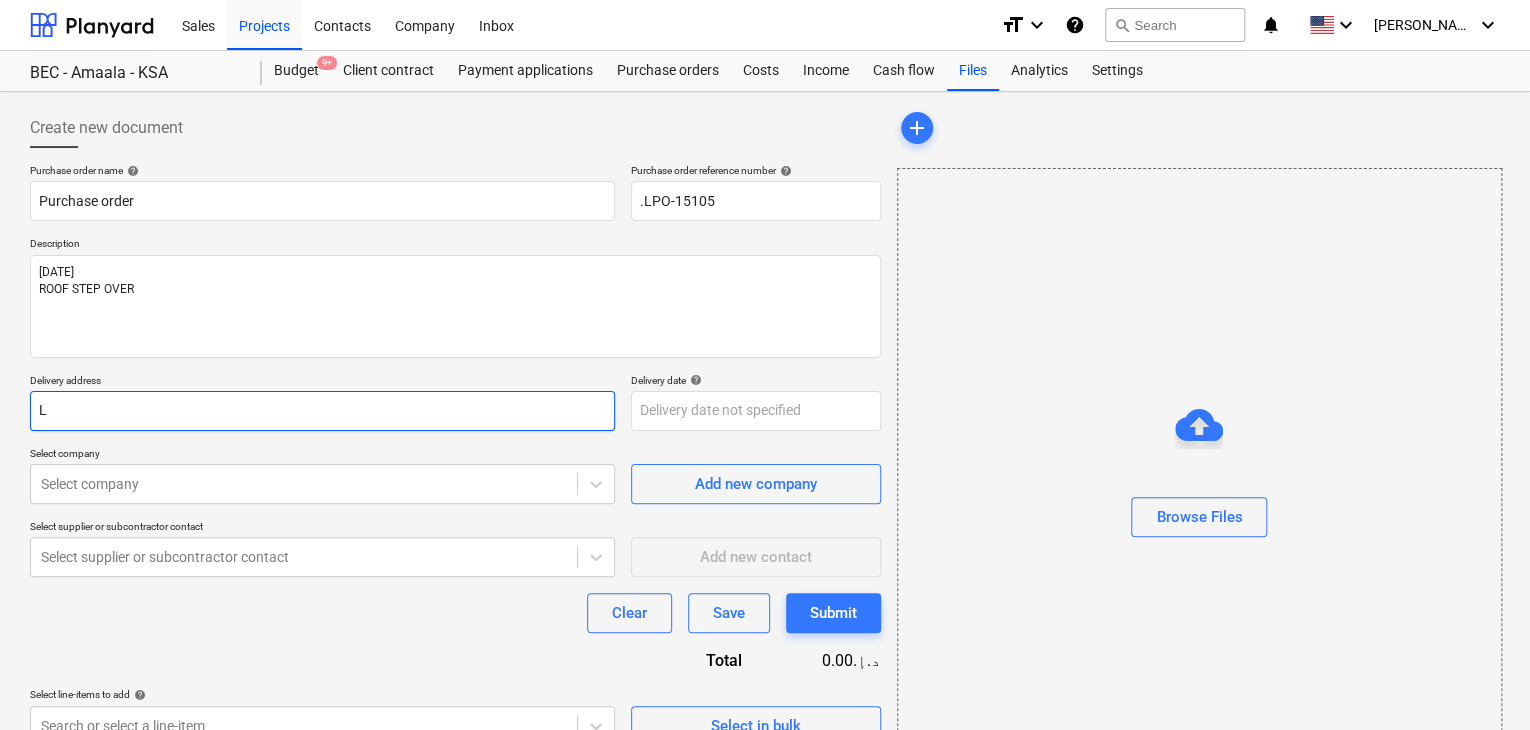 type on "x" 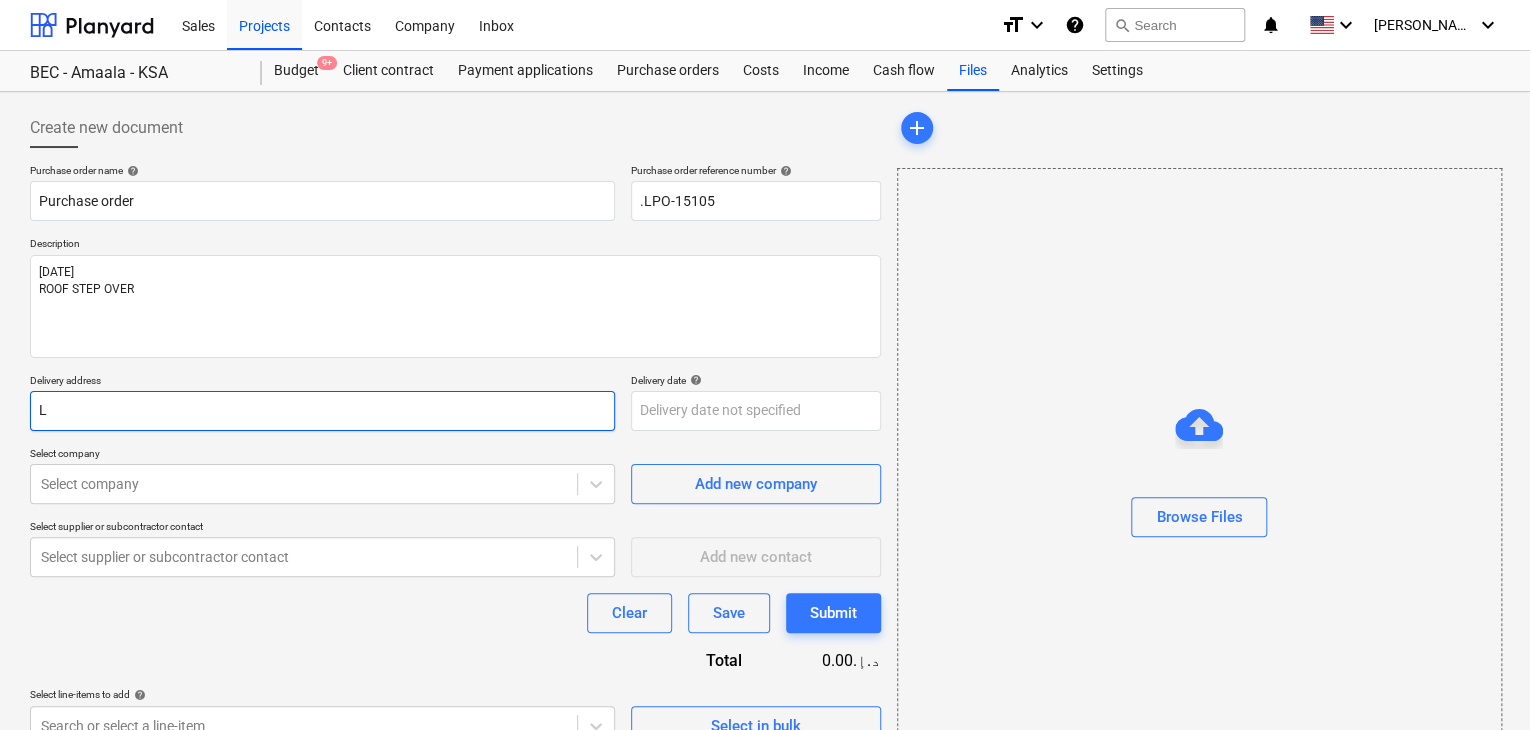 type on "LU" 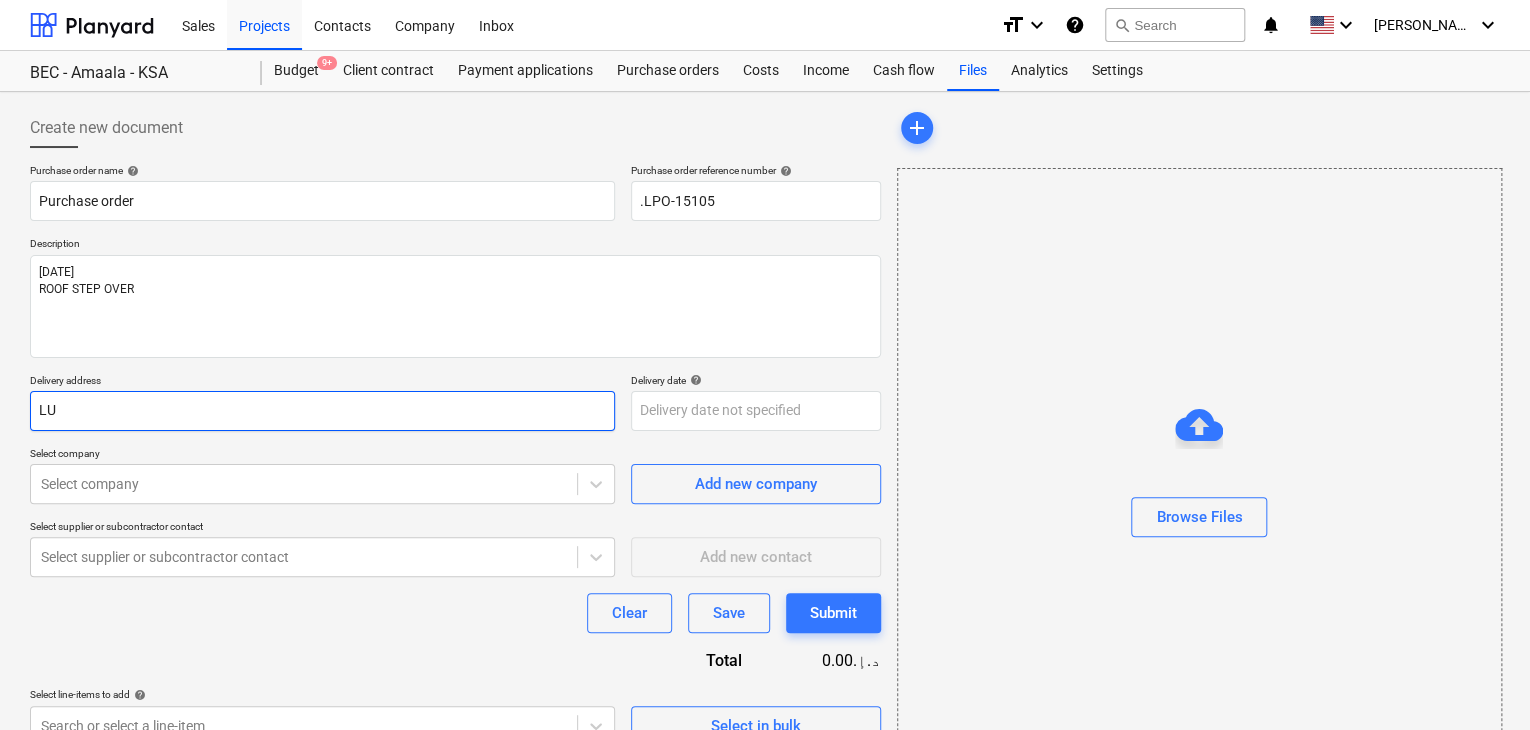 type on "x" 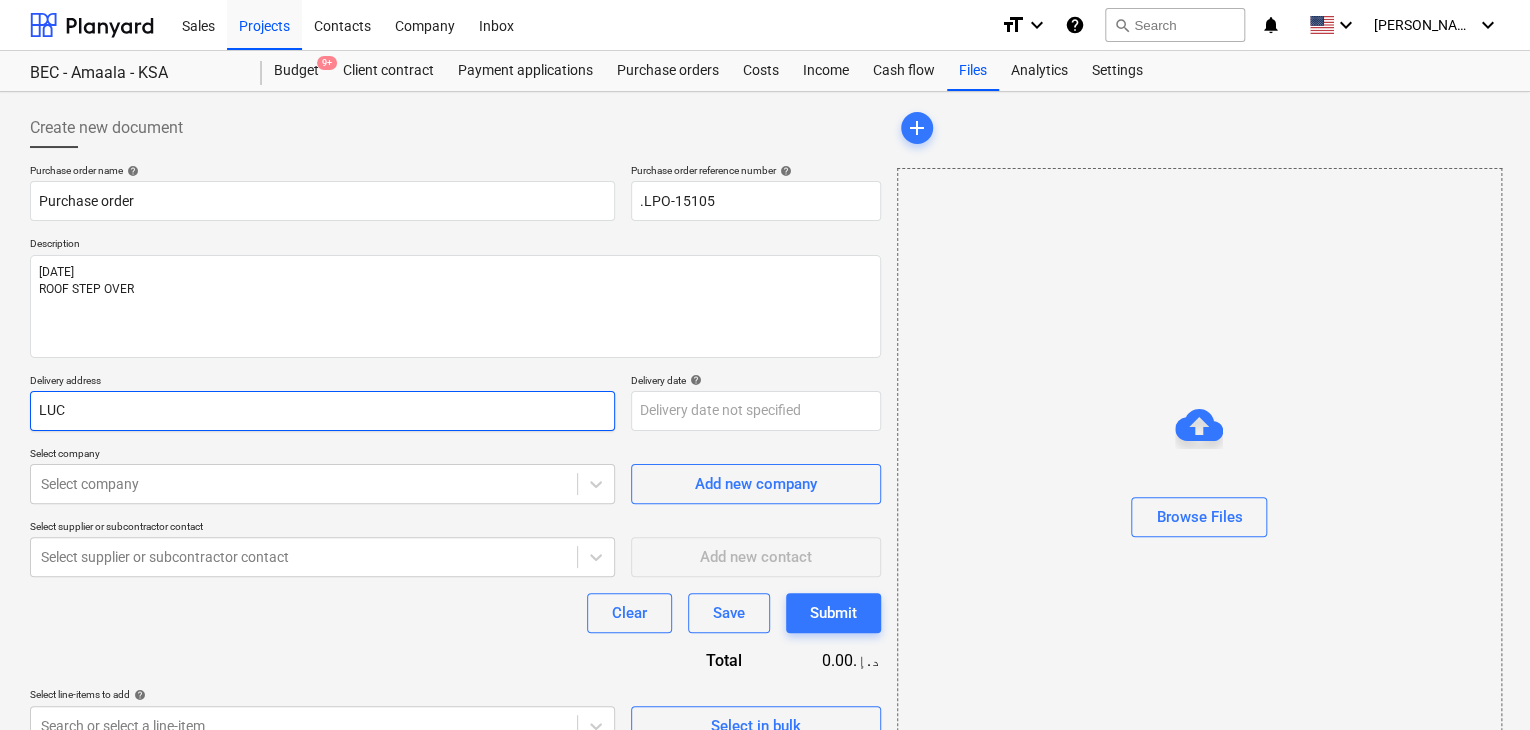 type on "x" 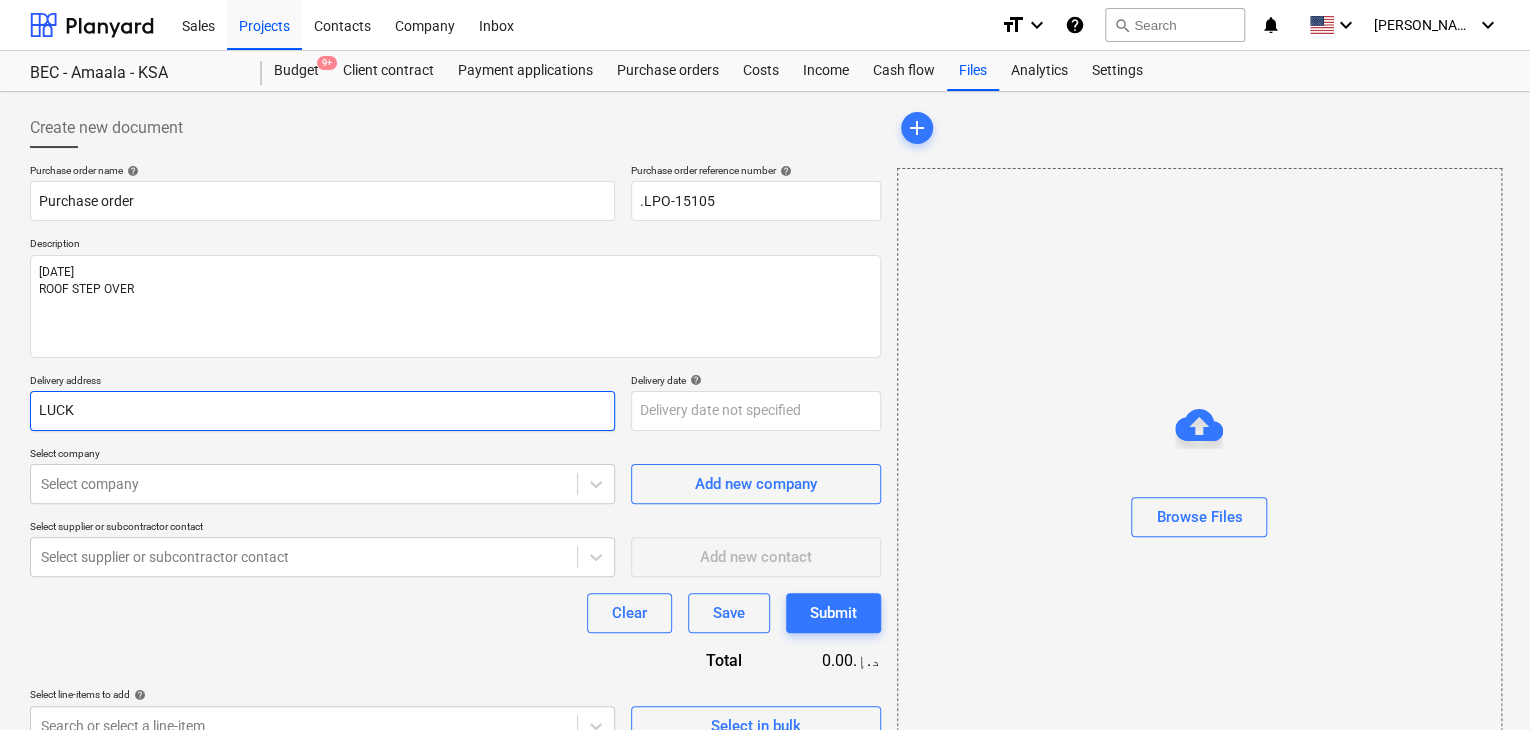 type on "x" 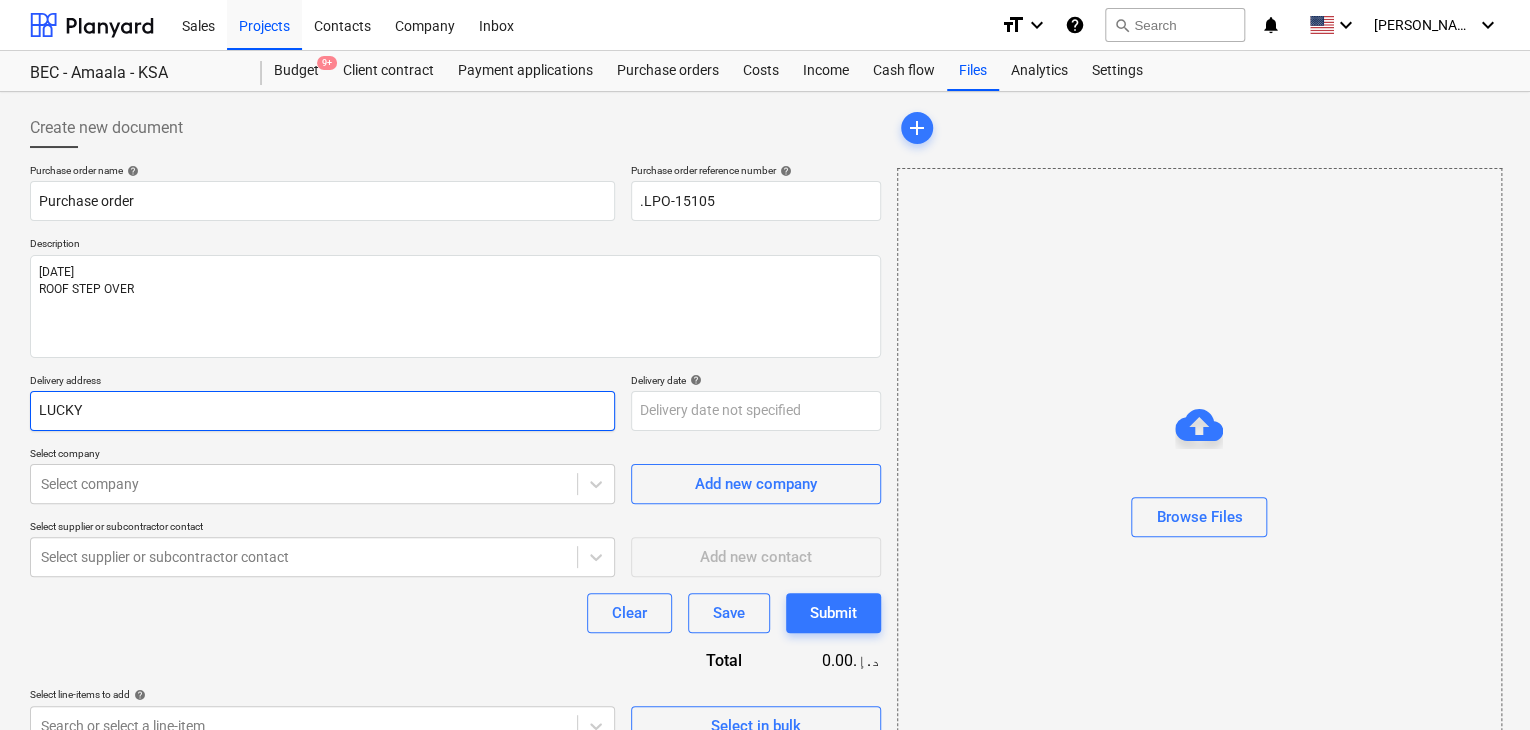 type on "x" 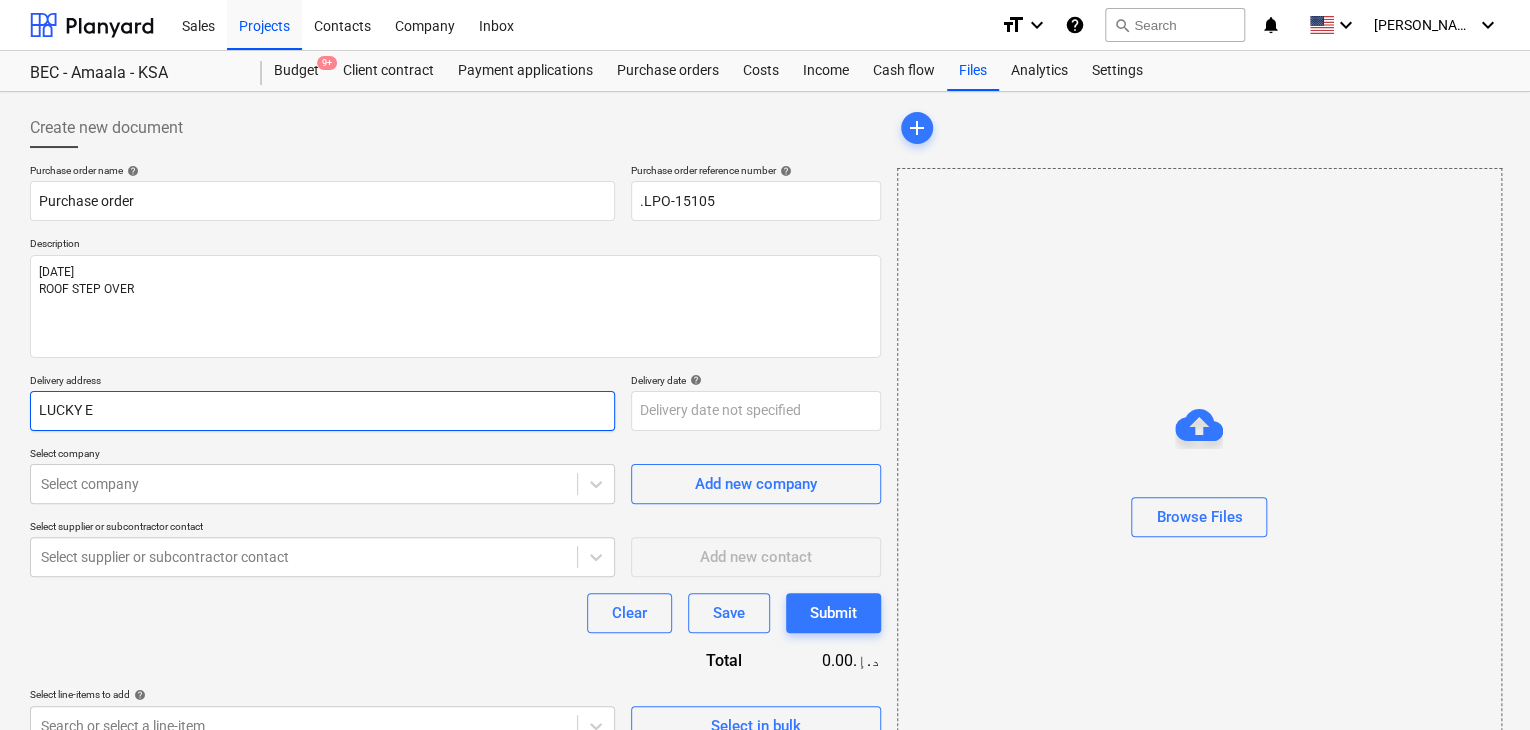 type on "LUCKY EN" 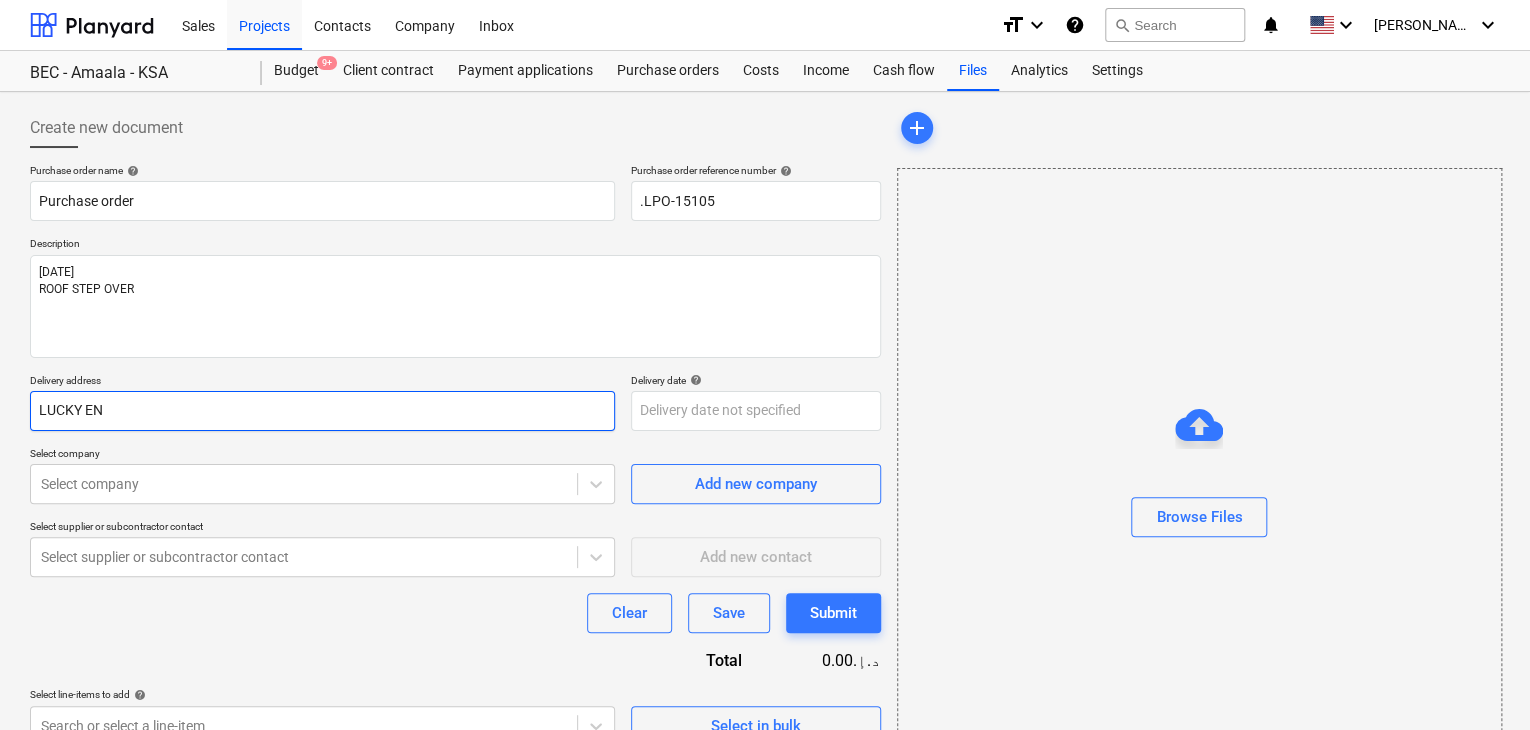 type on "x" 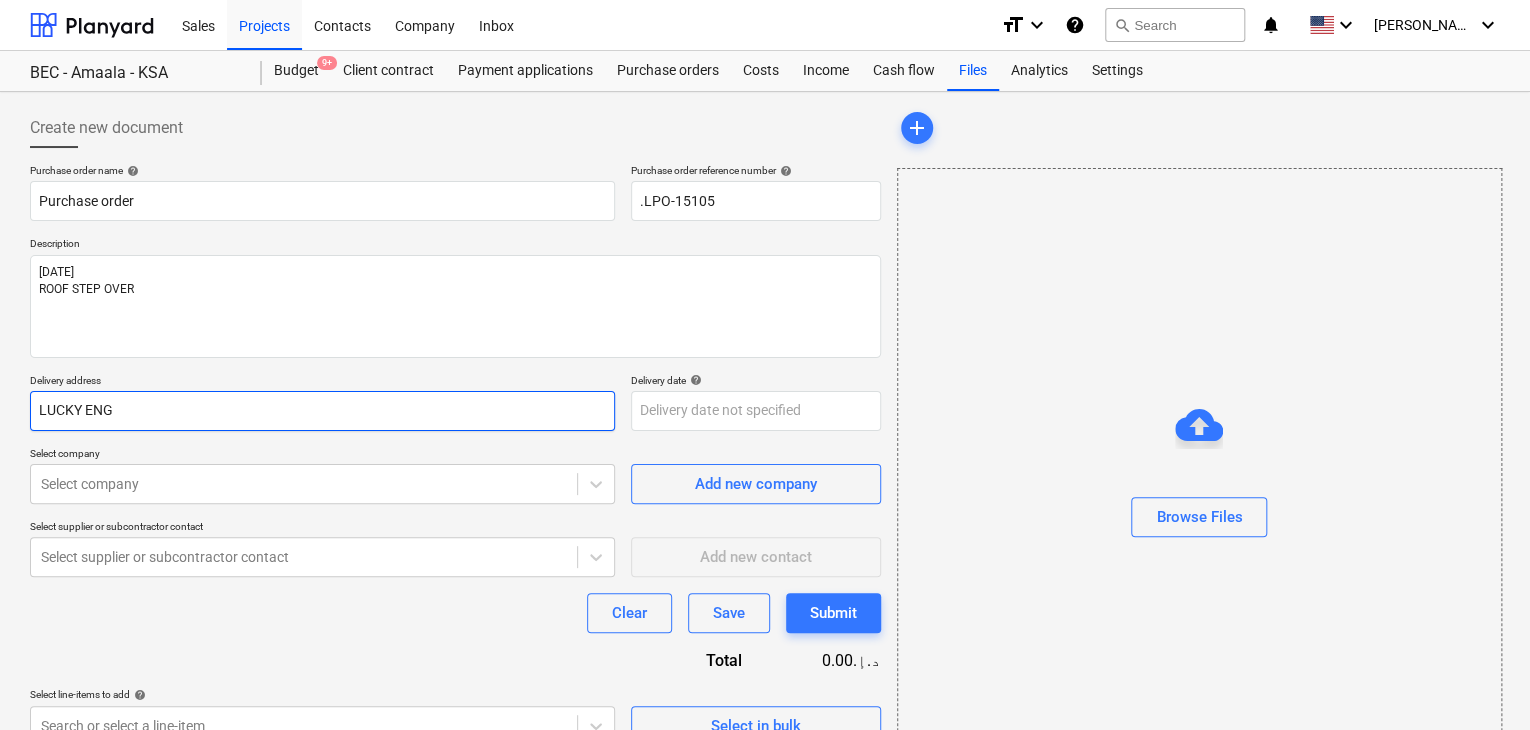 type on "x" 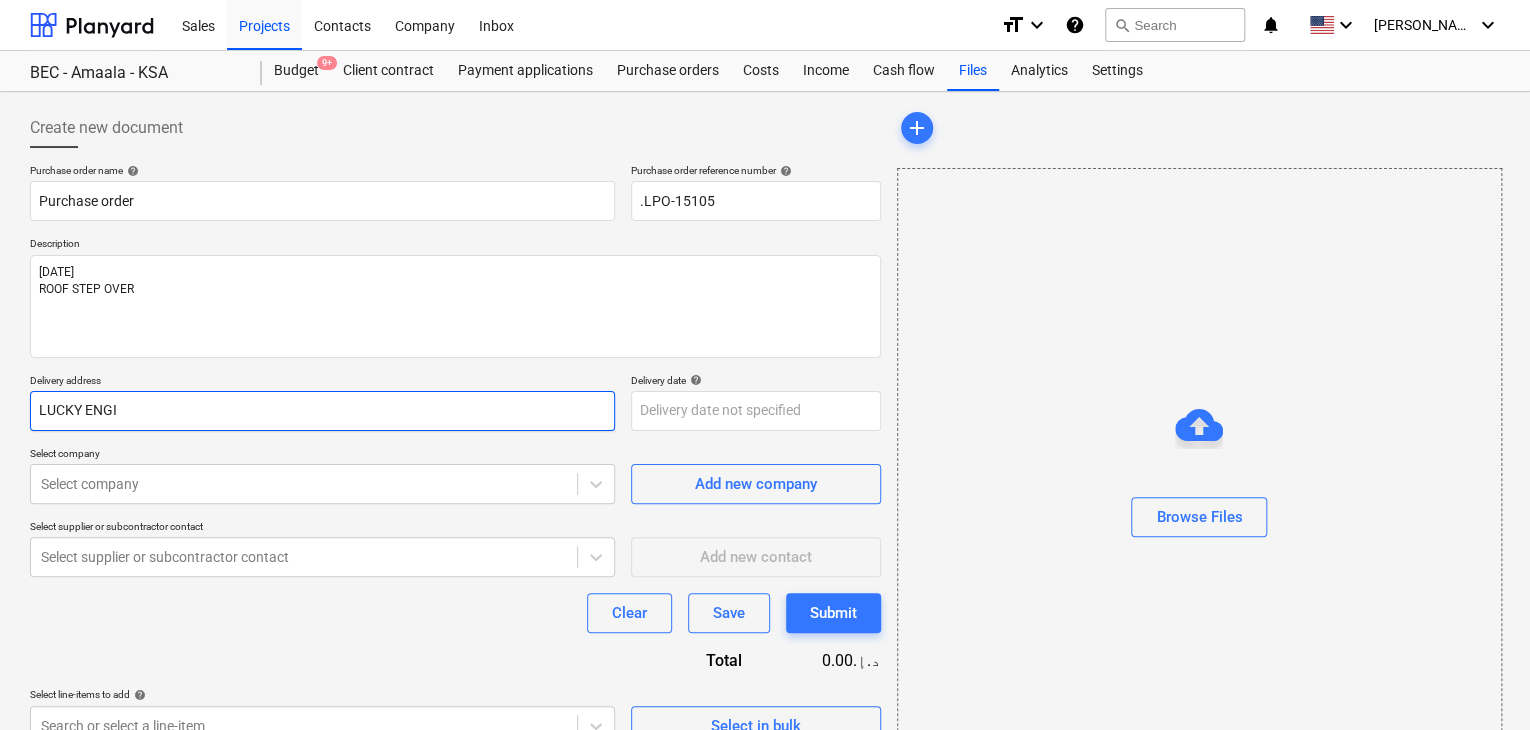 type on "x" 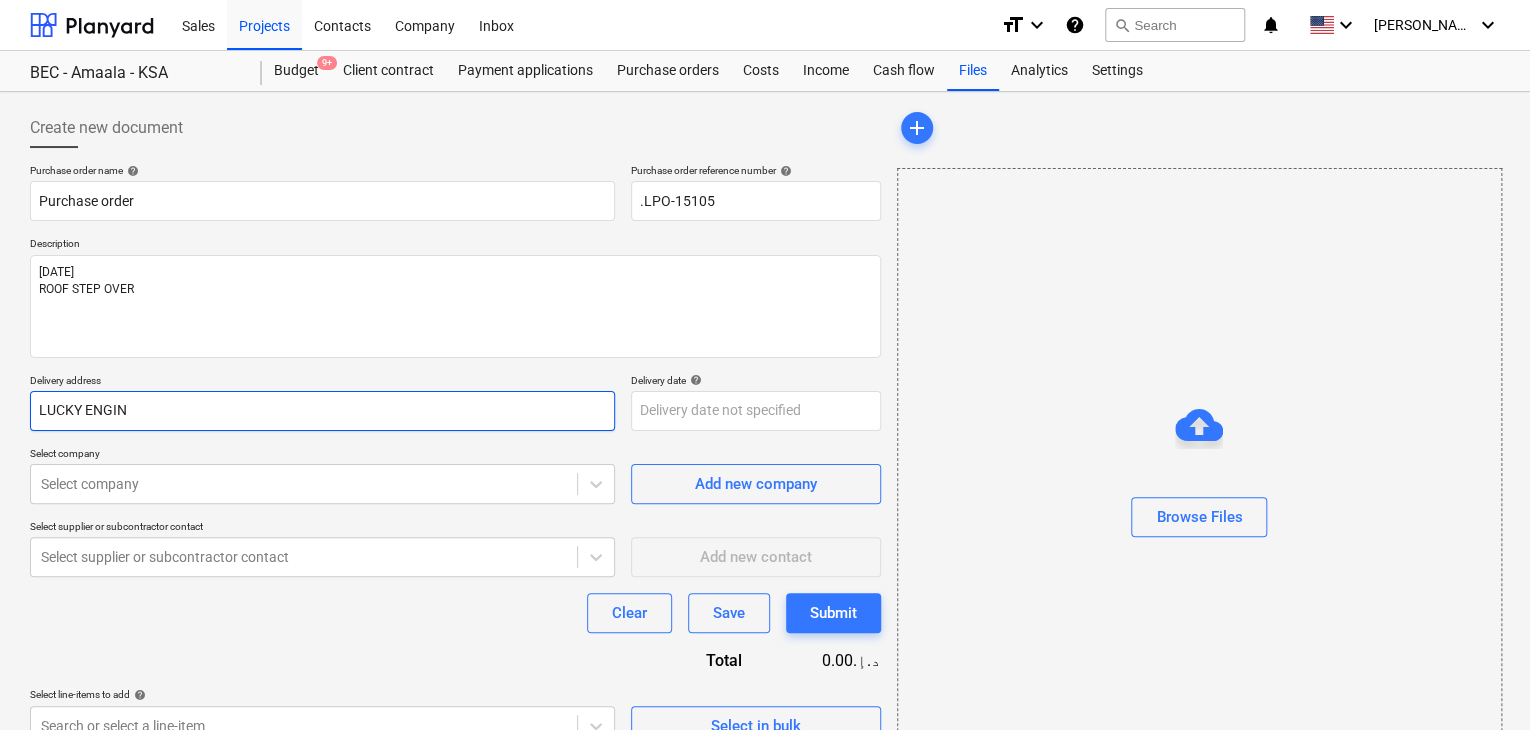 type on "x" 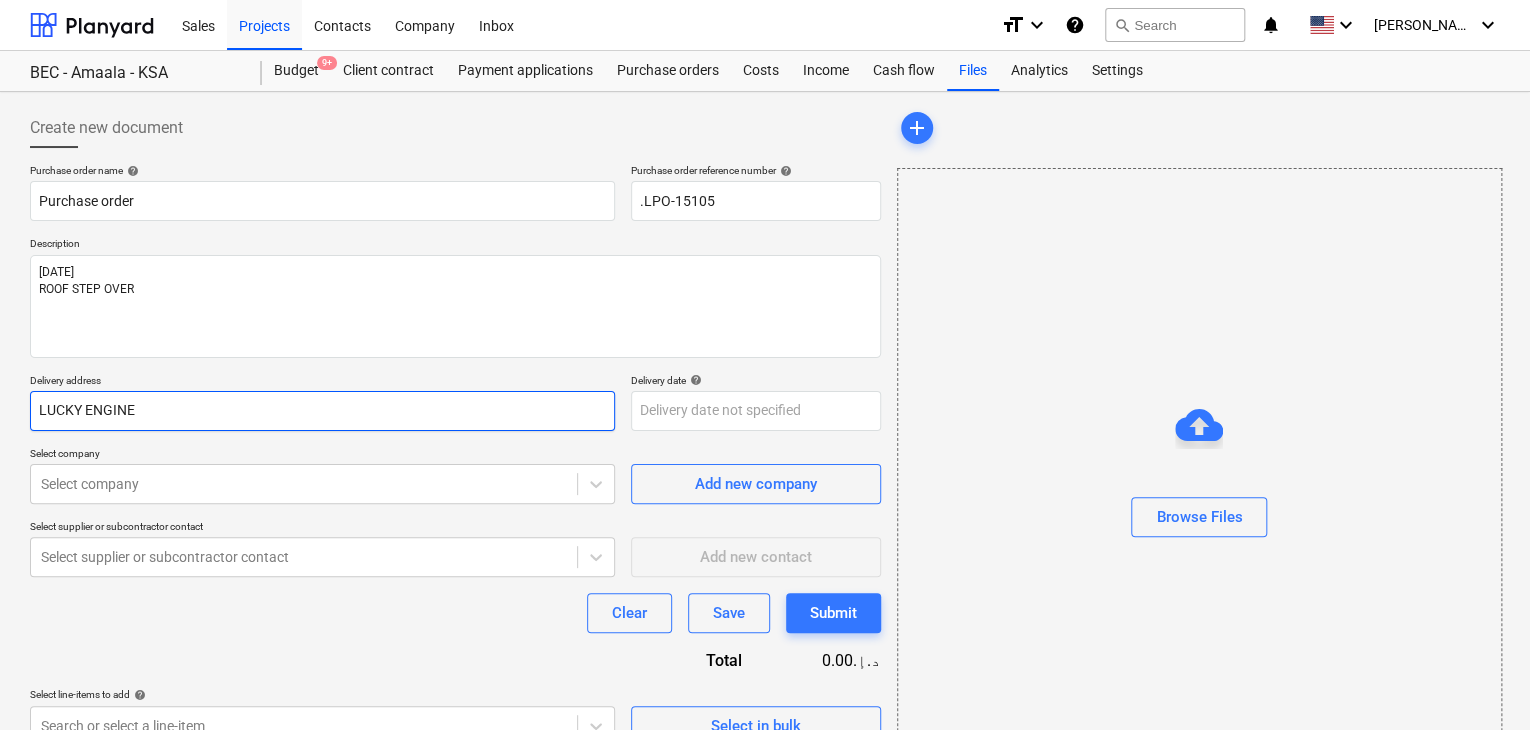 type on "x" 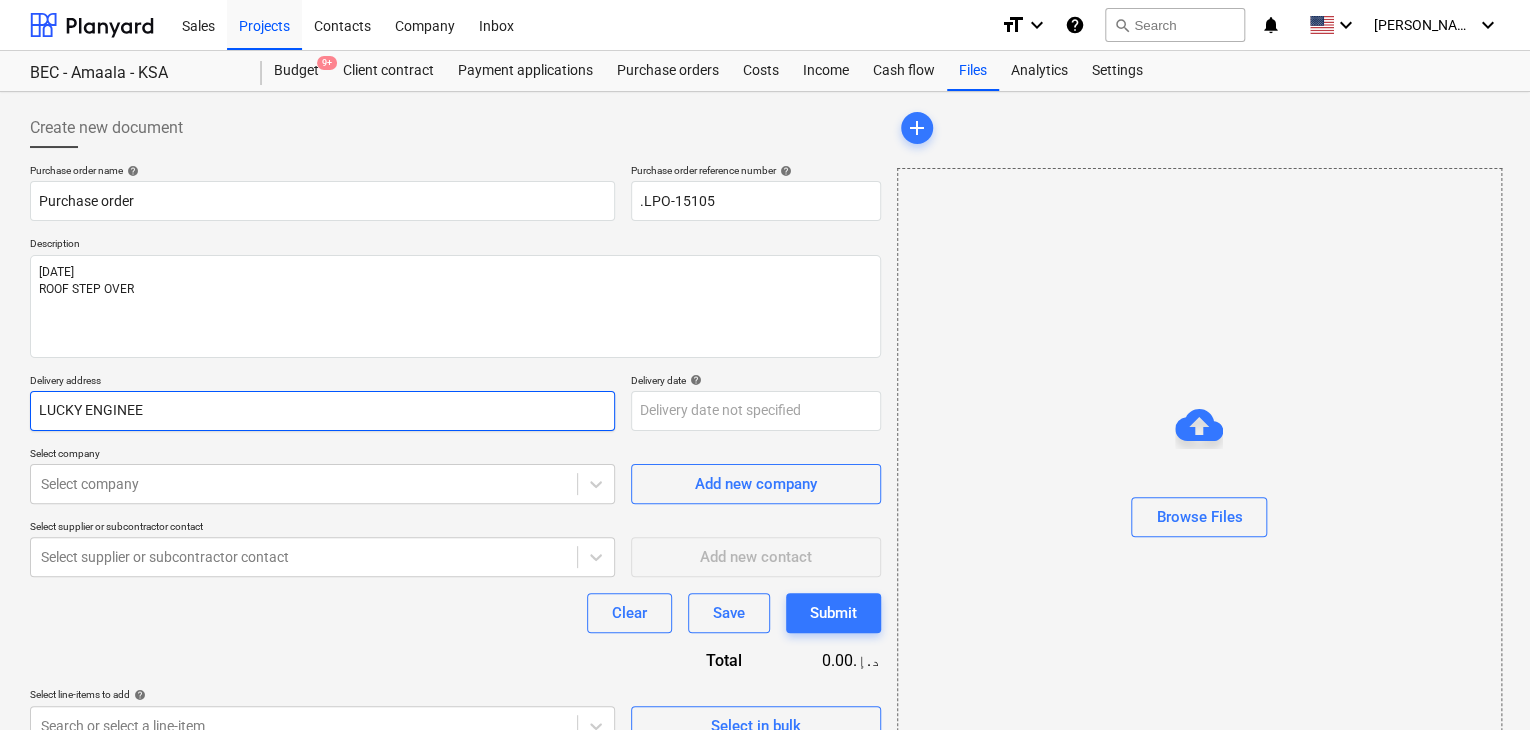 type on "x" 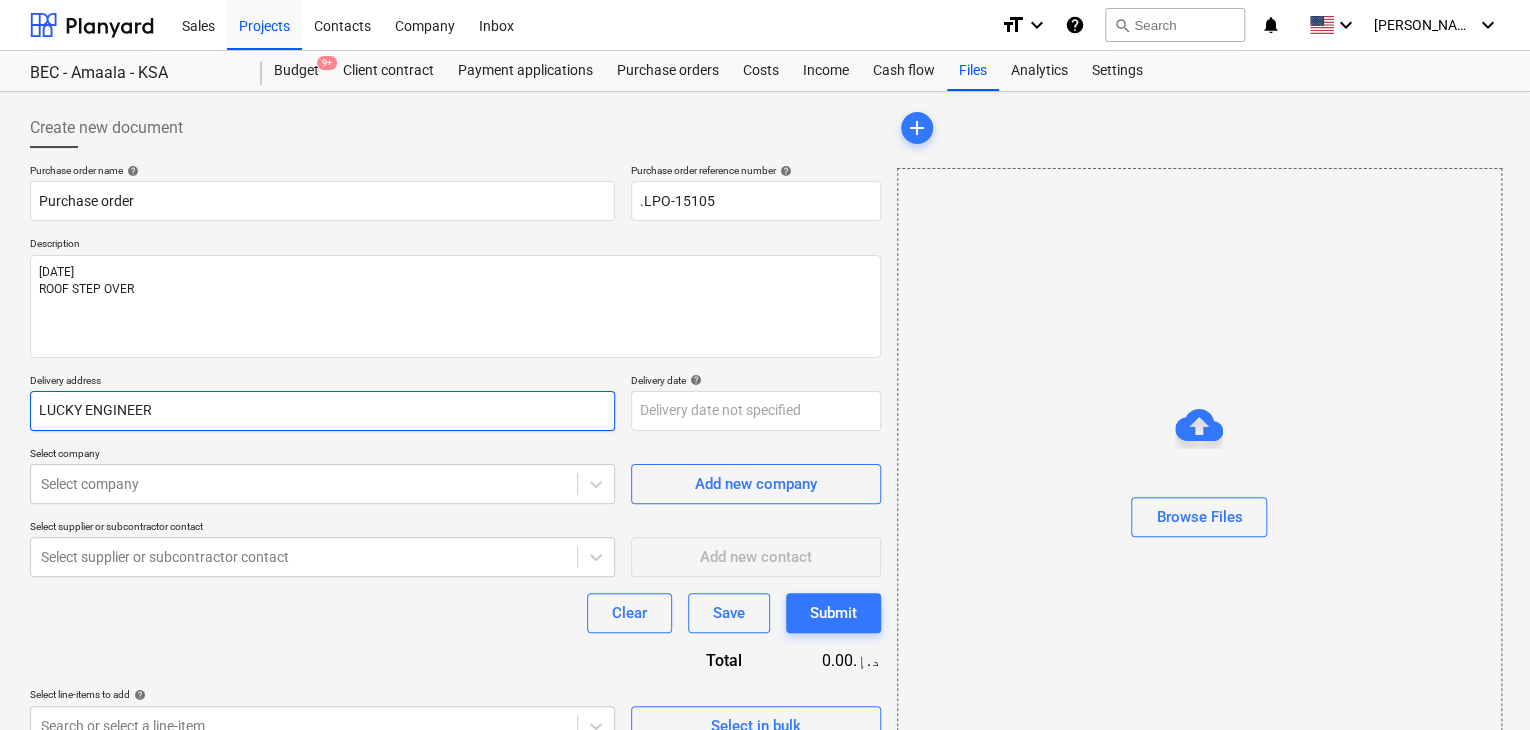 type on "x" 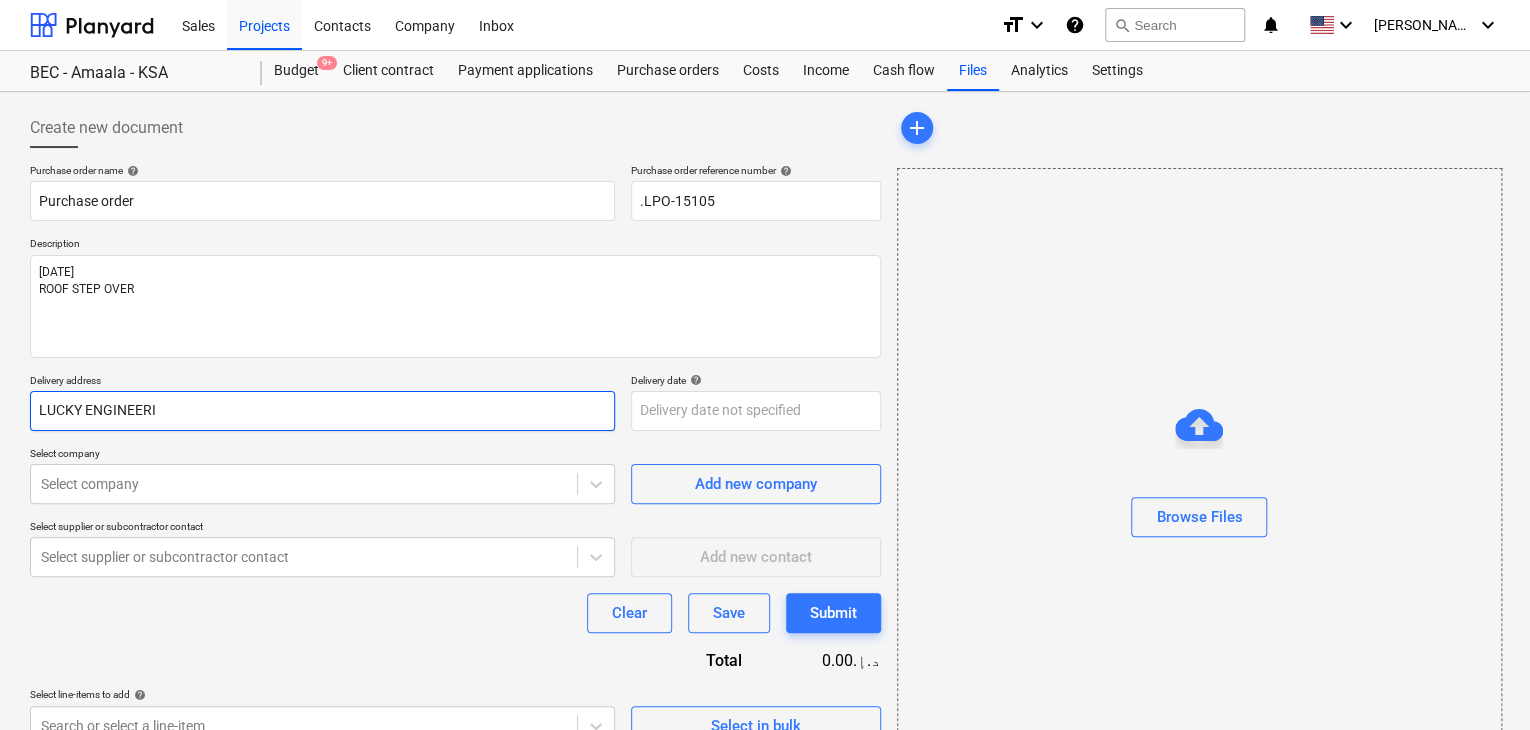 type on "x" 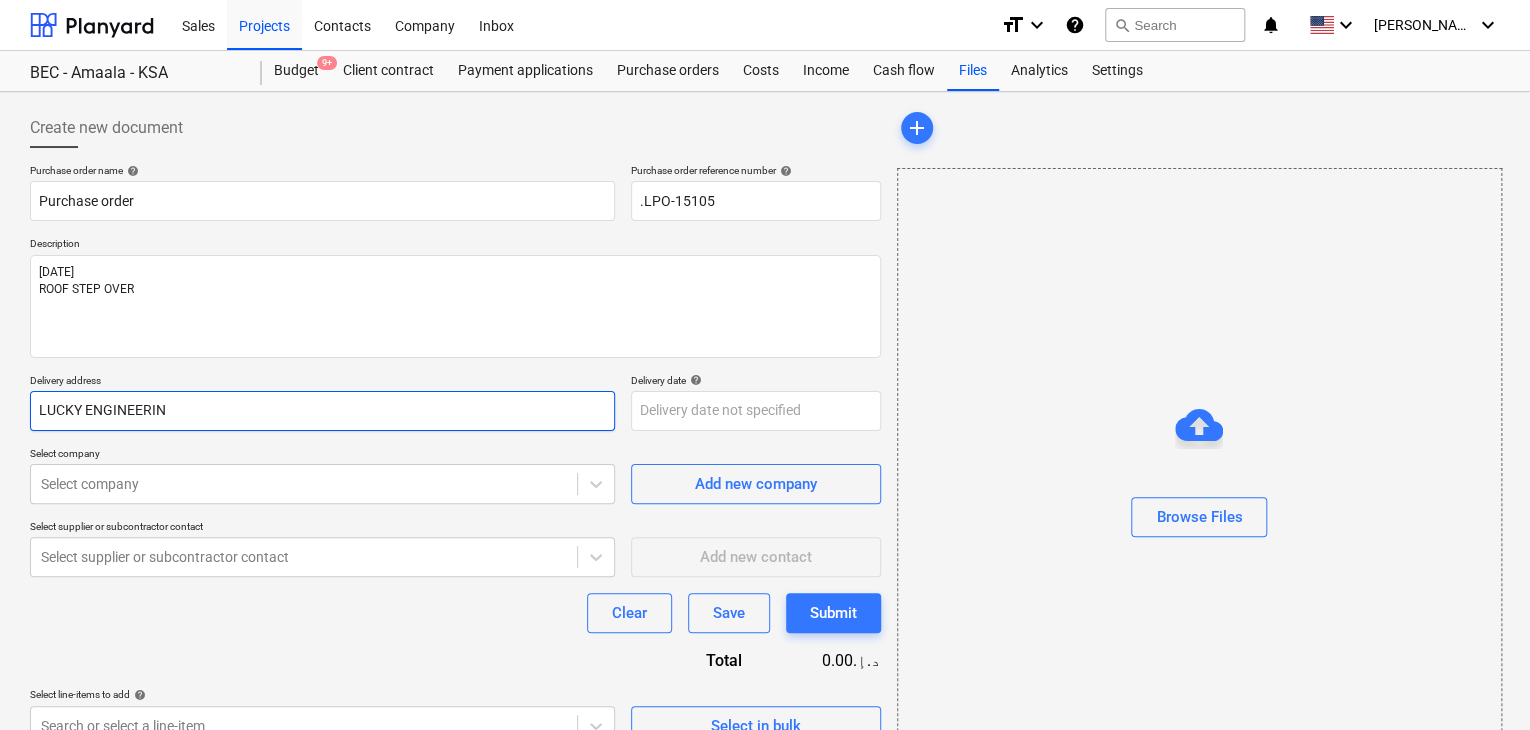 type on "x" 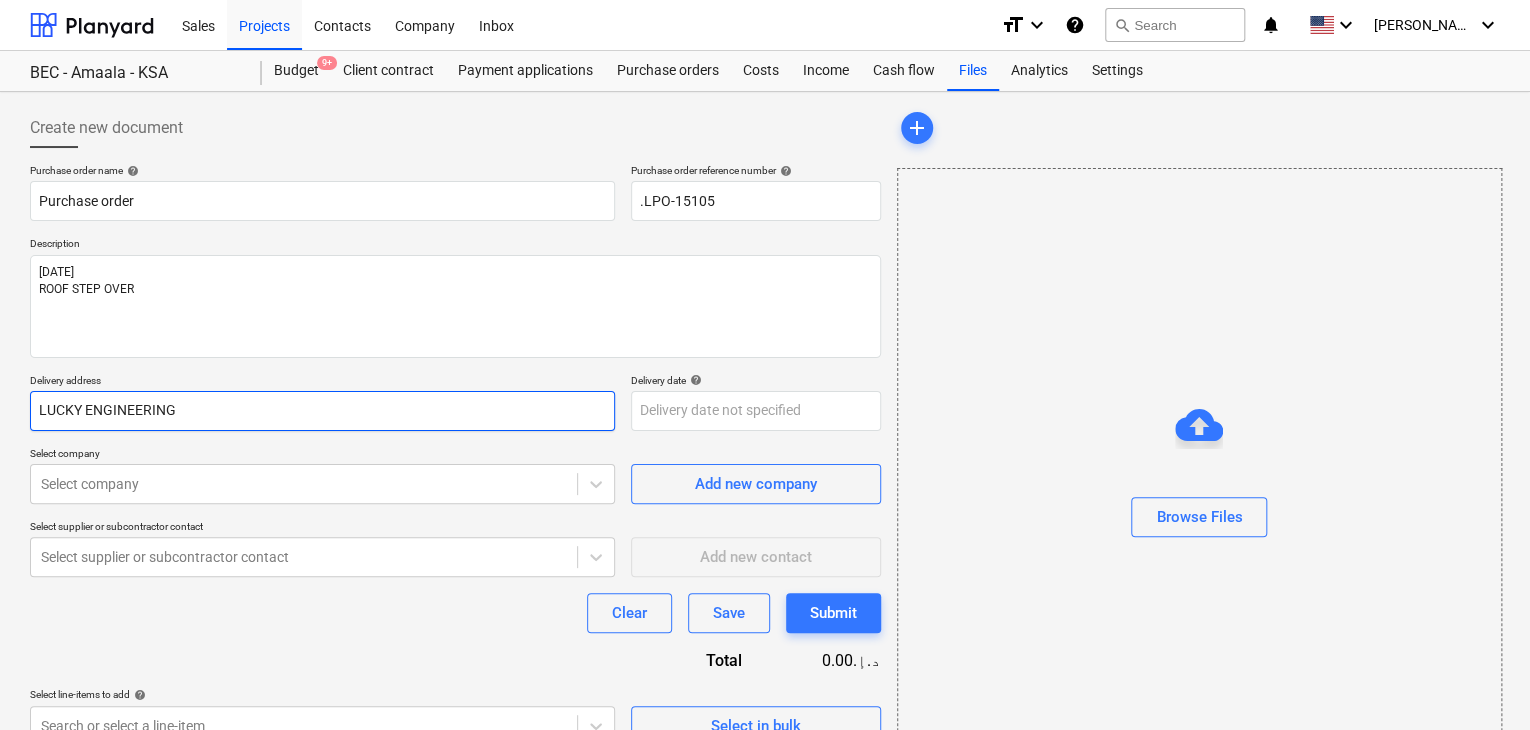 type on "x" 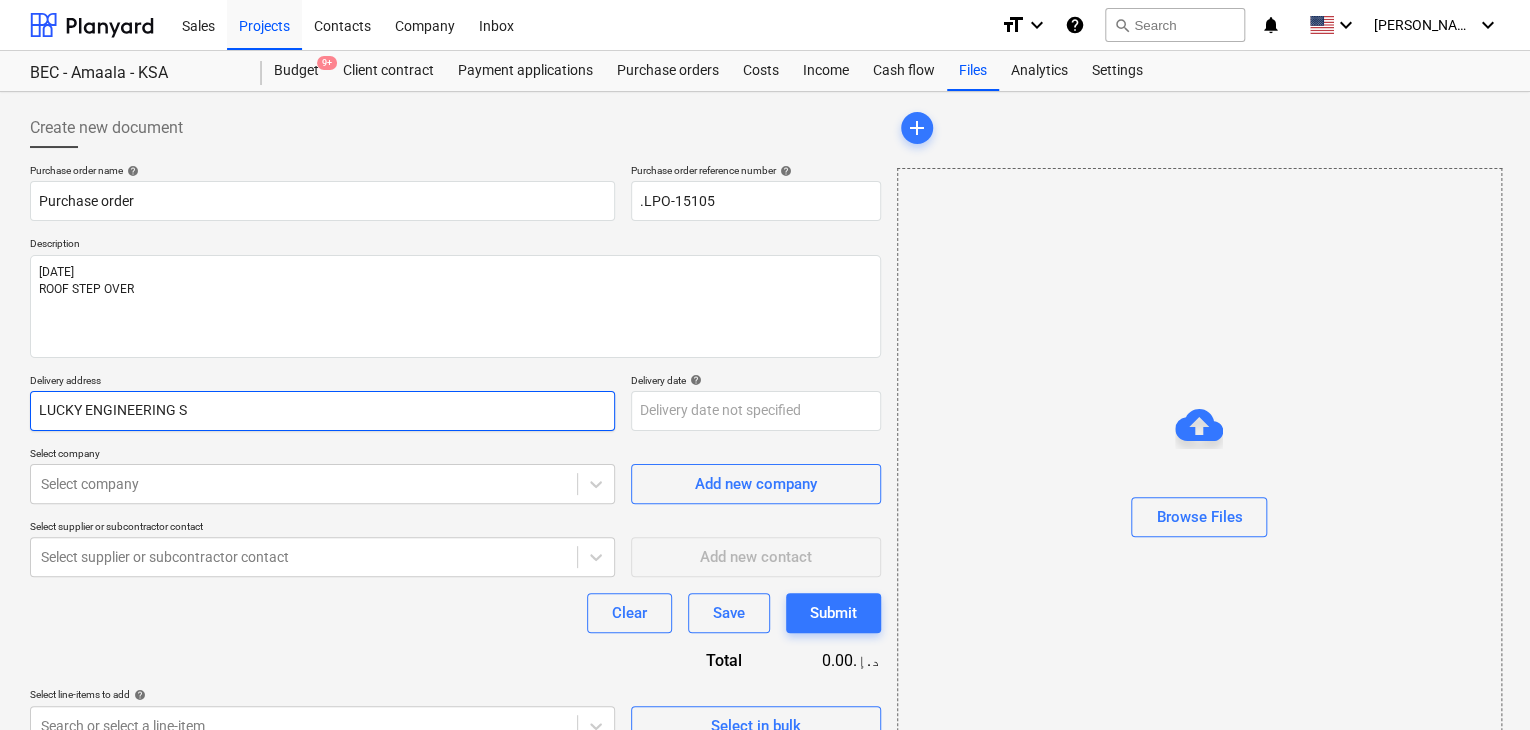 type on "x" 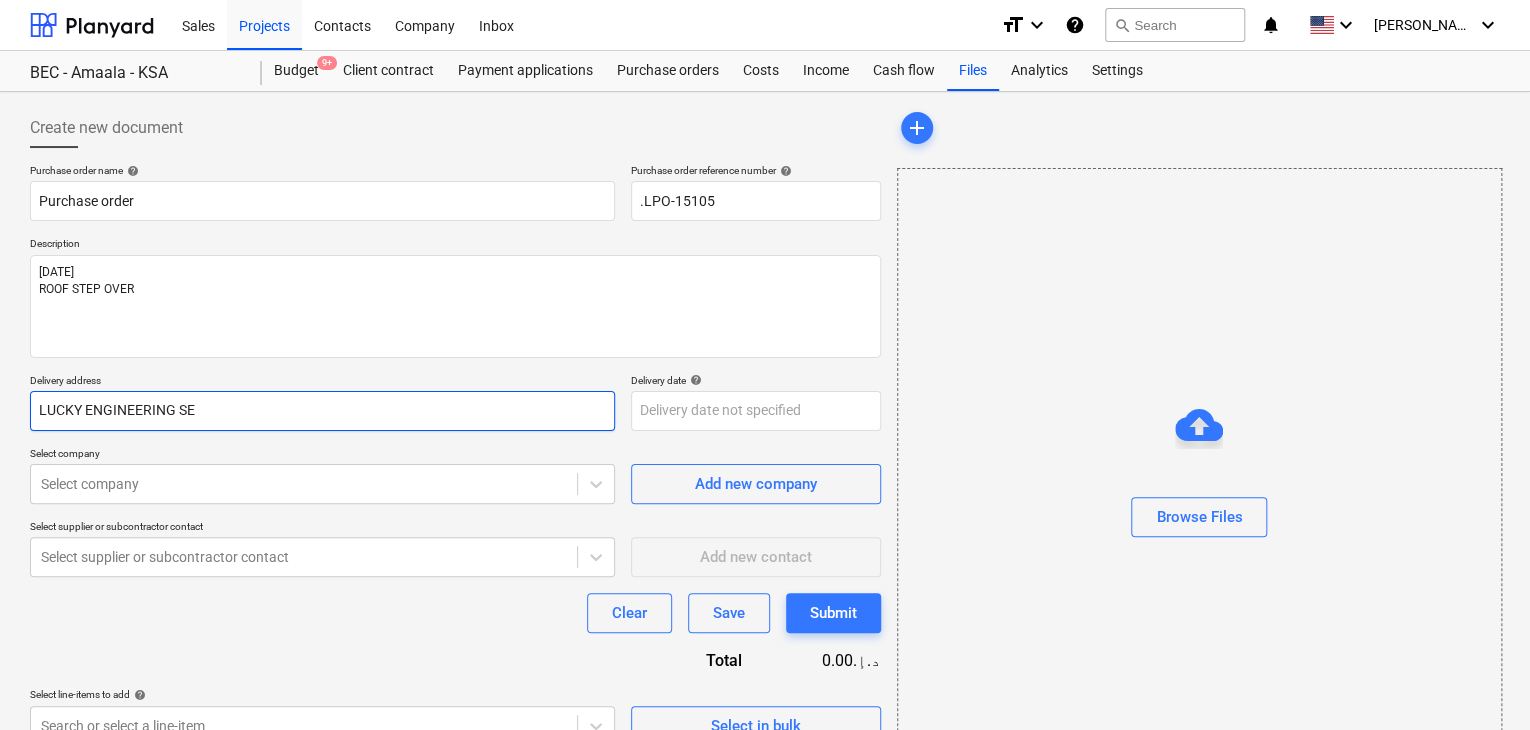 type on "x" 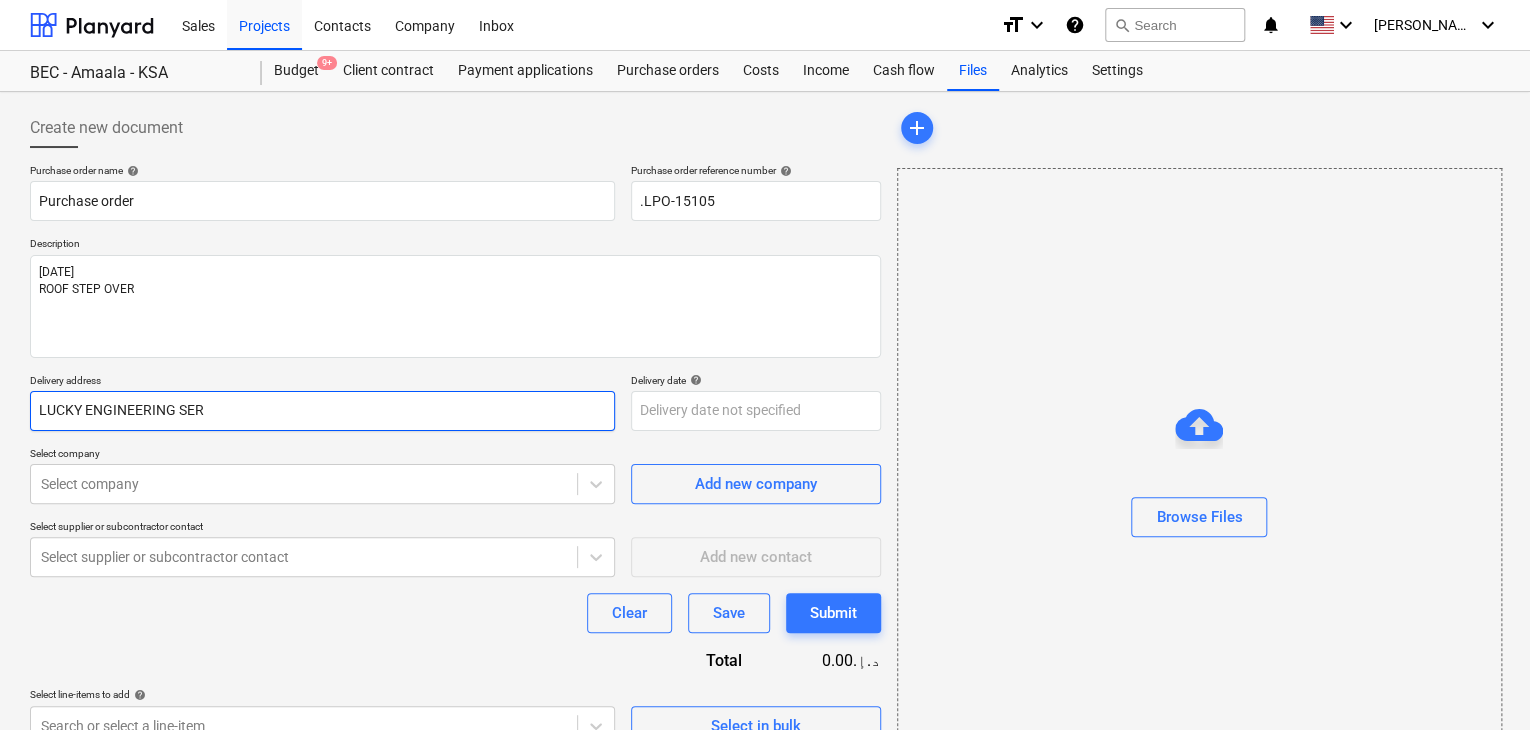 type on "x" 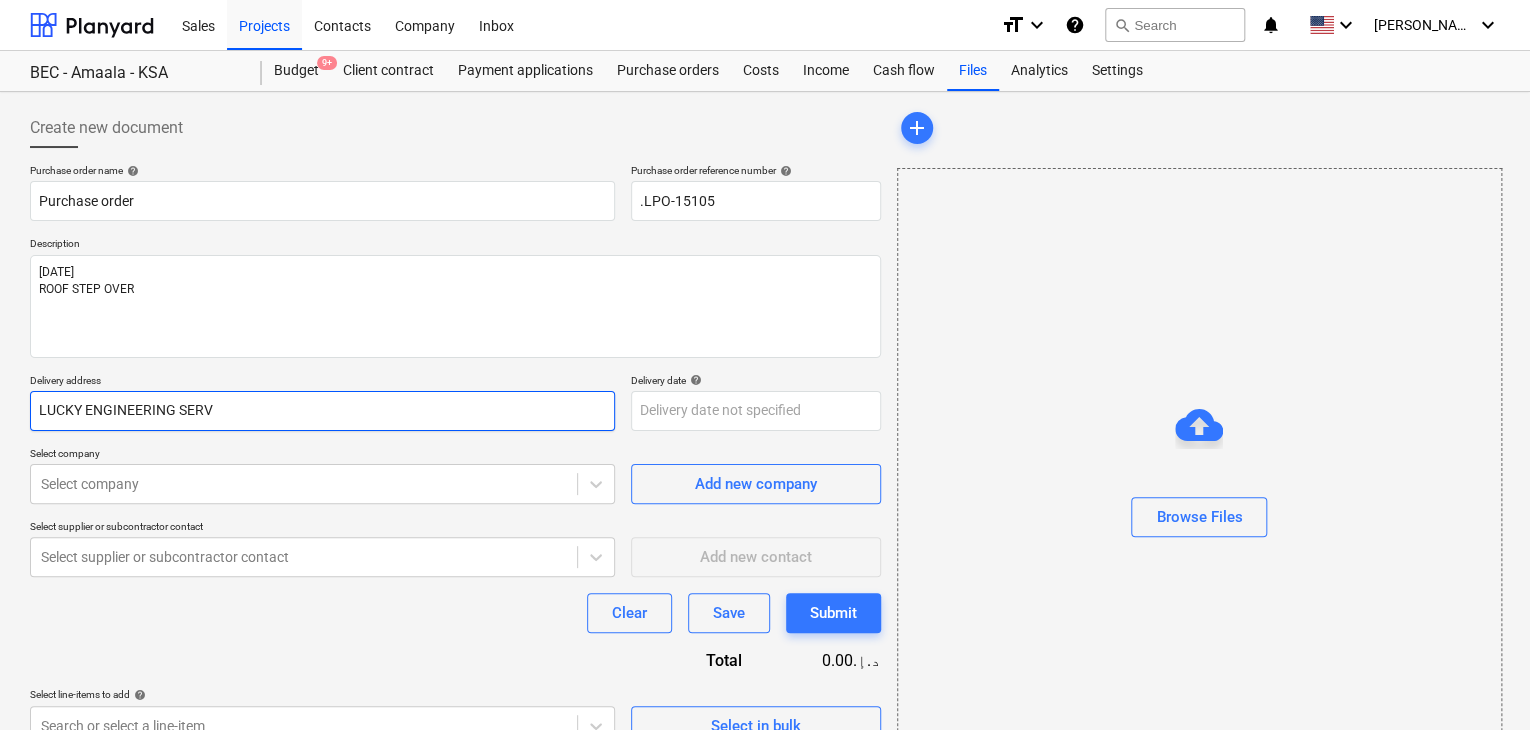 type on "x" 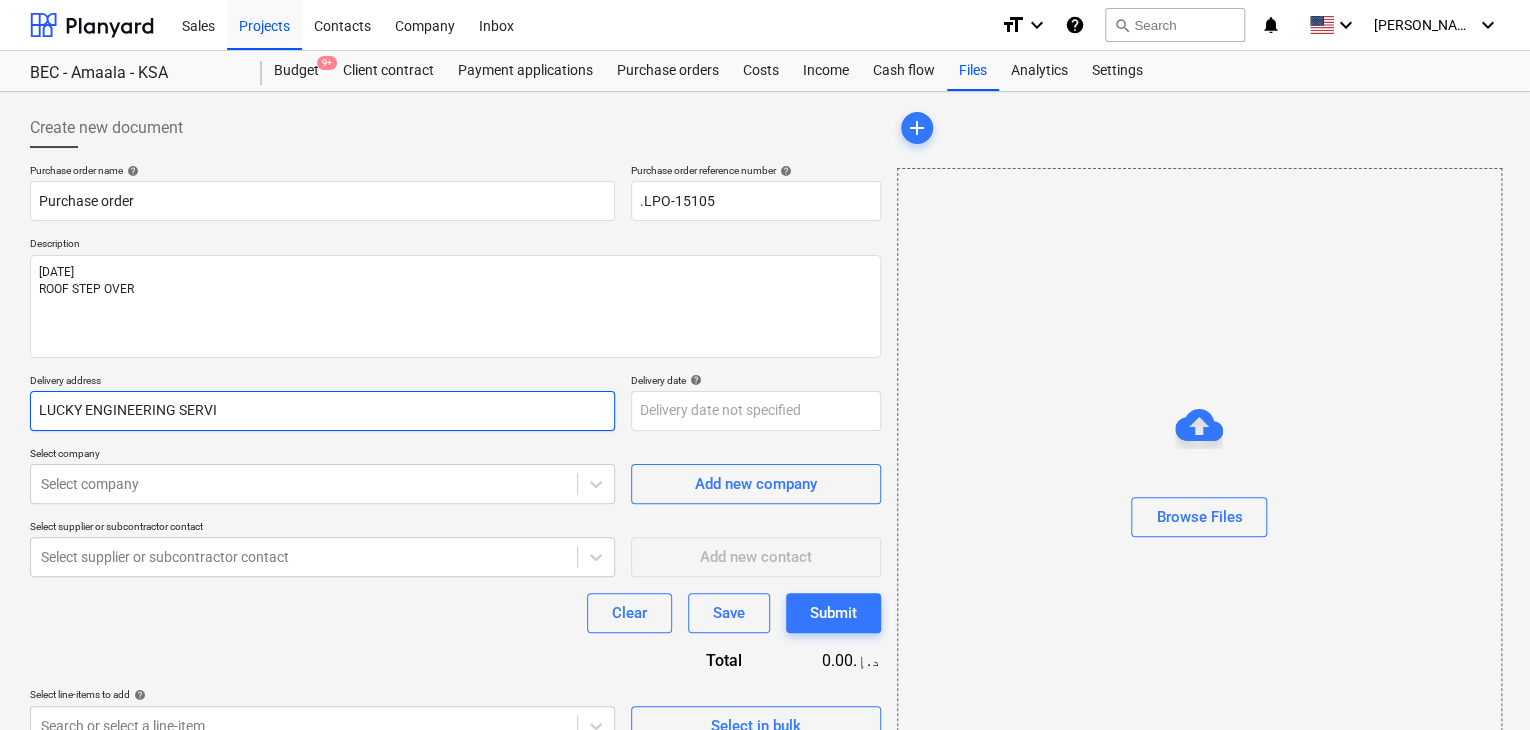 type on "x" 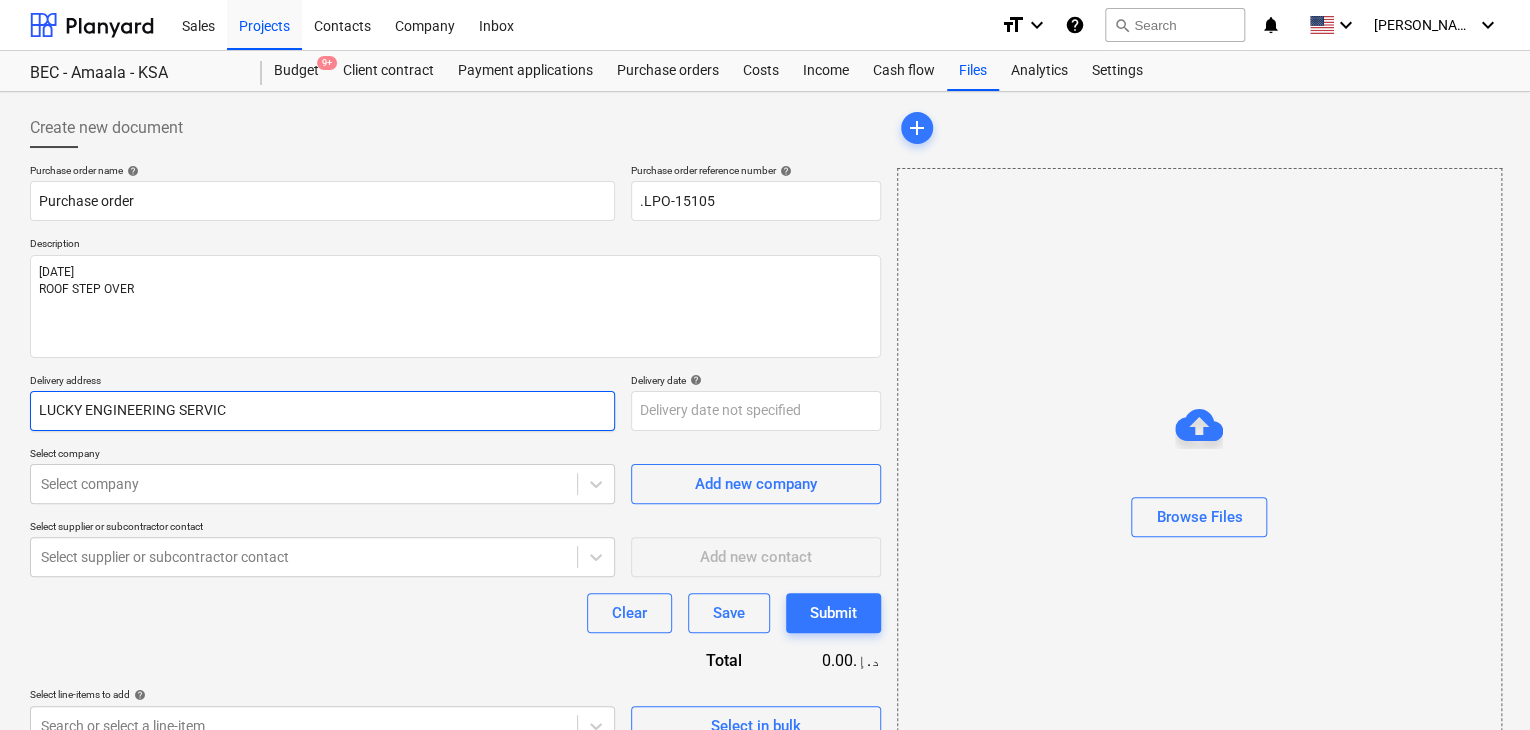 type on "x" 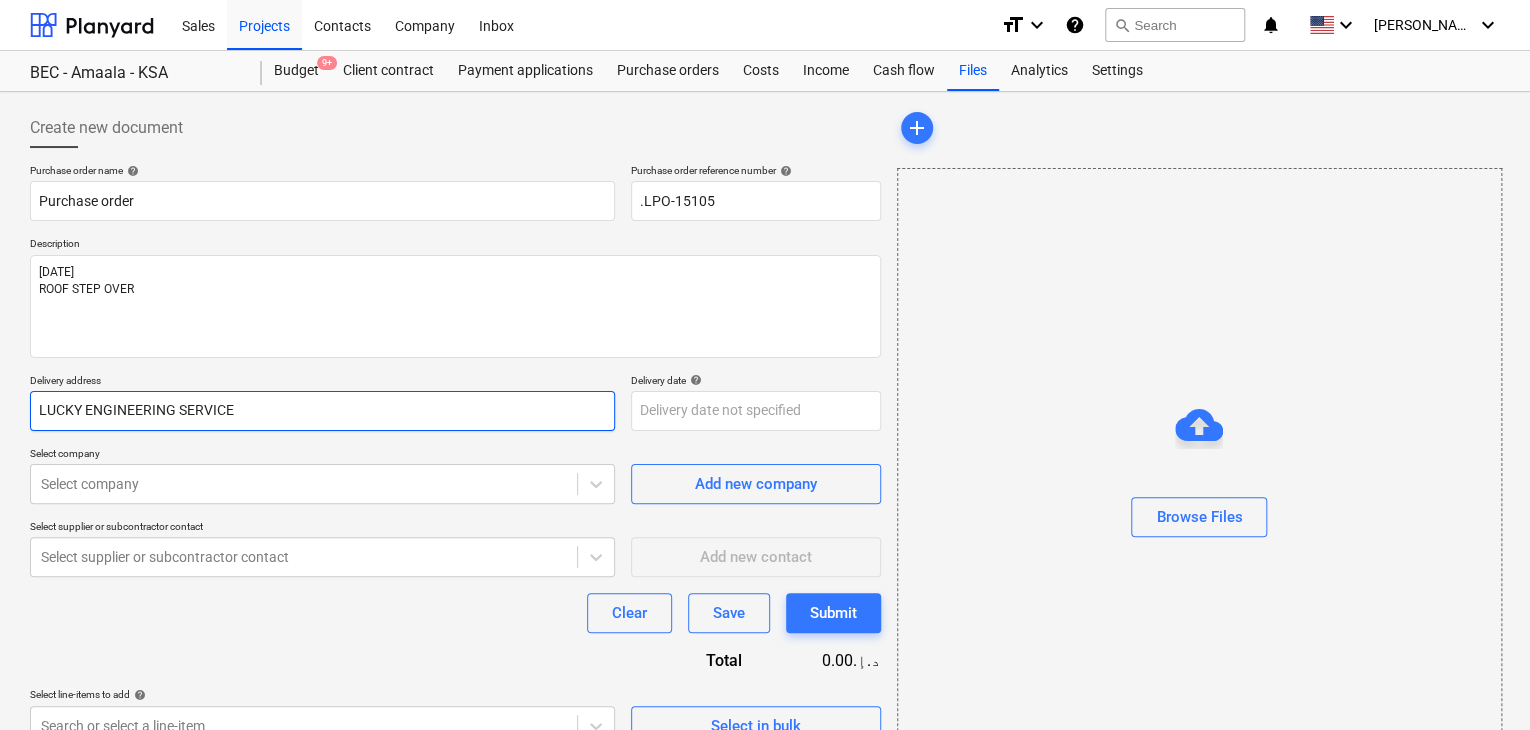 type on "x" 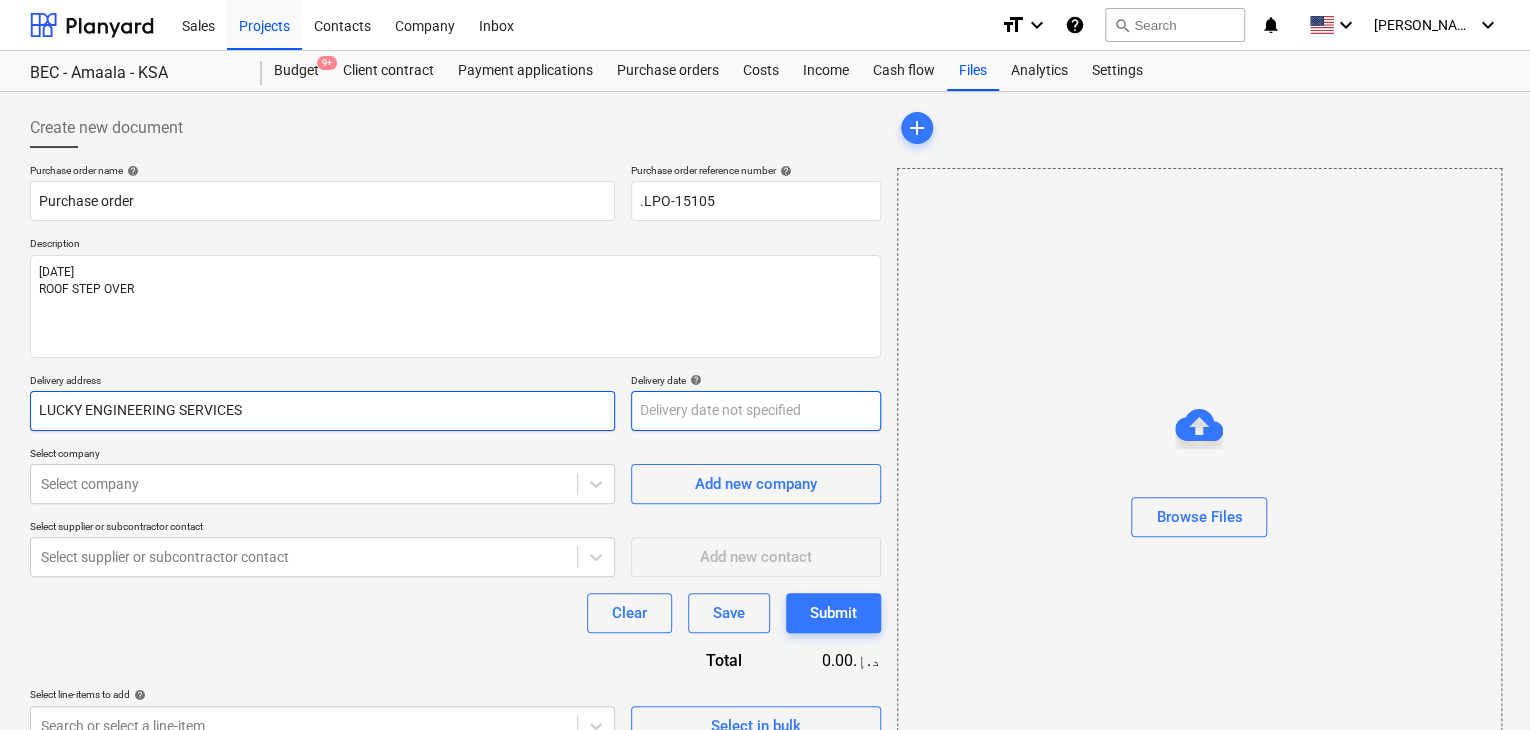 type on "LUCKY ENGINEERING SERVICES" 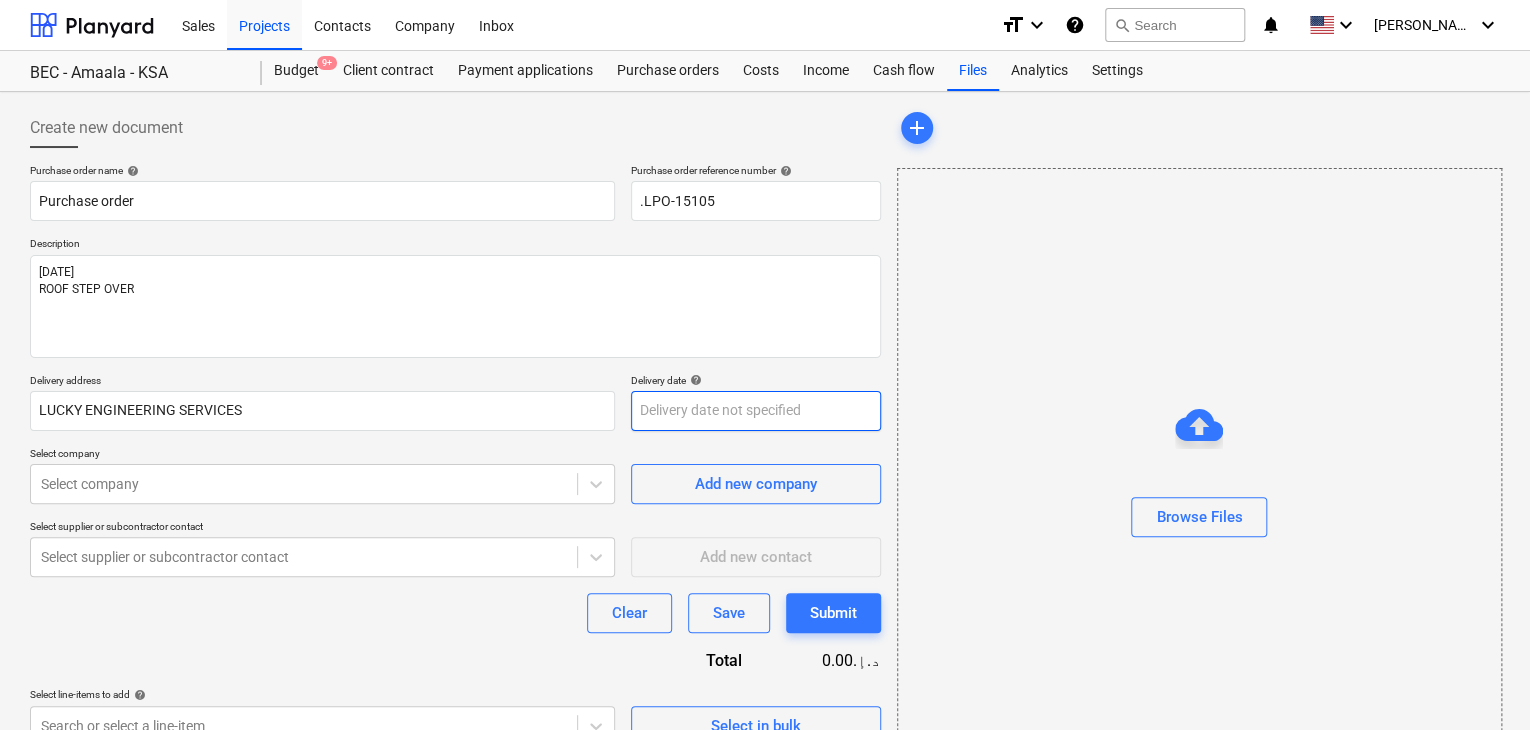 click on "Sales Projects Contacts Company Inbox format_size keyboard_arrow_down help search Search notifications 0 keyboard_arrow_down [PERSON_NAME] keyboard_arrow_down BEC - Amaala - KSA  Budget 9+ Client contract Payment applications Purchase orders Costs Income Cash flow Files Analytics Settings Create new document Purchase order name help Purchase order Purchase order reference number help .LPO-15105 Description [DATE]
ROOF STEP OVER Delivery address LUCKY ENGINEERING SERVICES Delivery date help Press the down arrow key to interact with the calendar and
select a date. Press the question mark key to get the keyboard shortcuts for changing dates. Select company Select company Add new company Select supplier or subcontractor contact Select supplier or subcontractor contact Add new contact Clear Save Submit Total 0.00د.إ.‏ Select line-items to add help Search or select a line-item Select in bulk add Browse Files
x" at bounding box center (765, 365) 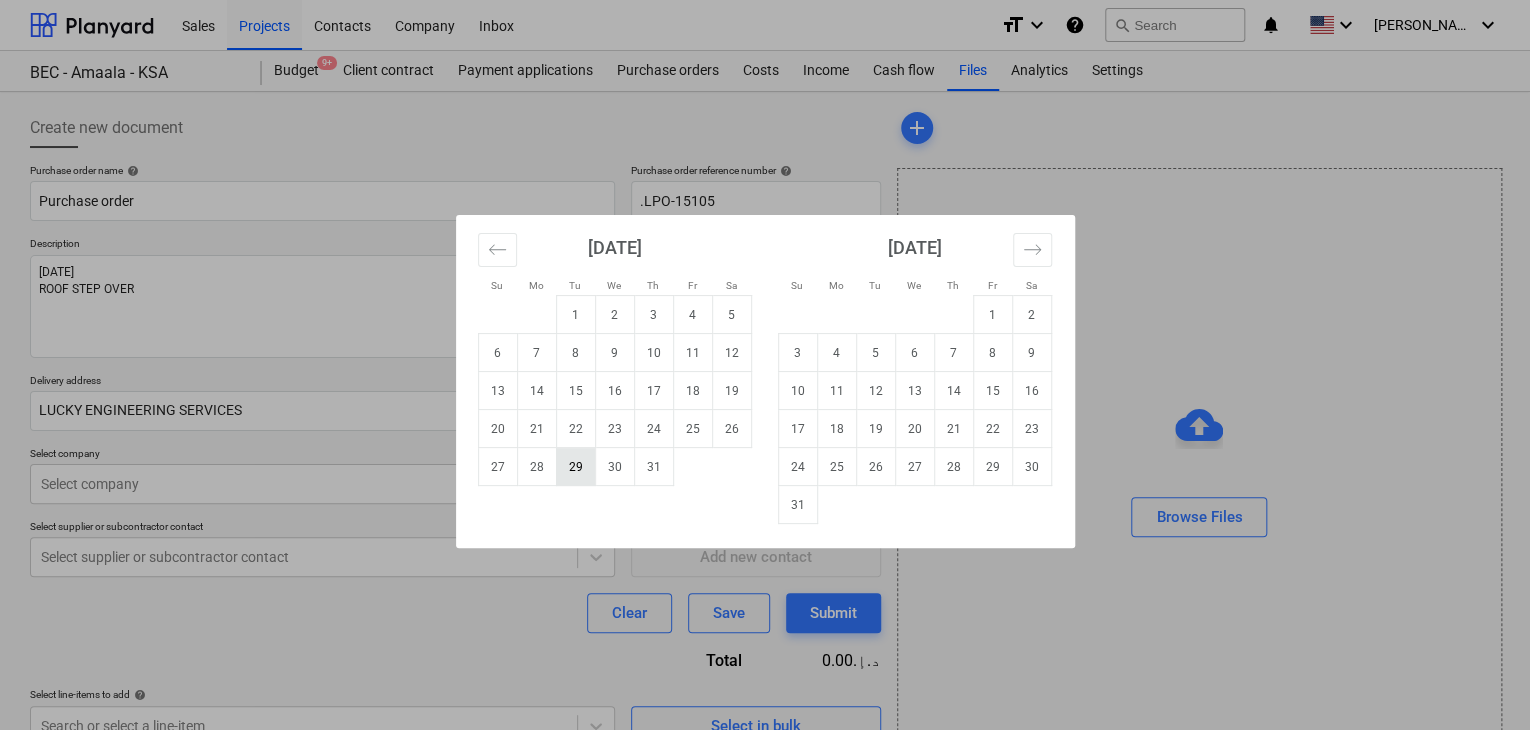 drag, startPoint x: 580, startPoint y: 467, endPoint x: 320, endPoint y: 467, distance: 260 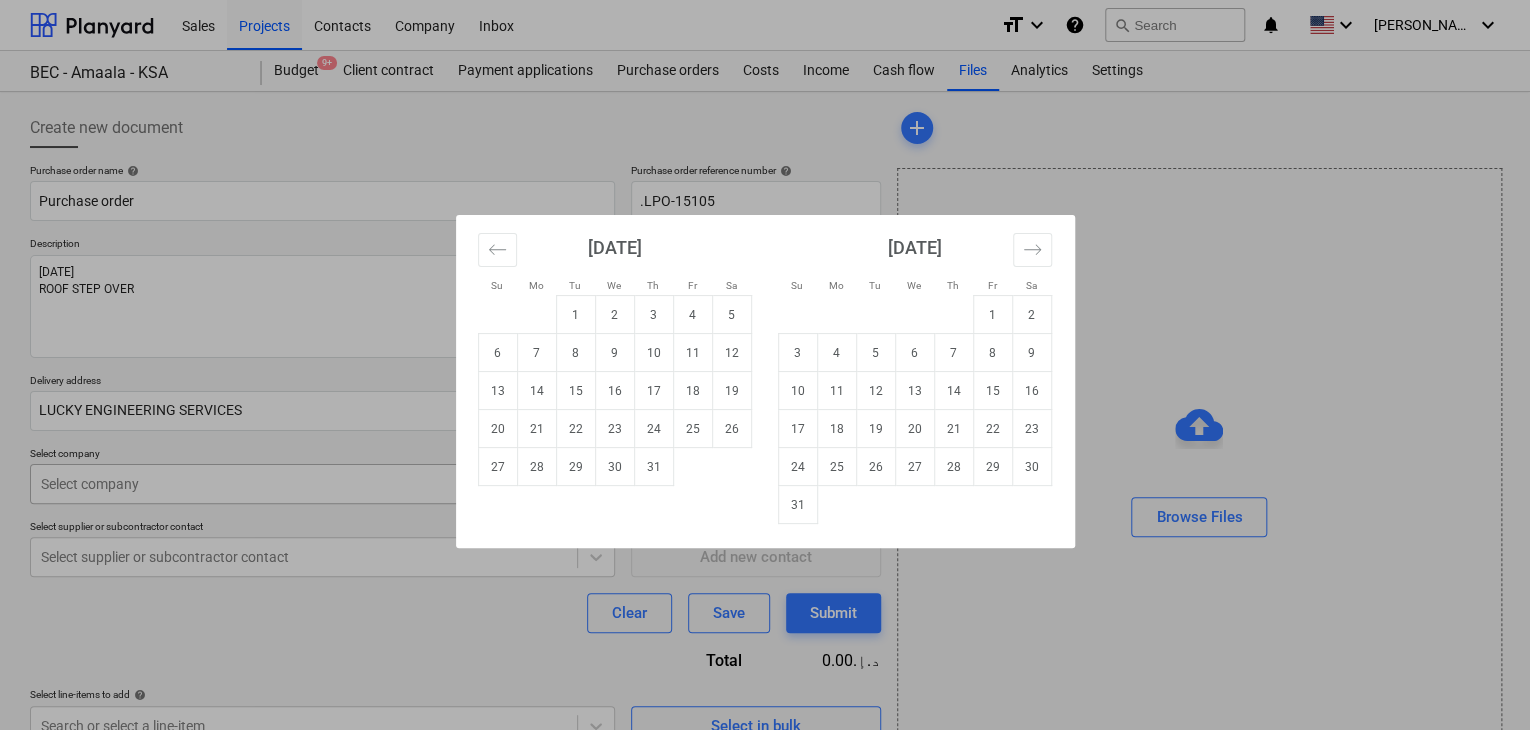 click on "29" at bounding box center [575, 467] 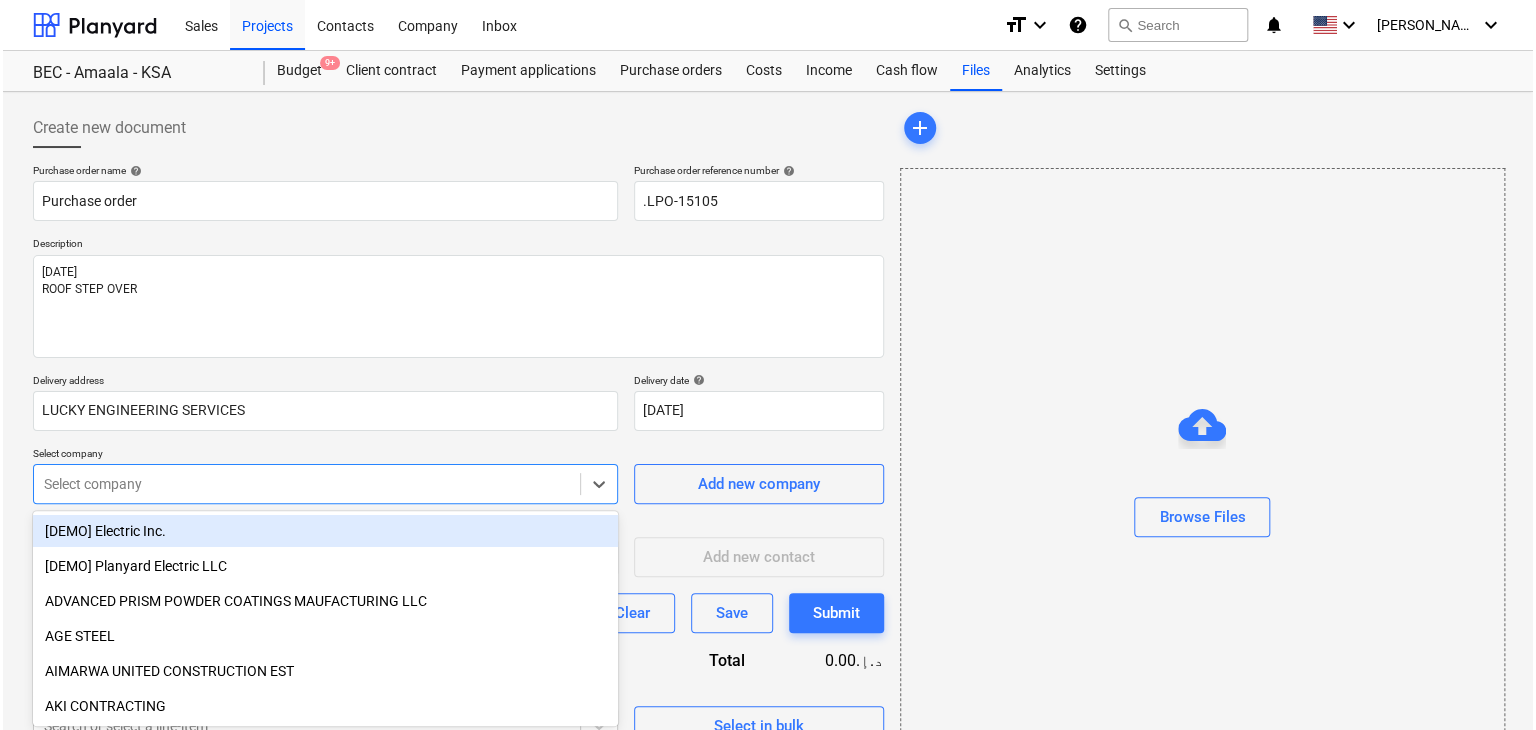 scroll, scrollTop: 71, scrollLeft: 0, axis: vertical 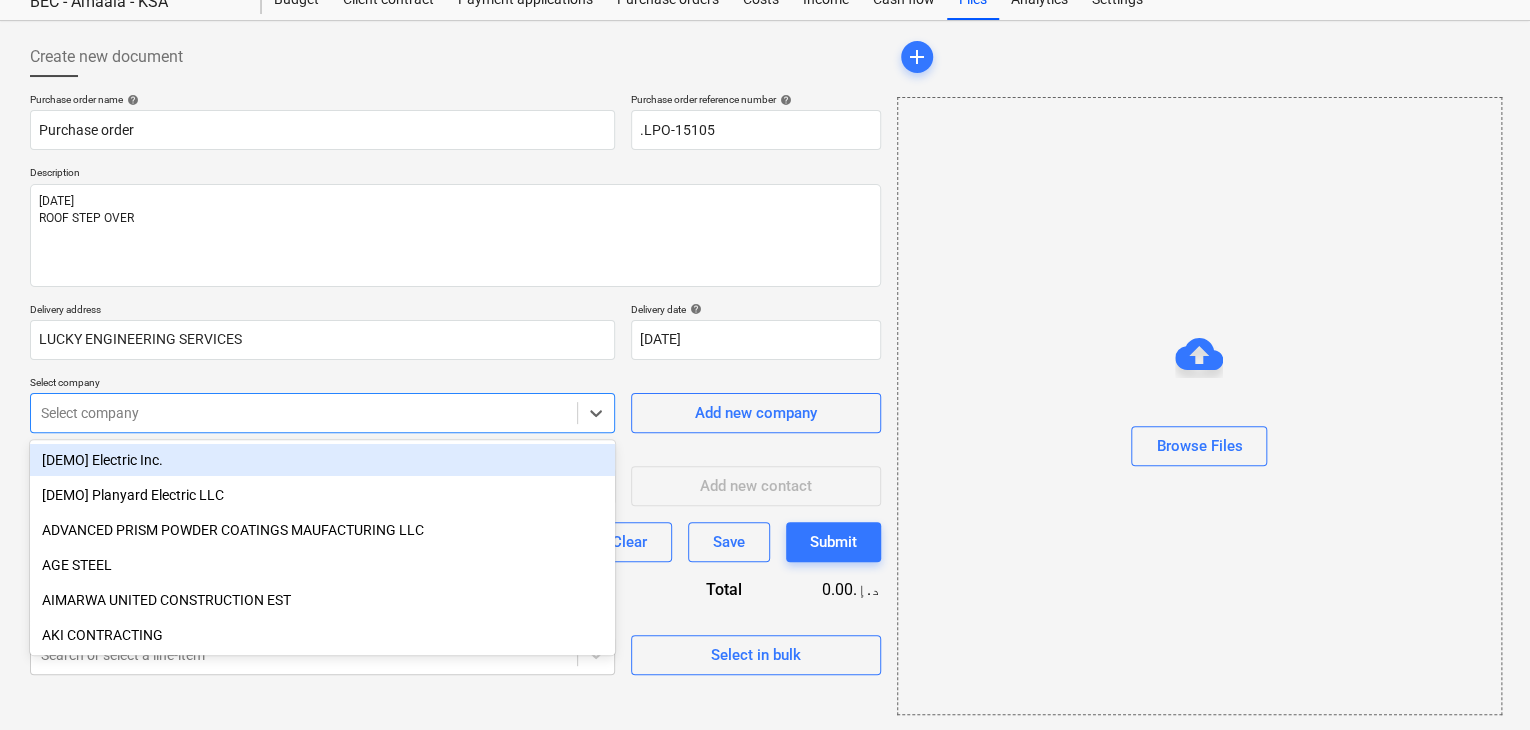click on "Sales Projects Contacts Company Inbox format_size keyboard_arrow_down help search Search notifications 0 keyboard_arrow_down [PERSON_NAME] keyboard_arrow_down BEC - Amaala - KSA  Budget 9+ Client contract Payment applications Purchase orders Costs Income Cash flow Files Analytics Settings Create new document Purchase order name help Purchase order Purchase order reference number help .LPO-15105 Description [DATE]
ROOF STEP OVER Delivery address LUCKY ENGINEERING SERVICES Delivery date help [DATE] [DATE] Press the down arrow key to interact with the calendar and
select a date. Press the question mark key to get the keyboard shortcuts for changing dates. Select company option [DEMO] Electric Inc.   focused, 1 of 203. 203 results available. Use Up and Down to choose options, press Enter to select the currently focused option, press Escape to exit the menu, press Tab to select the option and exit the menu. Select company Add new company Select supplier or subcontractor contact Add new contact add" at bounding box center [765, 294] 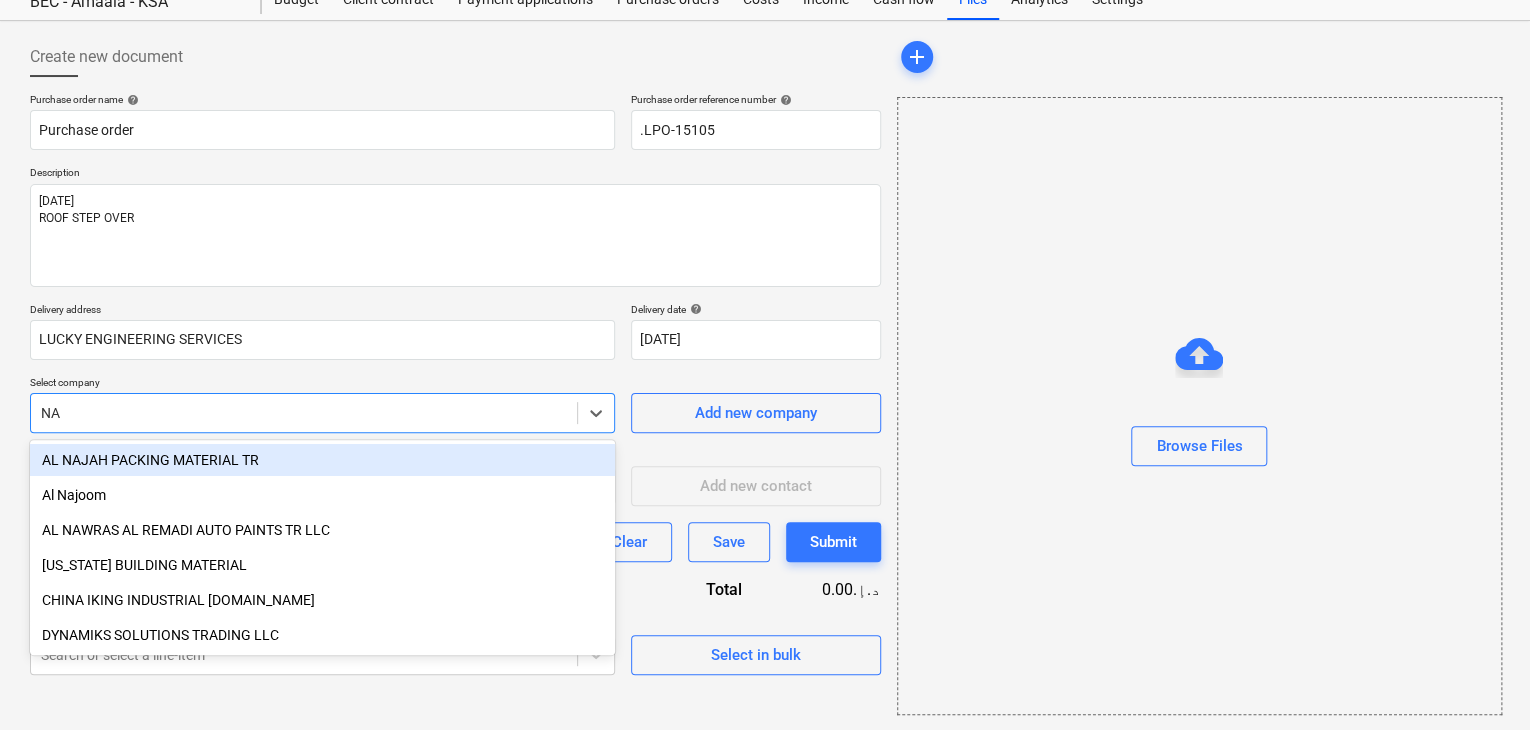 type on "NAT" 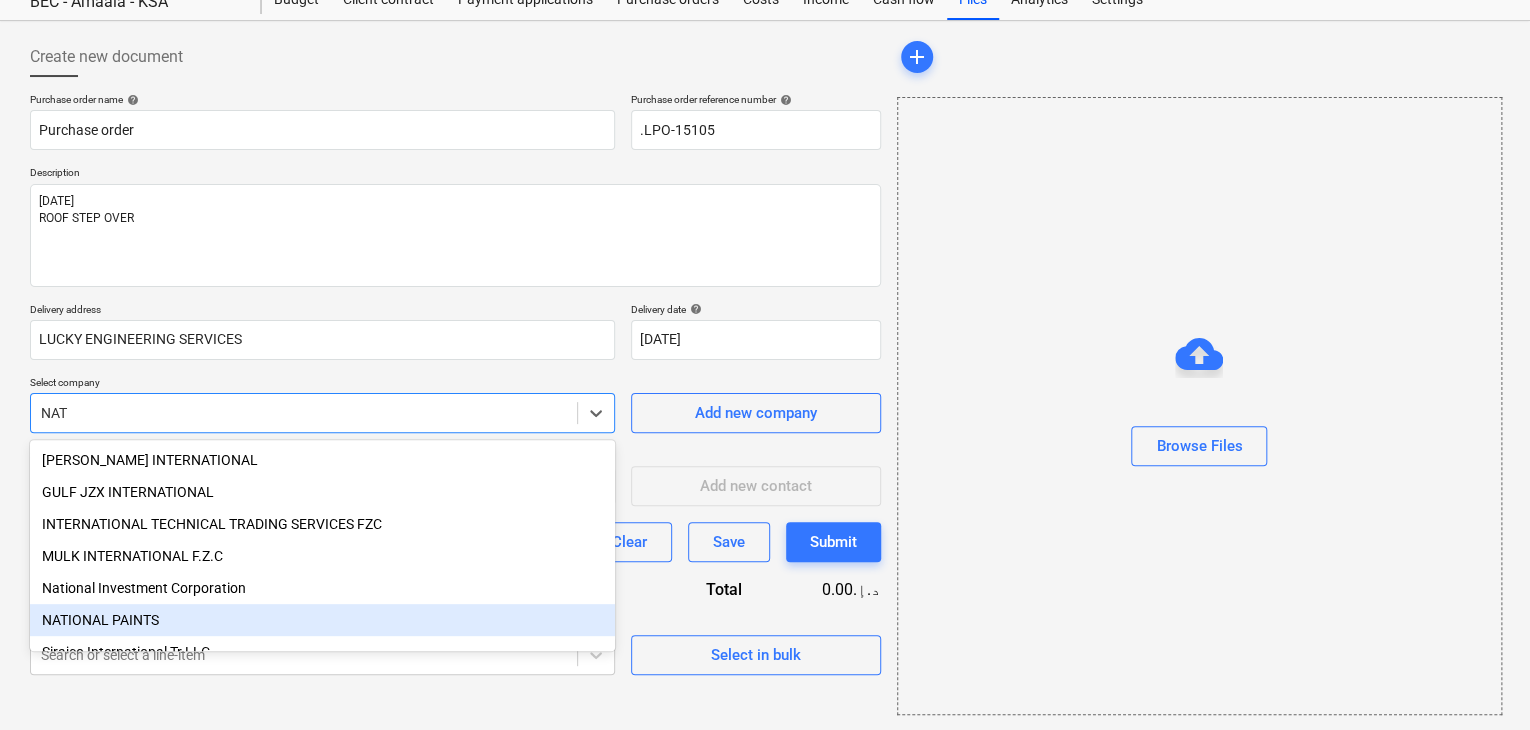 click on "NATIONAL PAINTS" at bounding box center [322, 620] 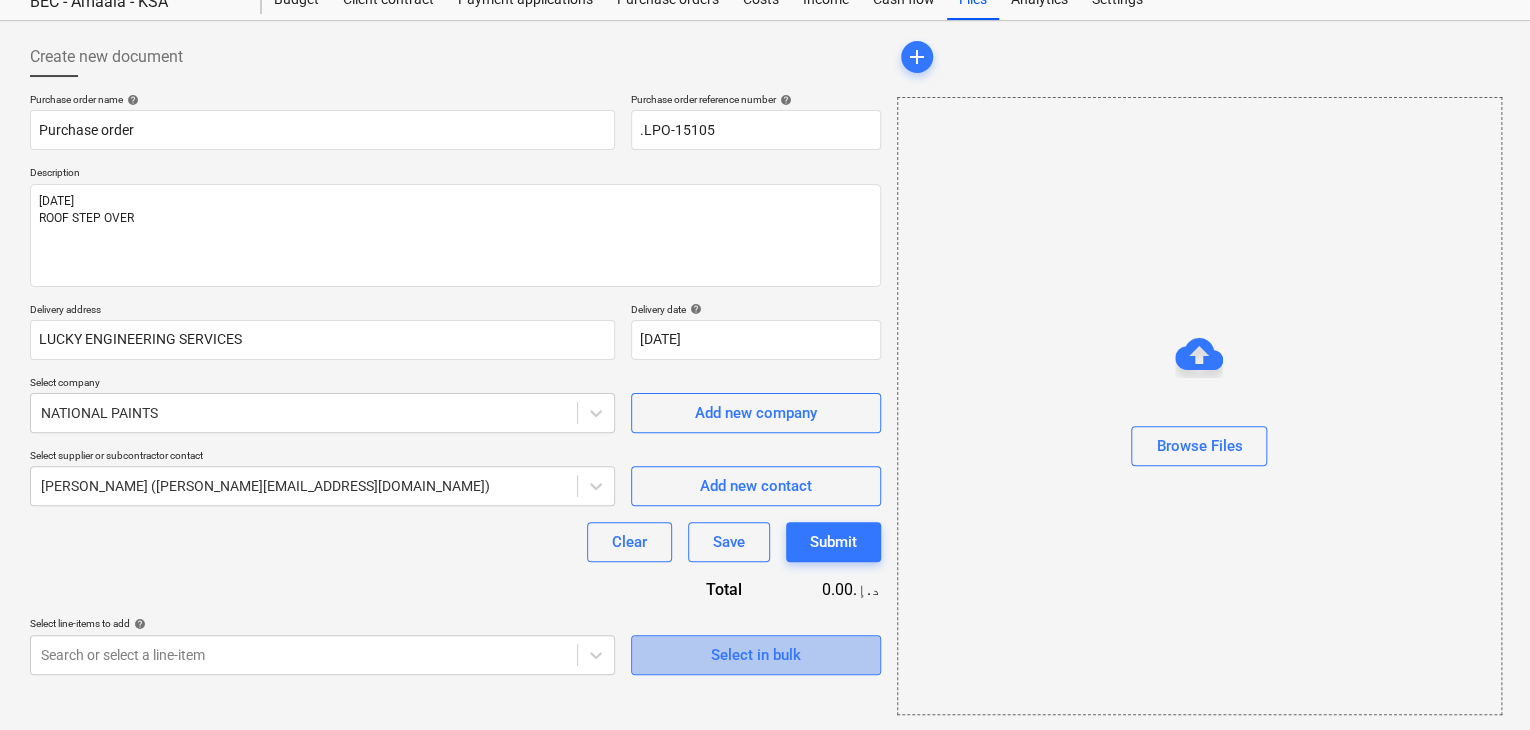 click on "Select in bulk" at bounding box center [756, 655] 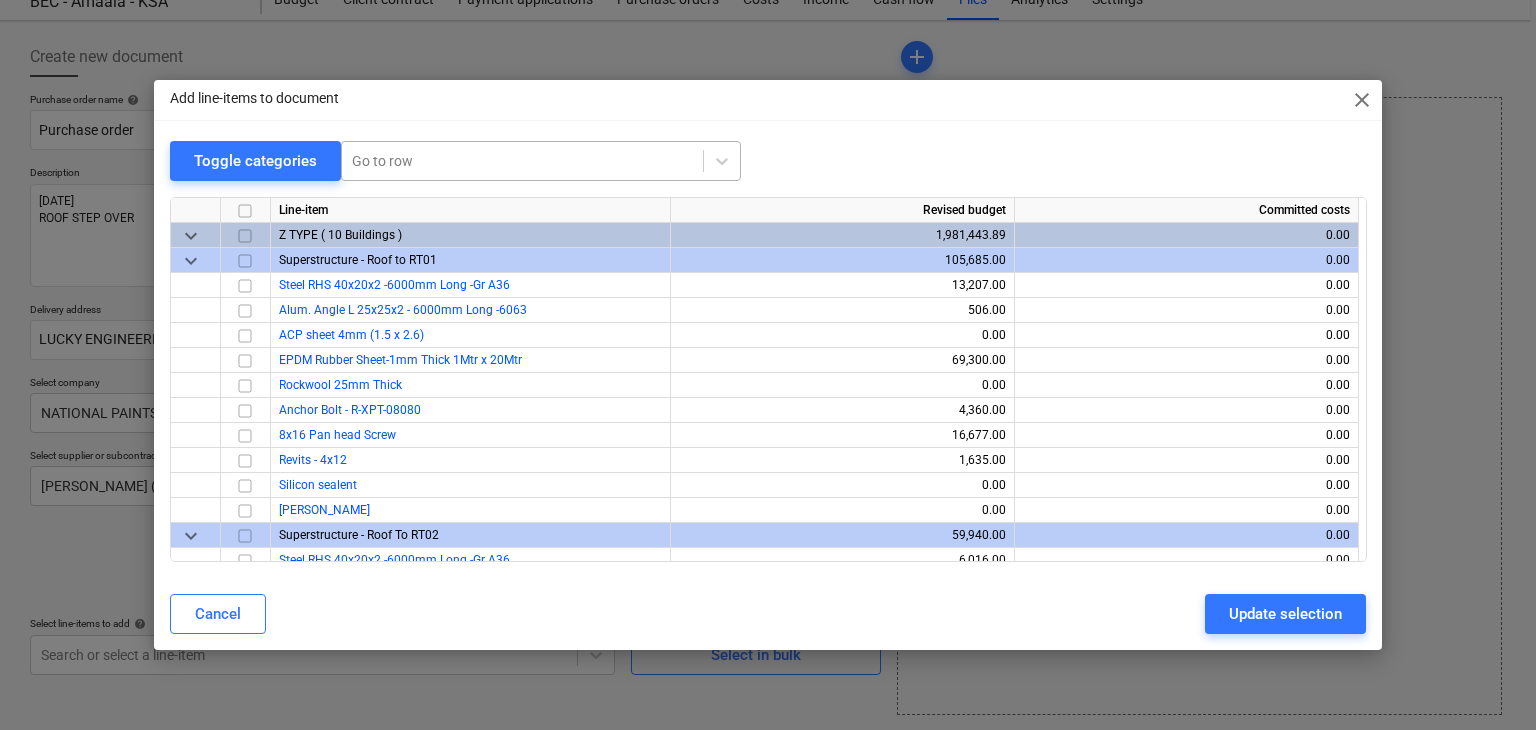 click on "Go to row" at bounding box center [522, 161] 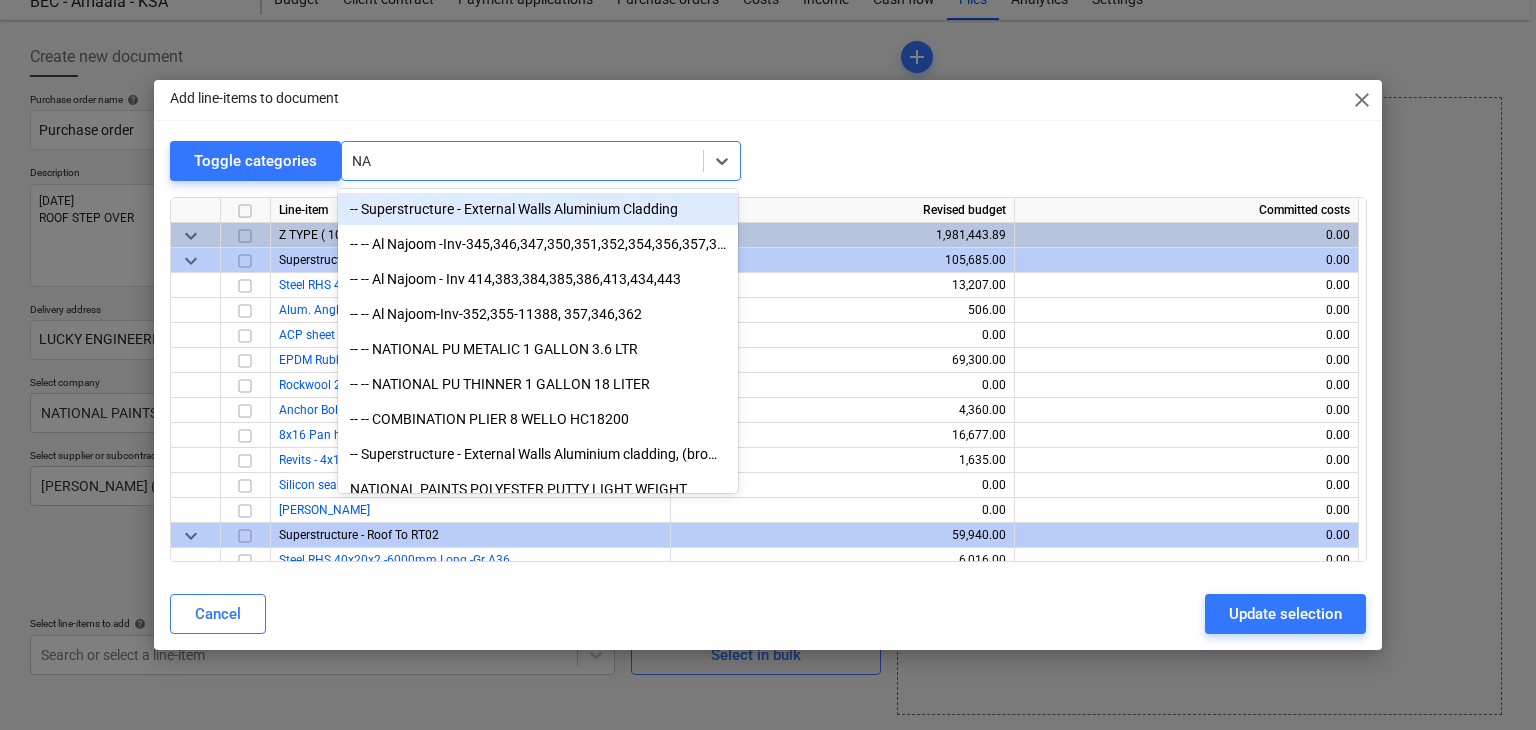 type on "NAT" 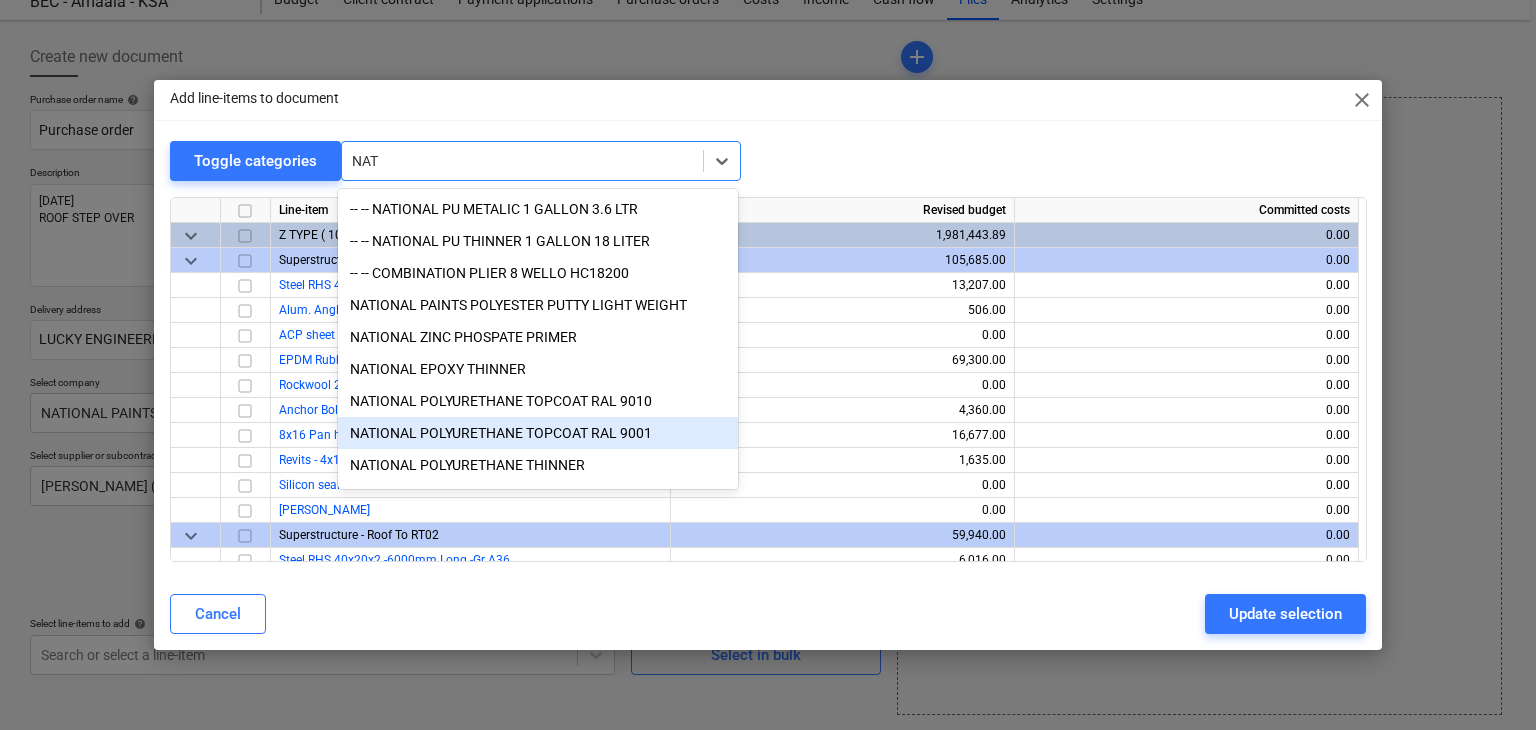 click on "NATIONAL POLYURETHANE TOPCOAT RAL 9001" at bounding box center [538, 433] 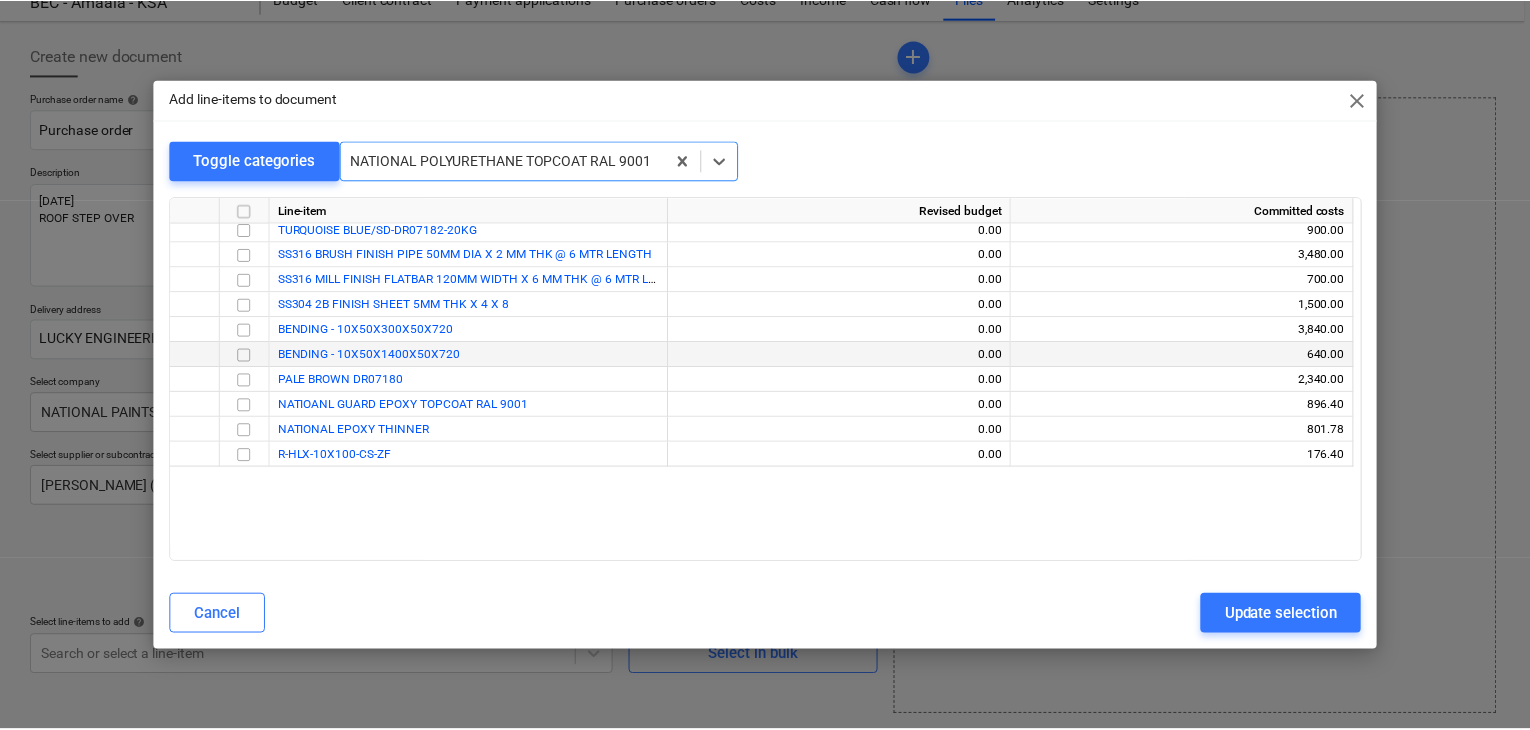 scroll, scrollTop: 17761, scrollLeft: 0, axis: vertical 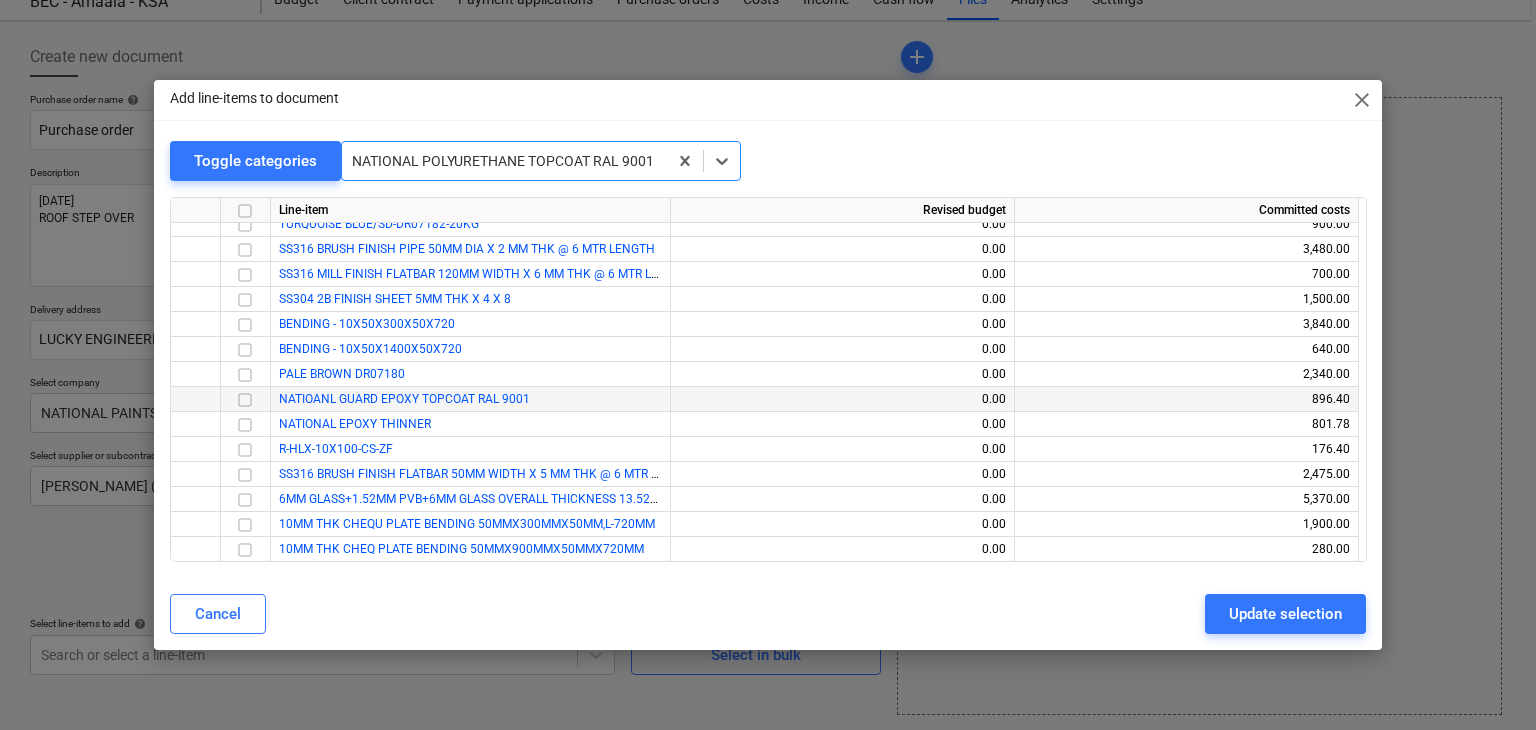 click at bounding box center [245, 400] 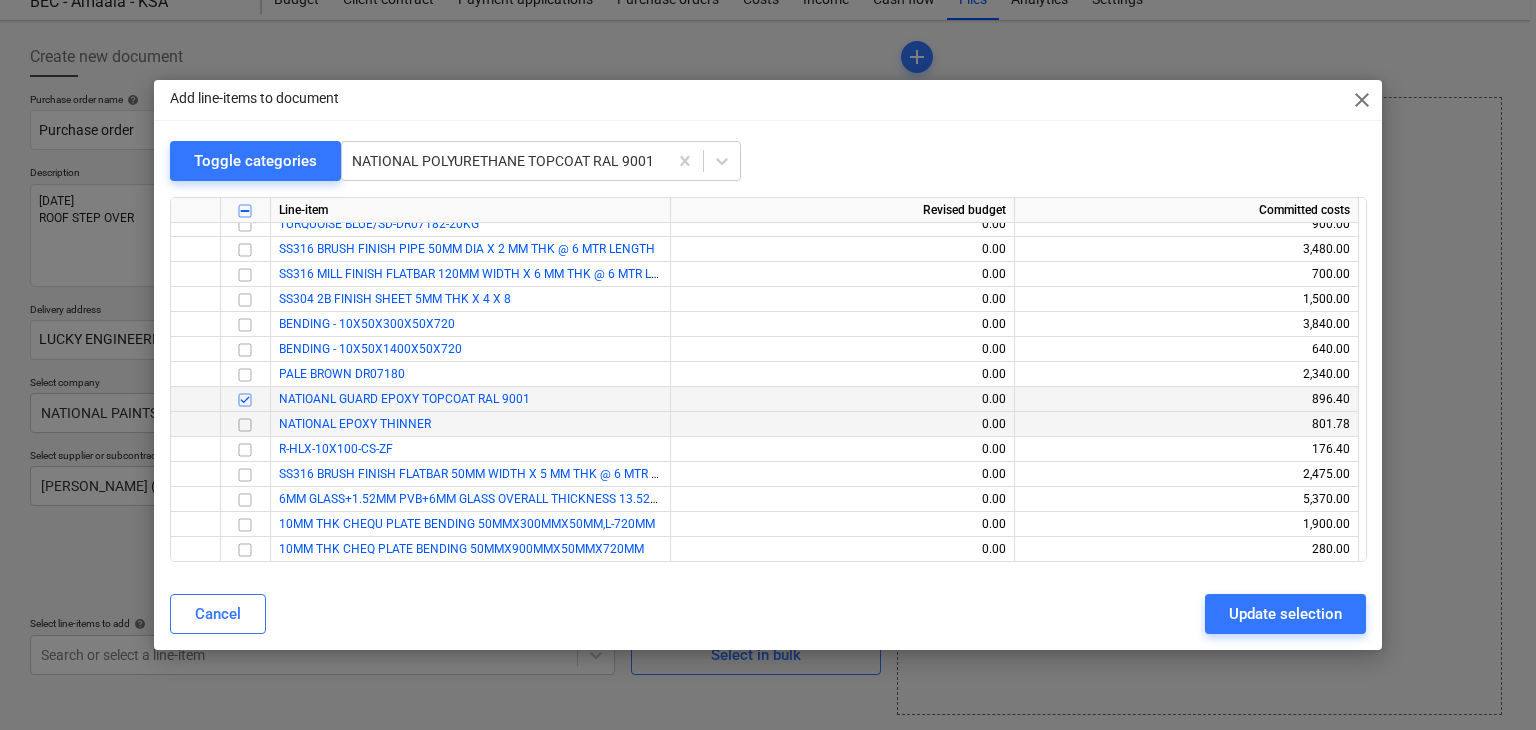 click at bounding box center [245, 425] 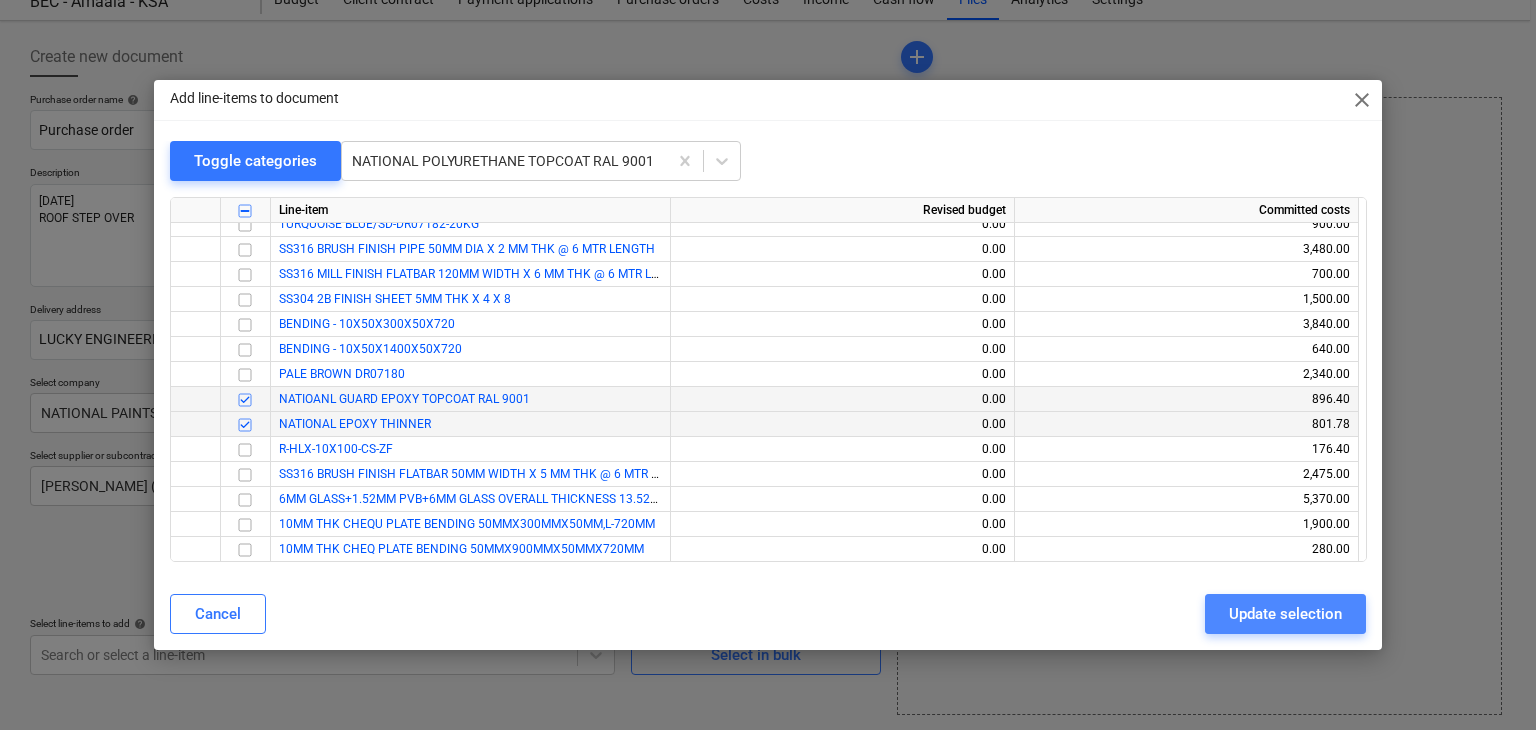 click on "Update selection" at bounding box center [1285, 614] 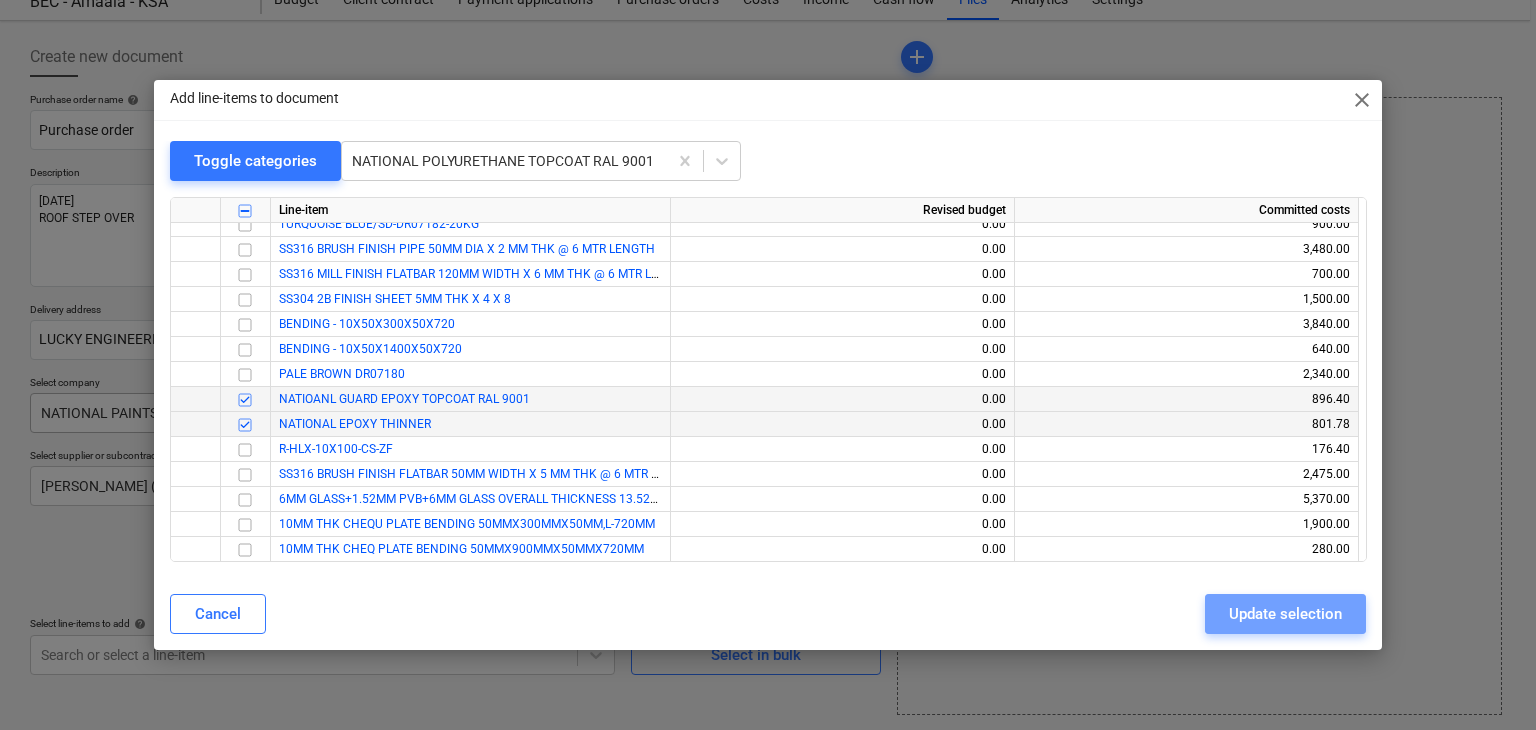 type on "x" 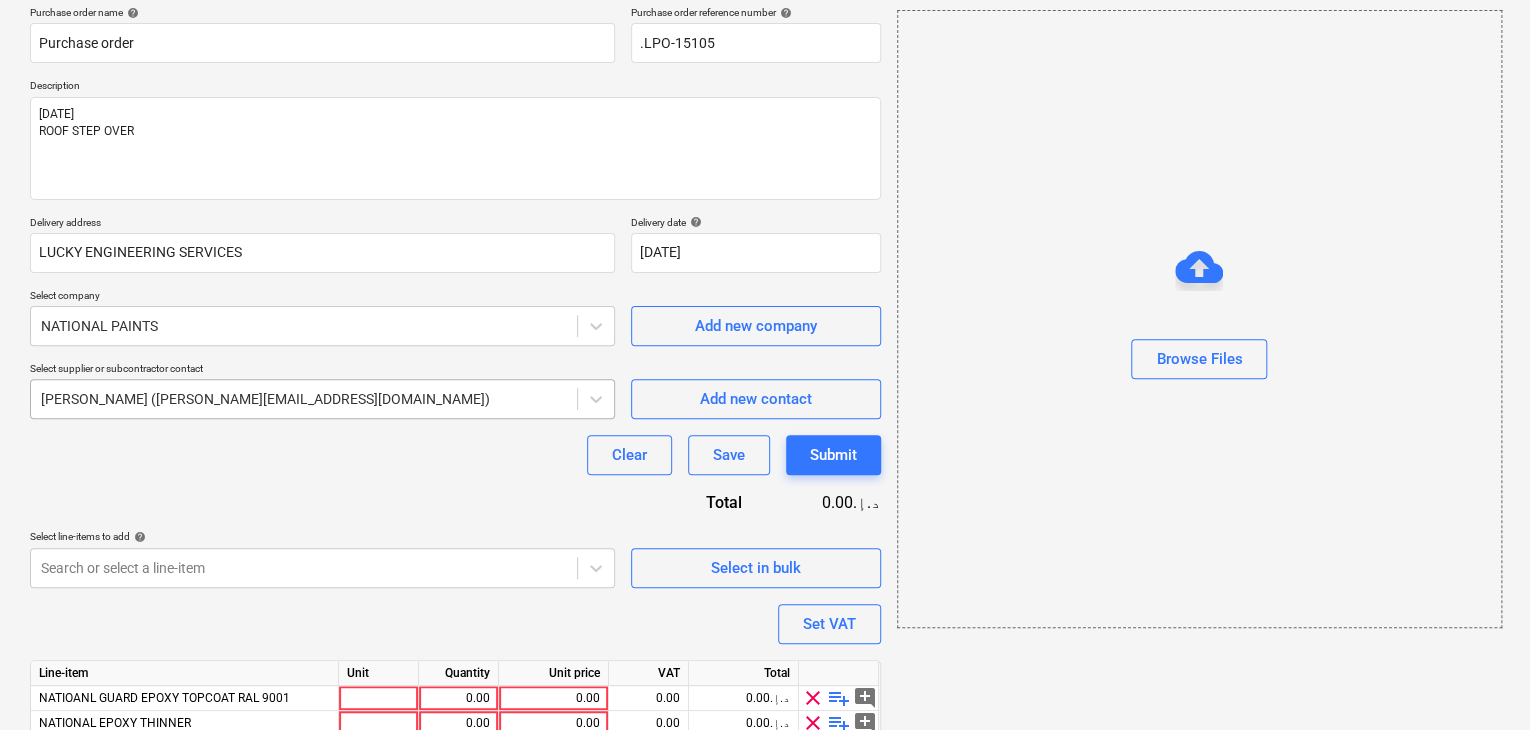 scroll, scrollTop: 244, scrollLeft: 0, axis: vertical 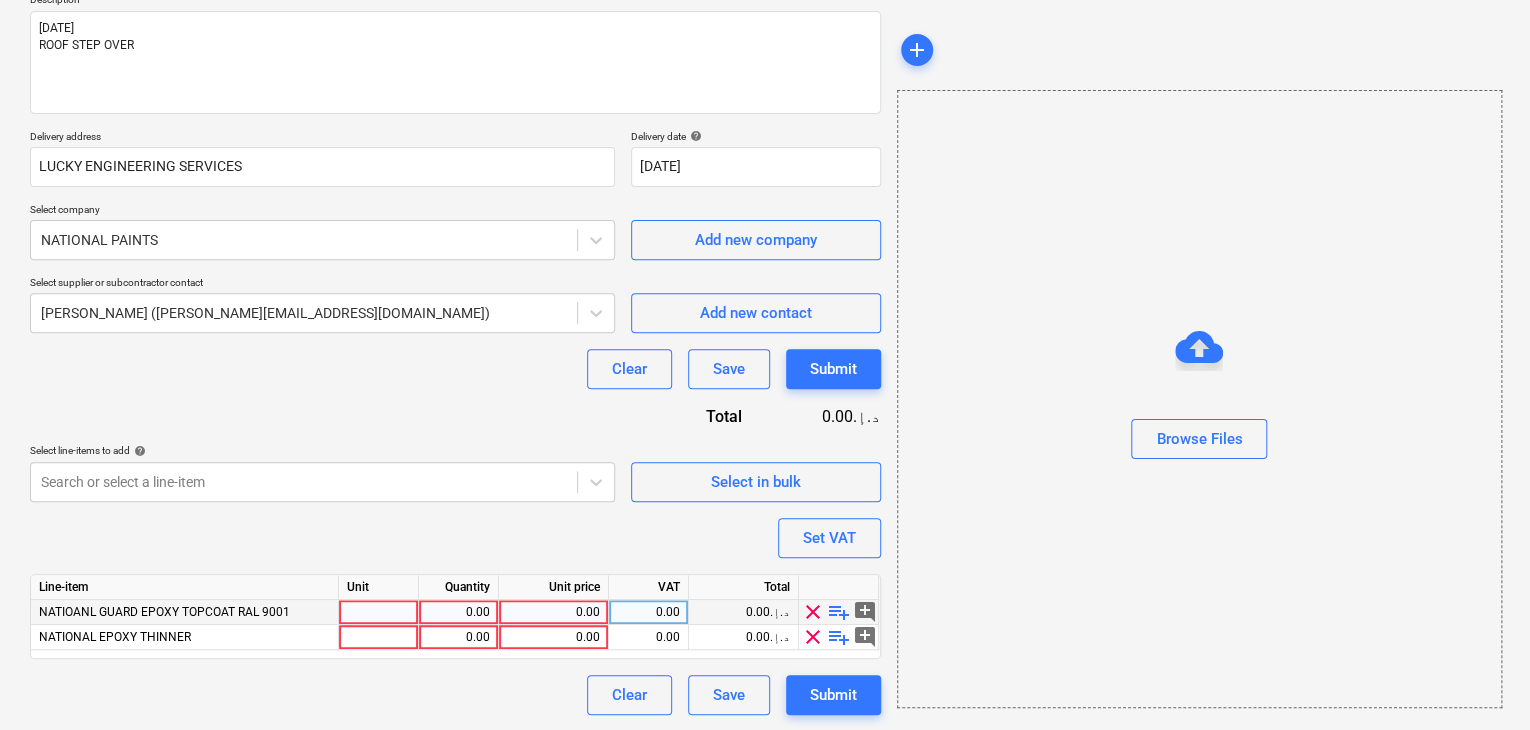 click at bounding box center (379, 612) 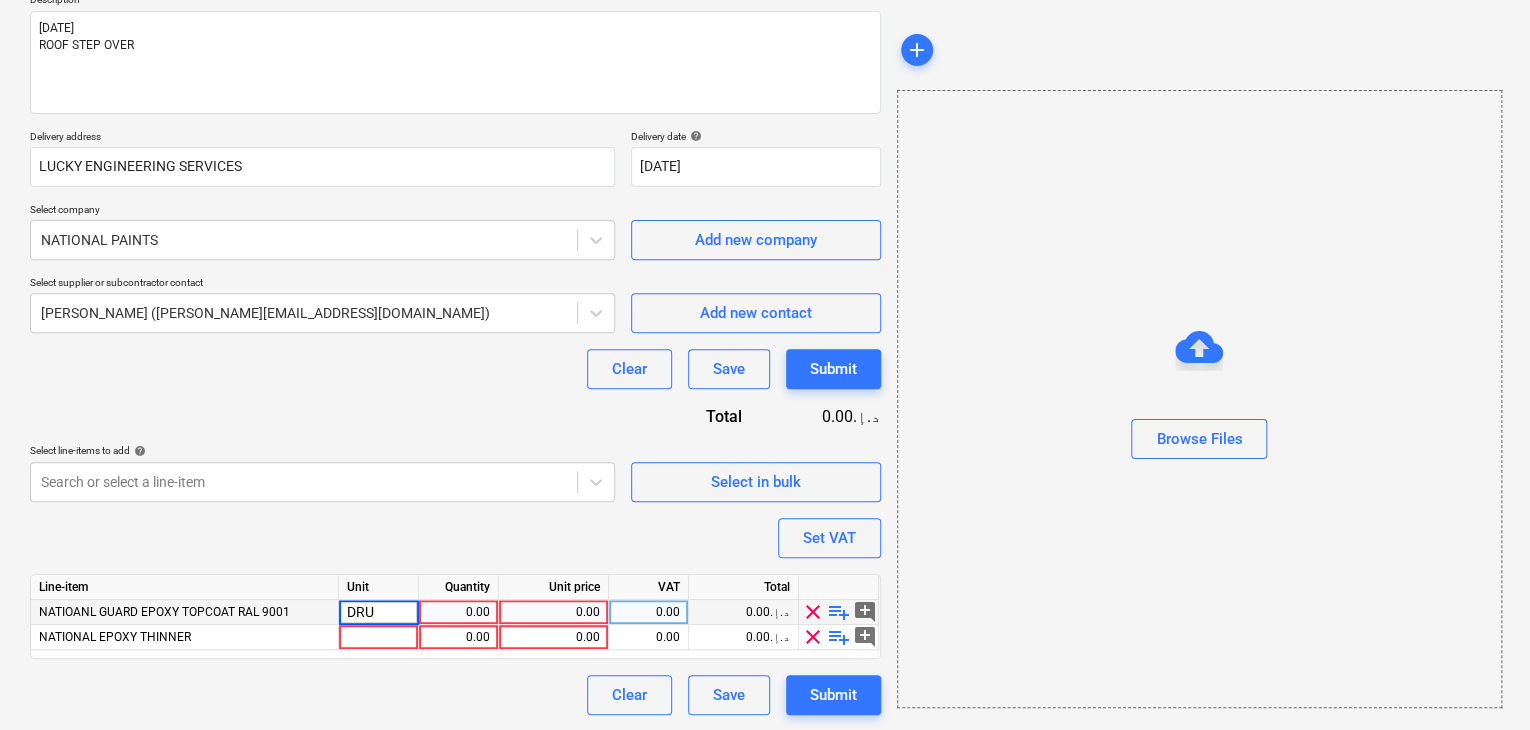 type on "DRUM" 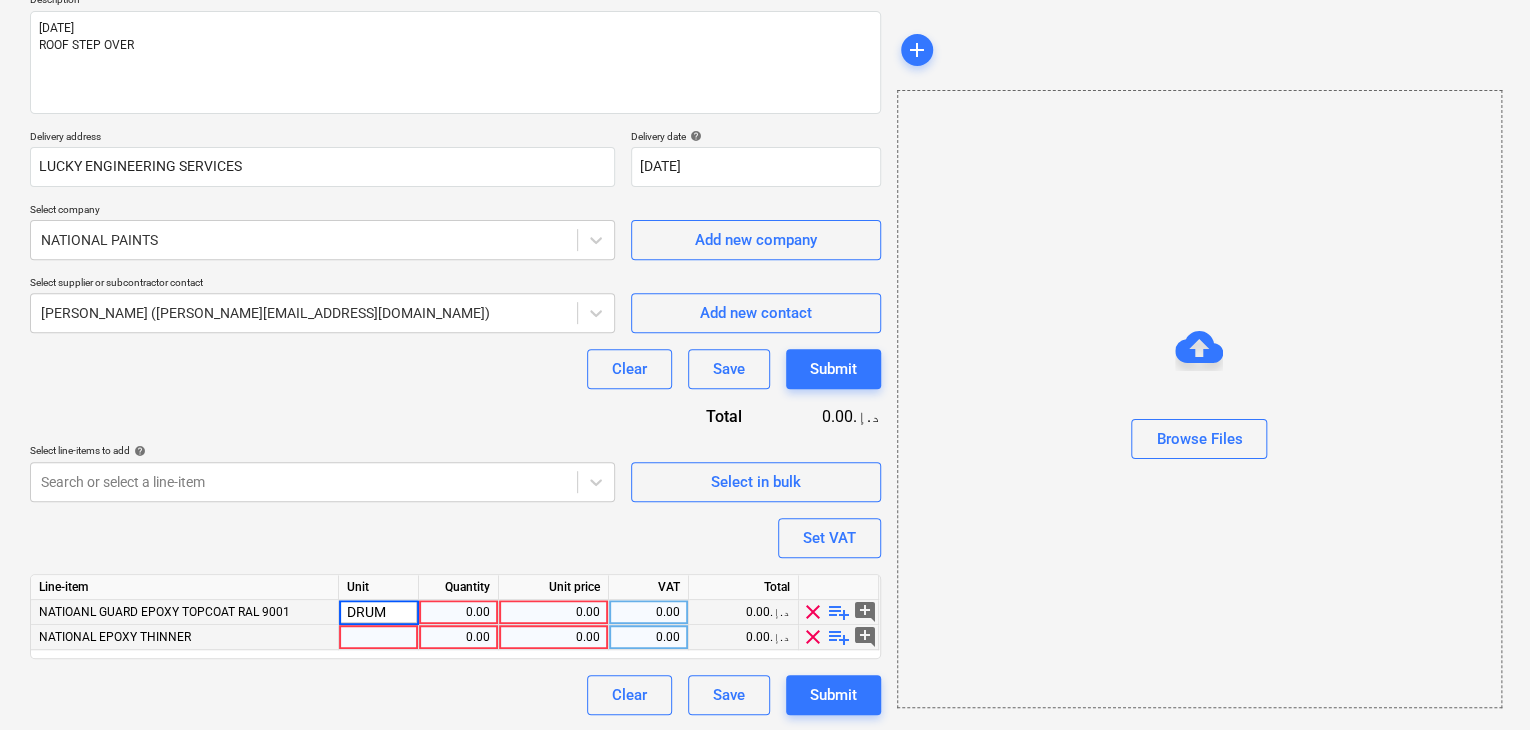 type on "x" 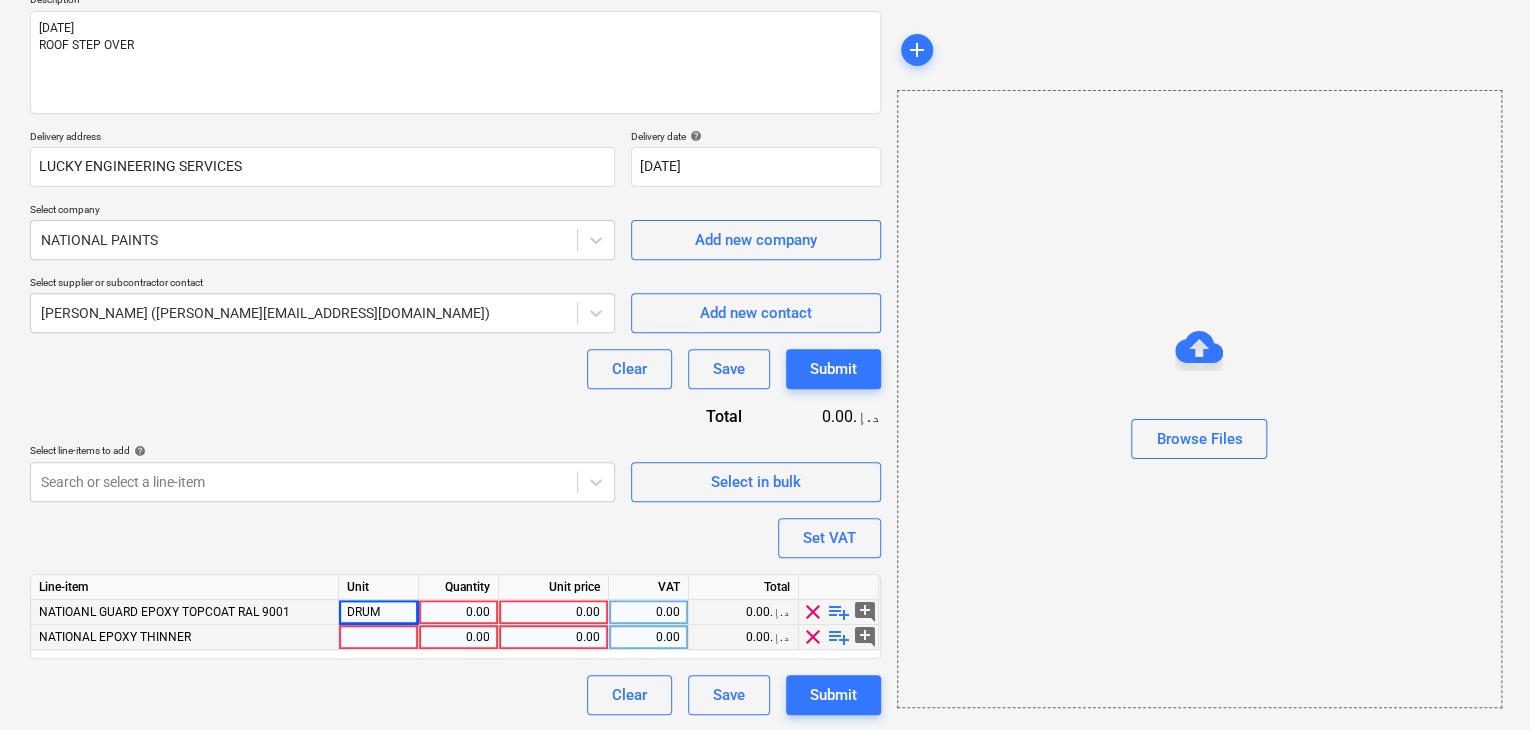 click at bounding box center [379, 637] 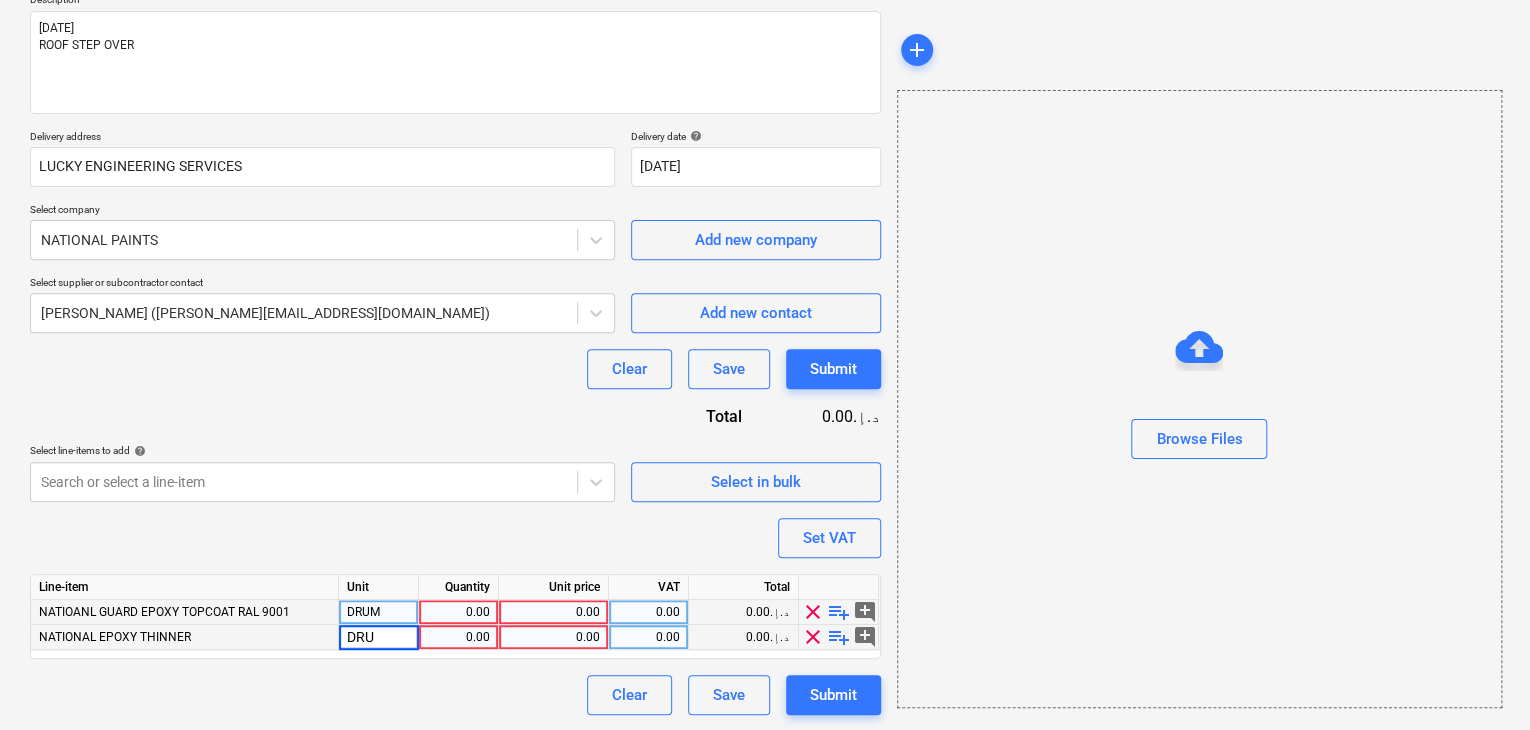 type on "DRUM" 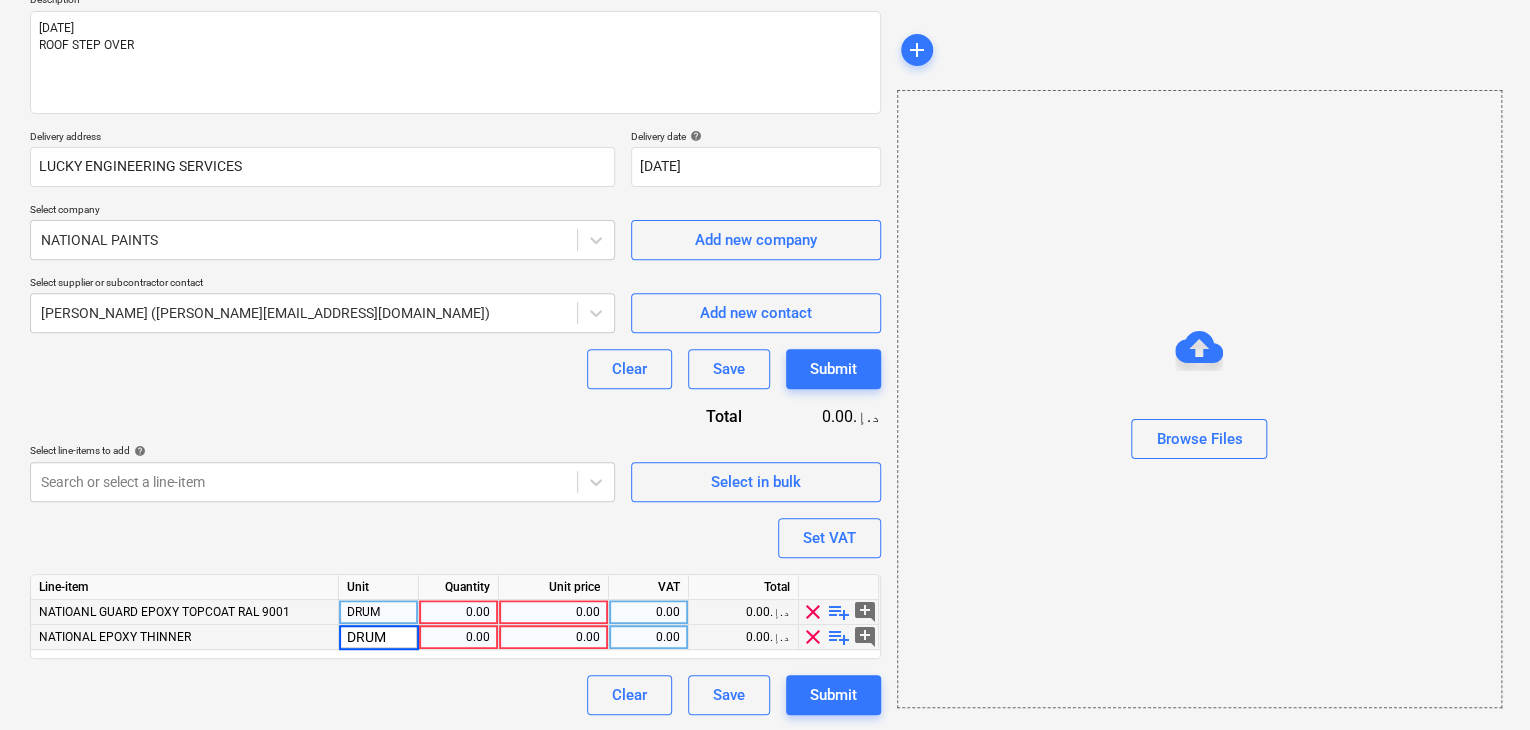 type on "x" 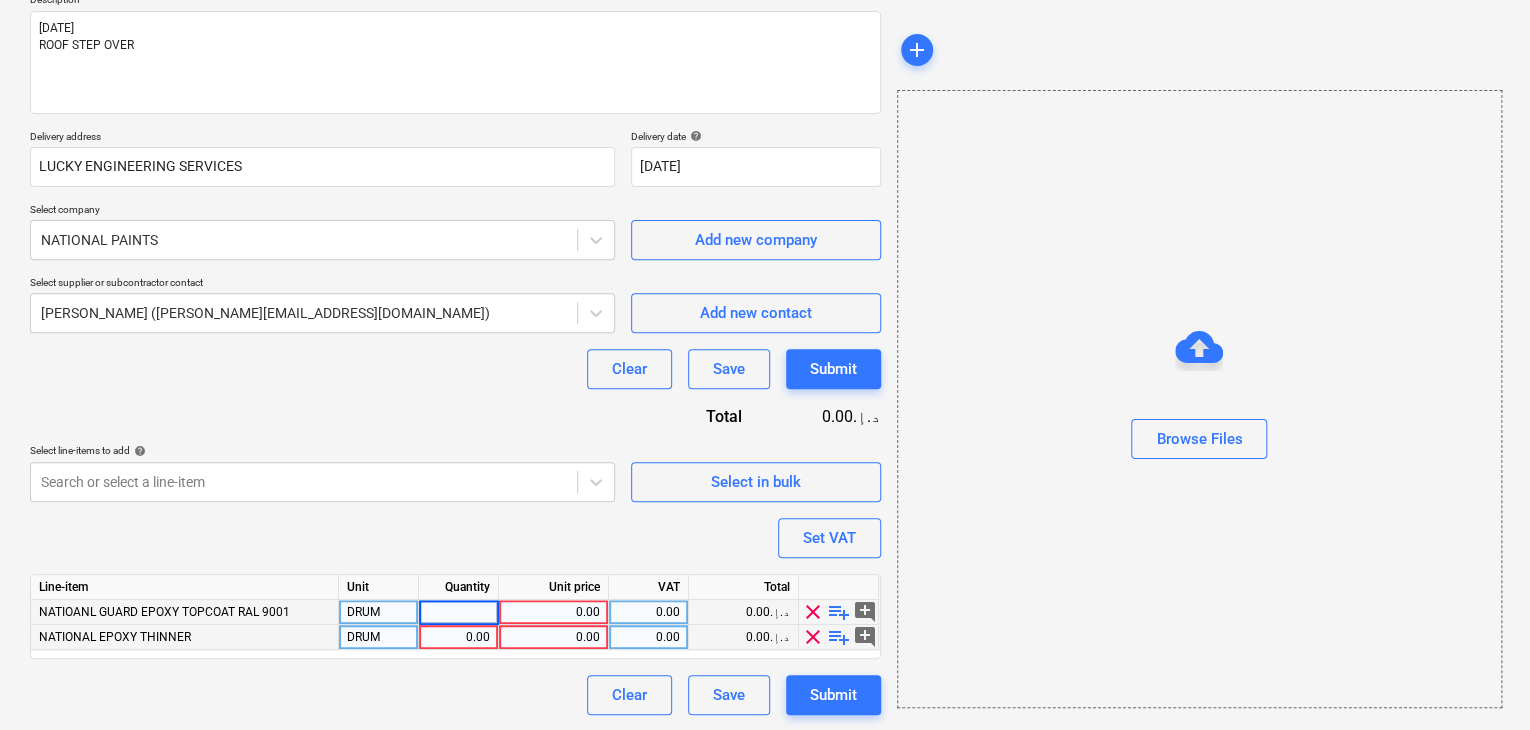 type on "2" 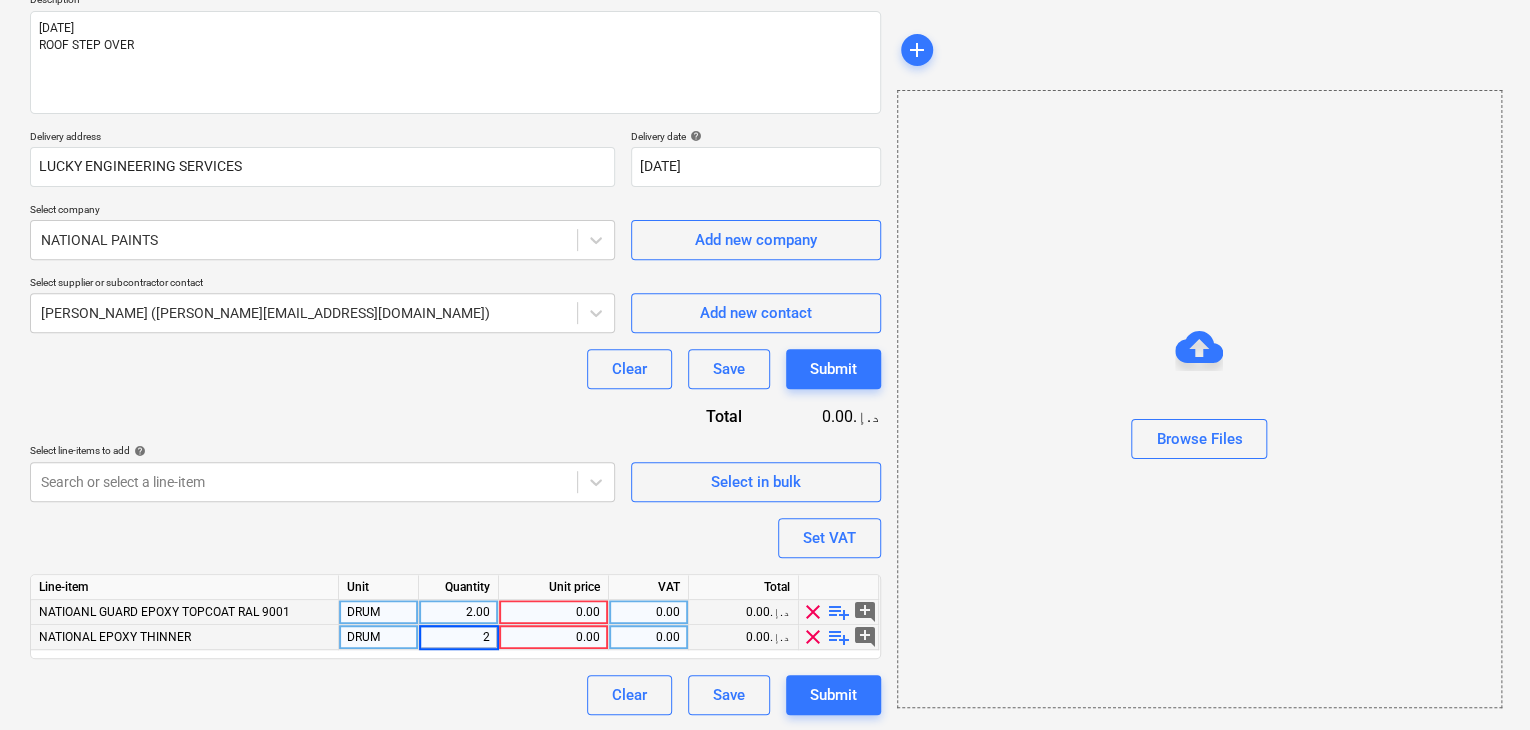 type on "x" 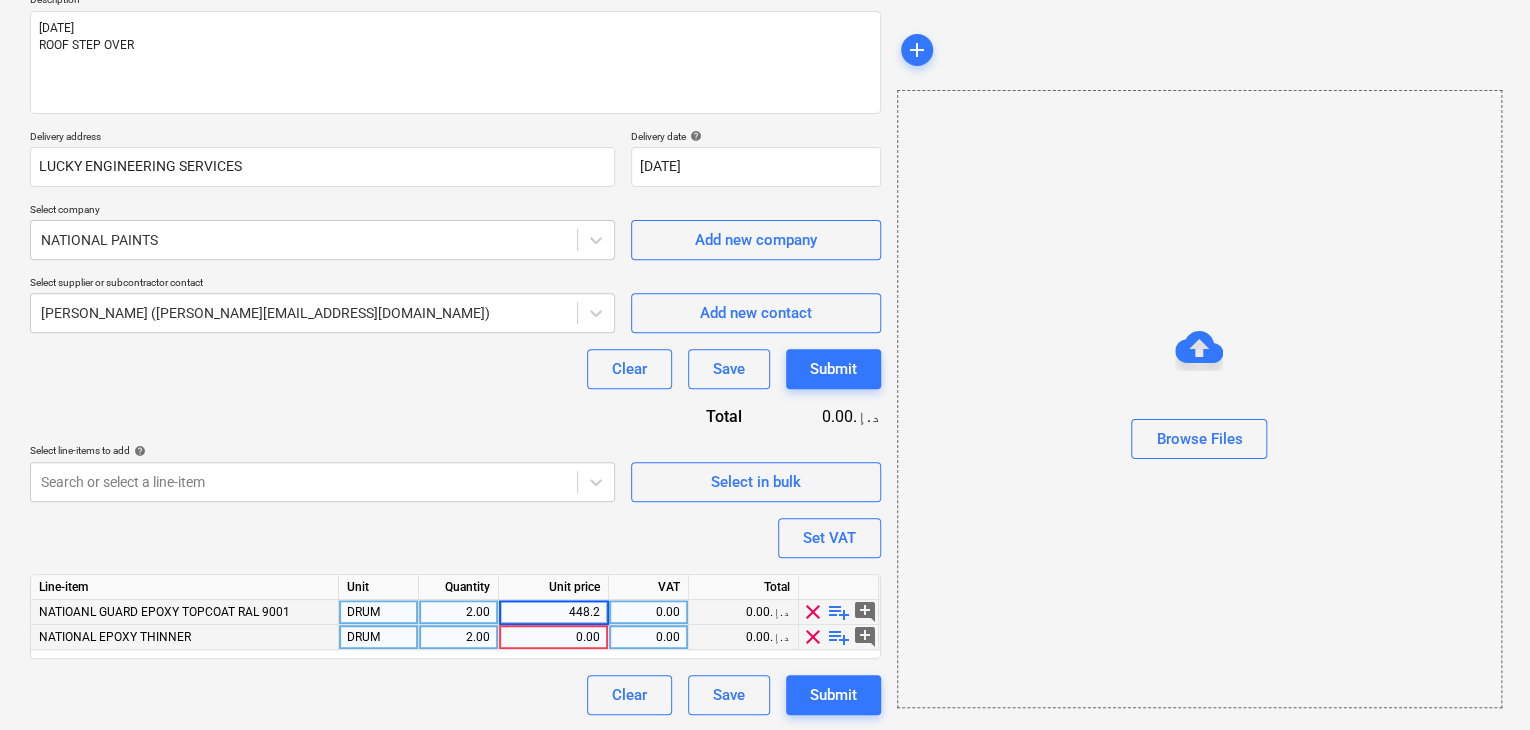 type on "448.20" 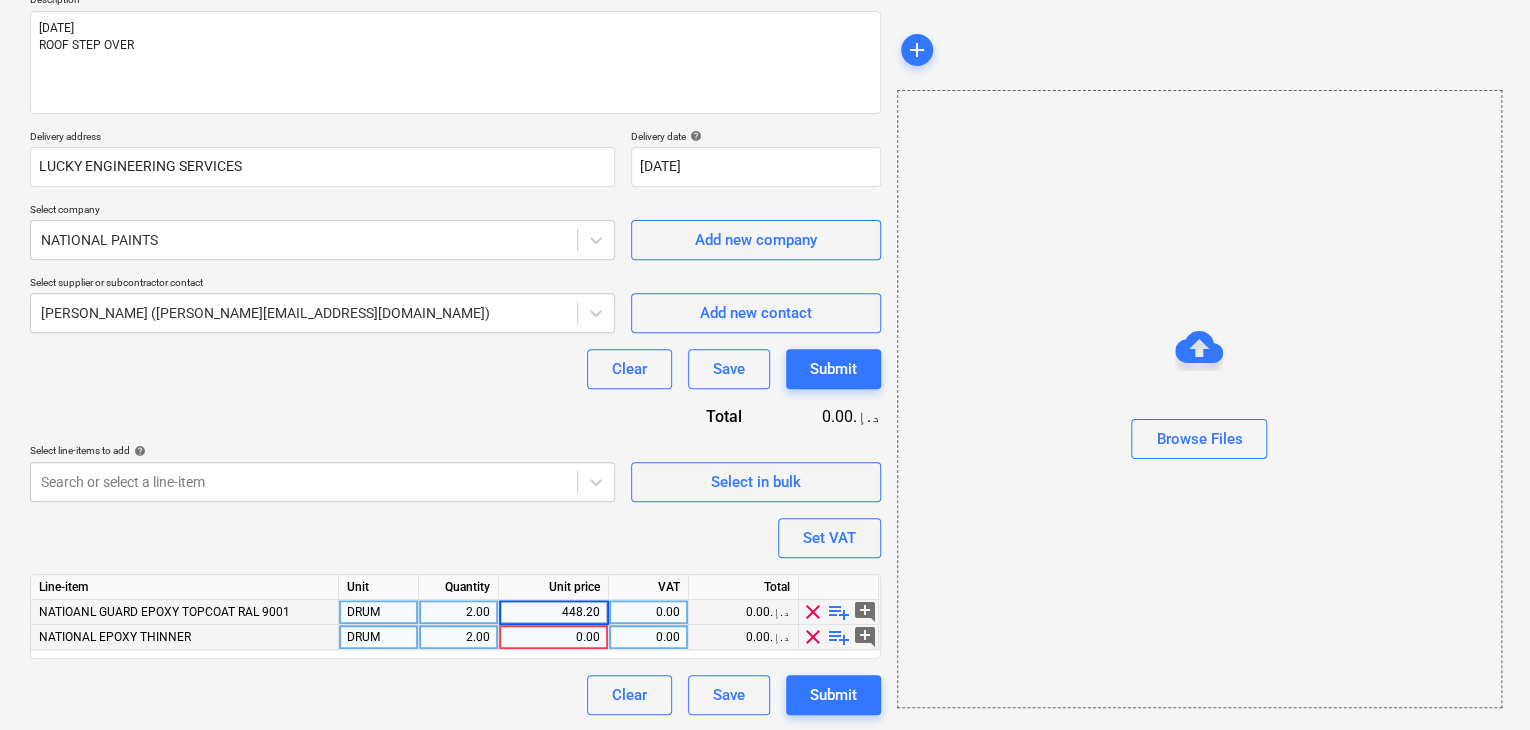 type on "x" 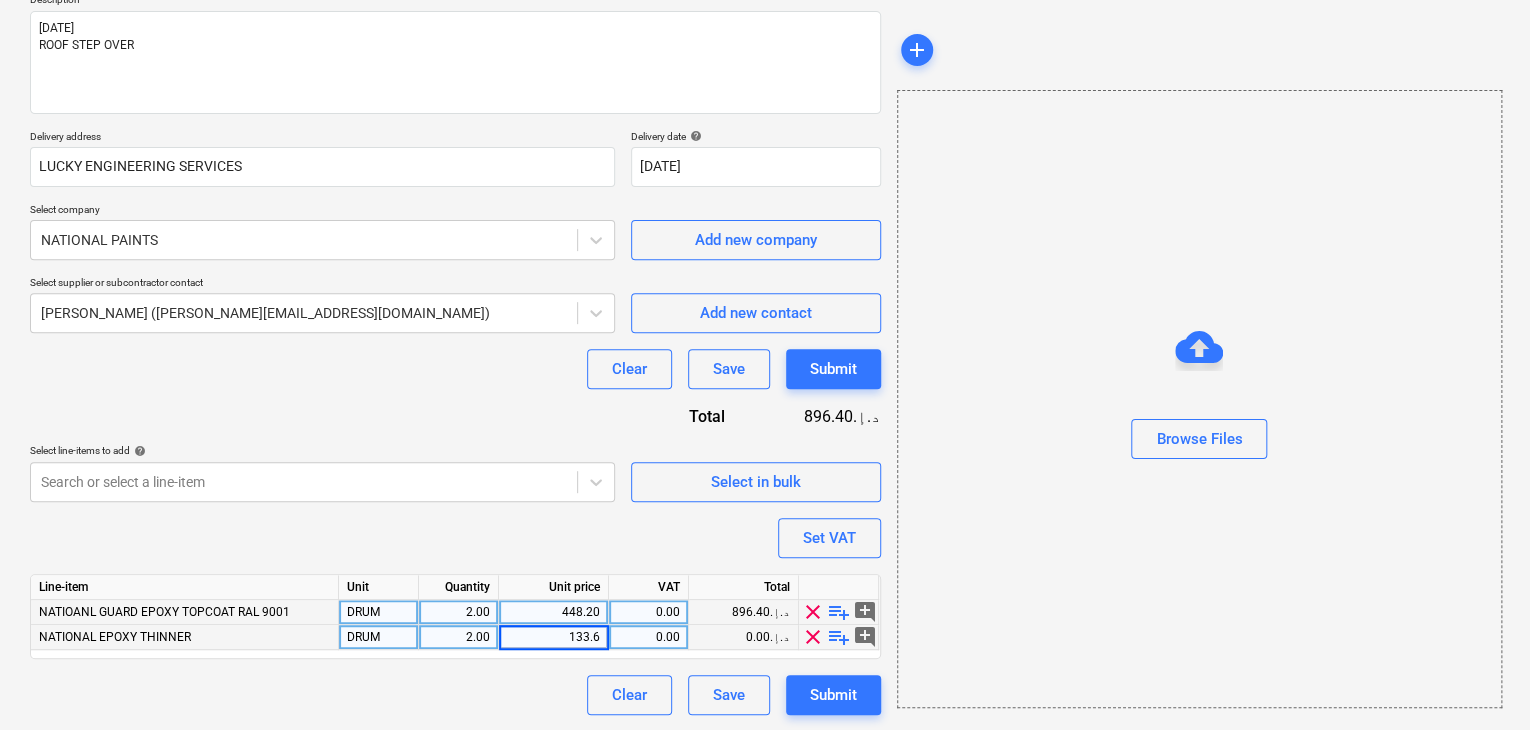type on "133.63" 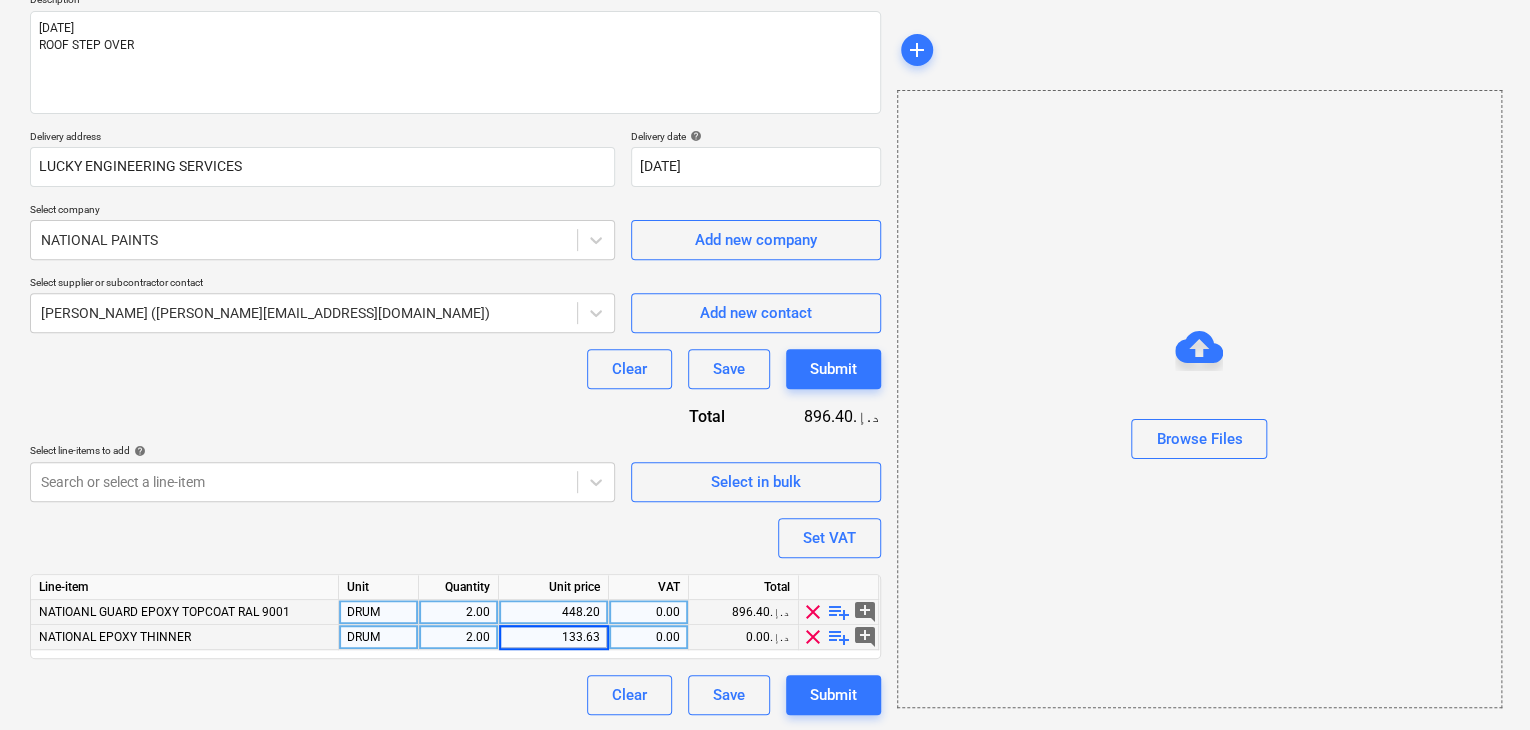 type on "x" 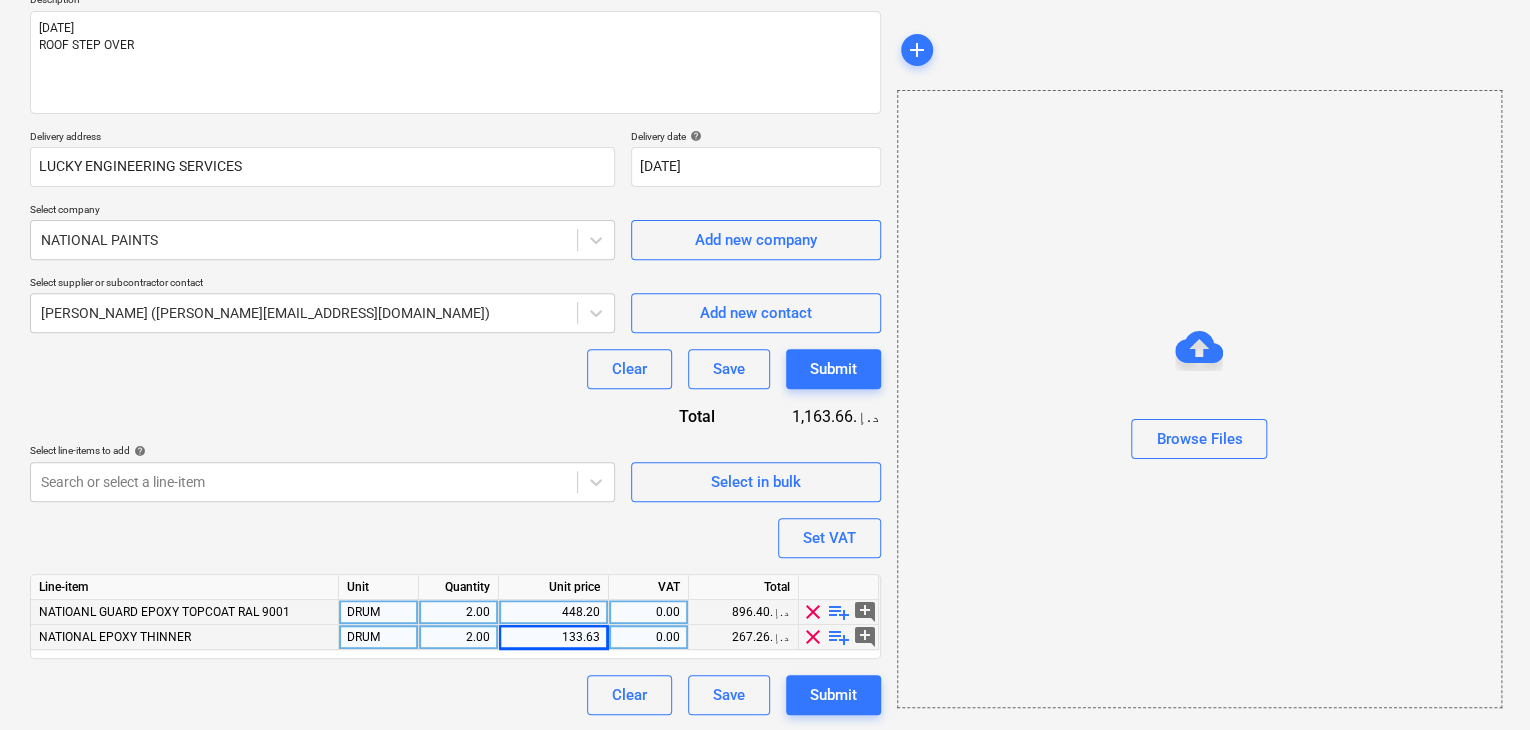 click on "Browse Files" at bounding box center [1199, 399] 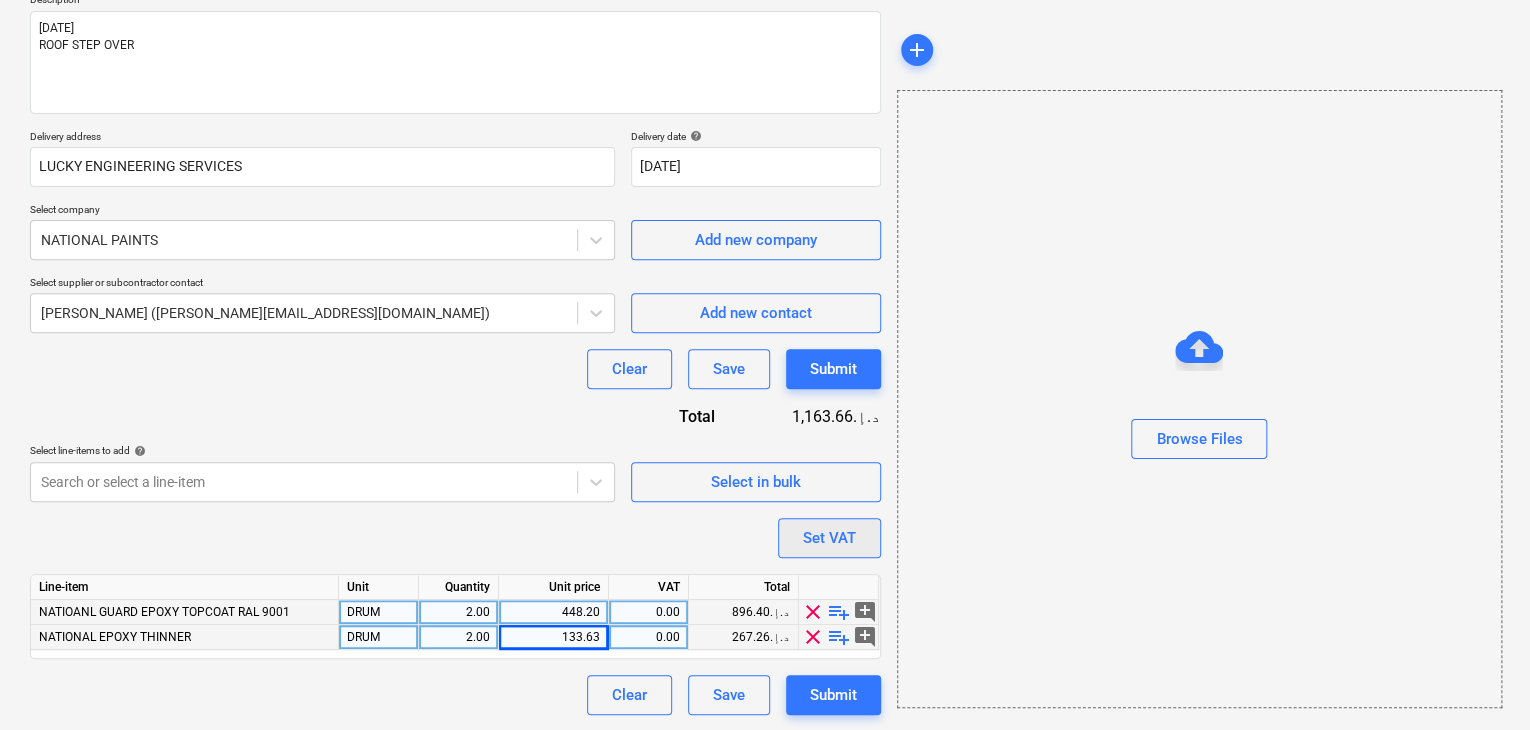 click on "Set VAT" at bounding box center (829, 538) 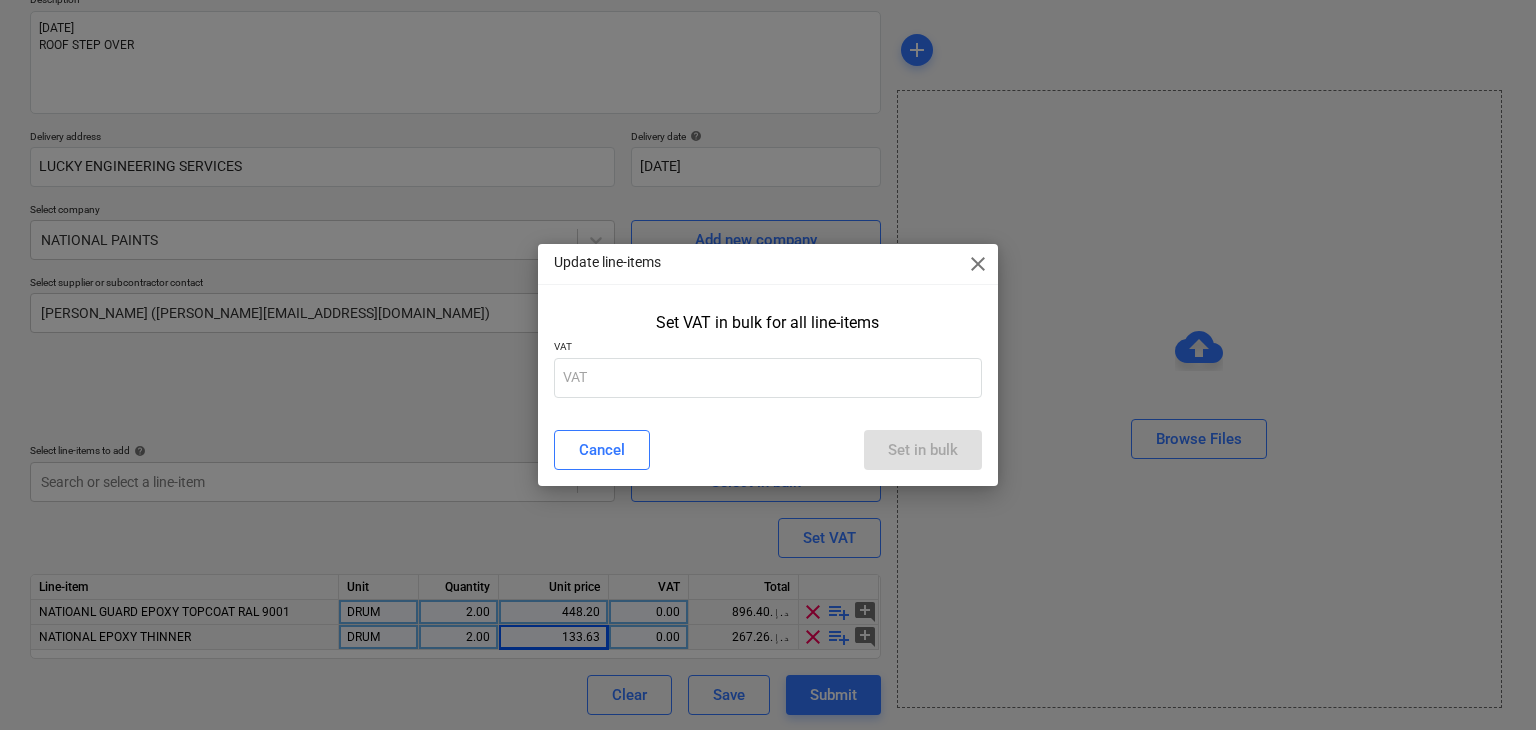 click on "VAT" at bounding box center (768, 348) 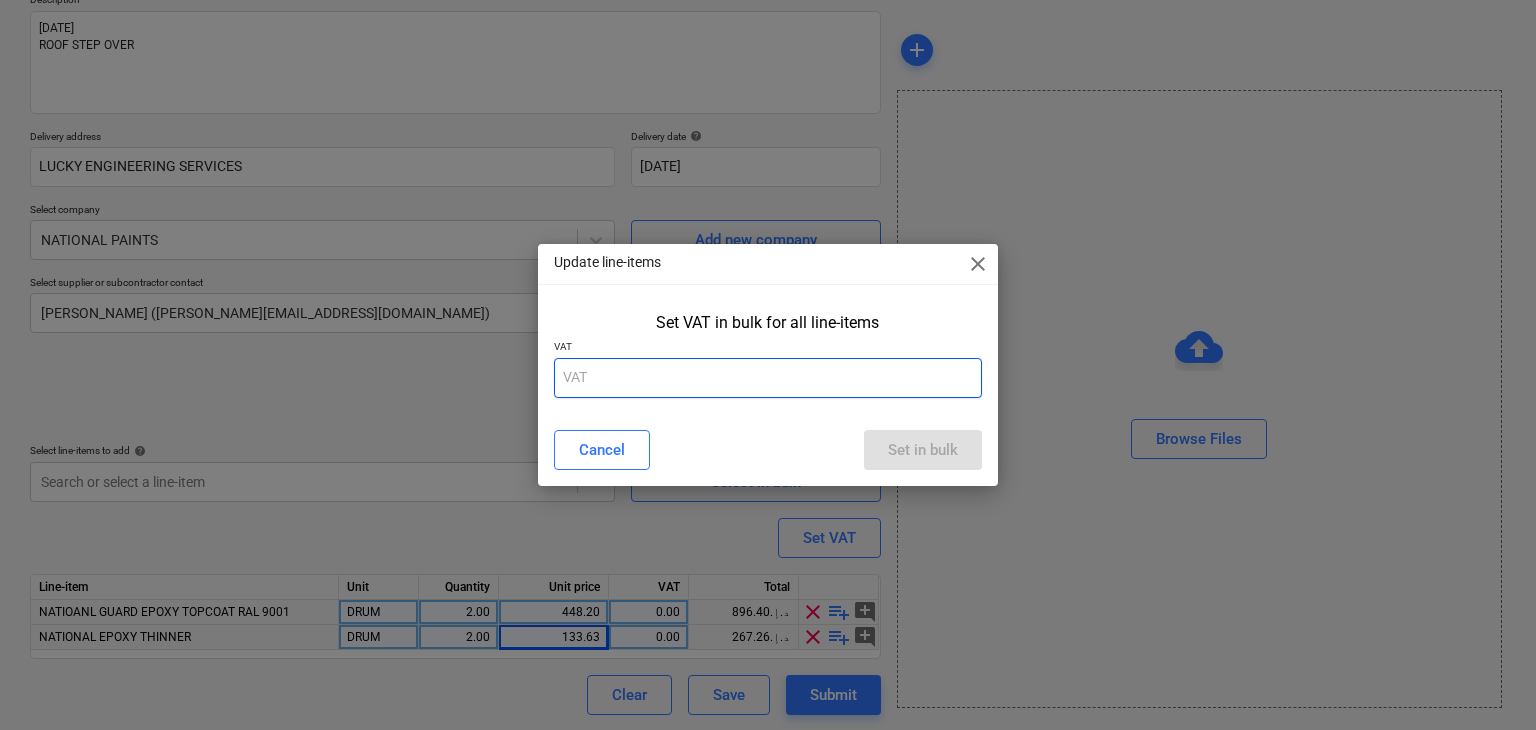 click at bounding box center (768, 378) 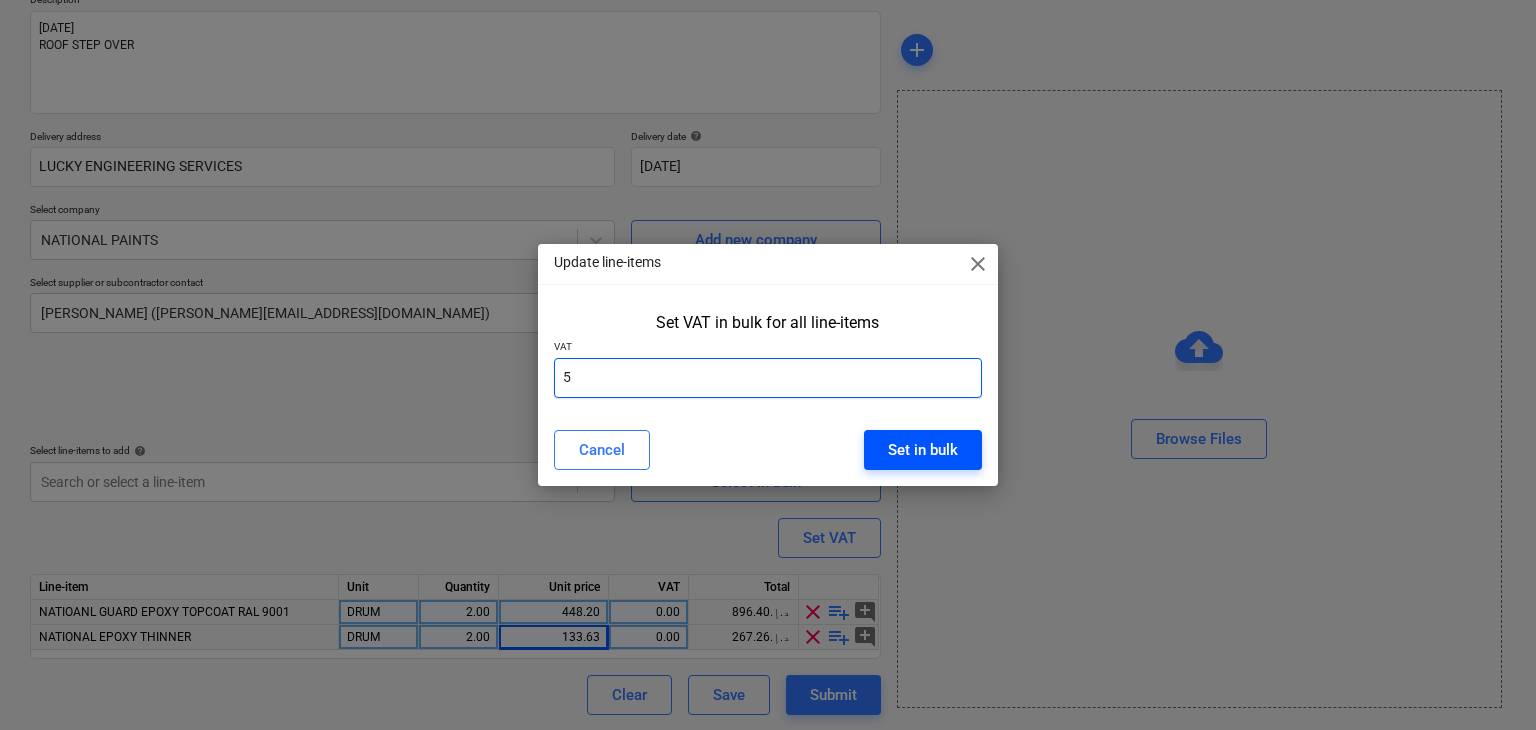 type on "5" 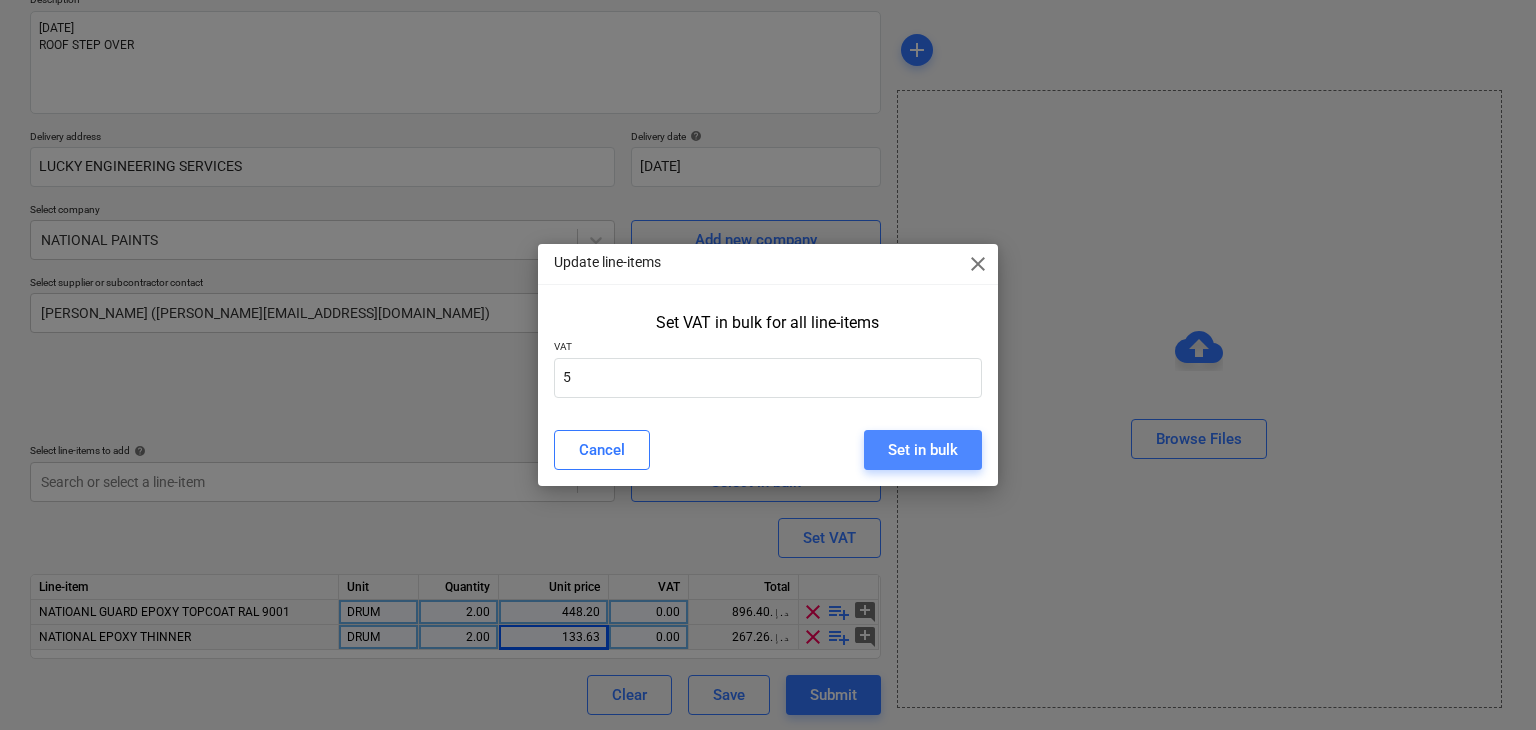 click on "Set in bulk" at bounding box center [923, 450] 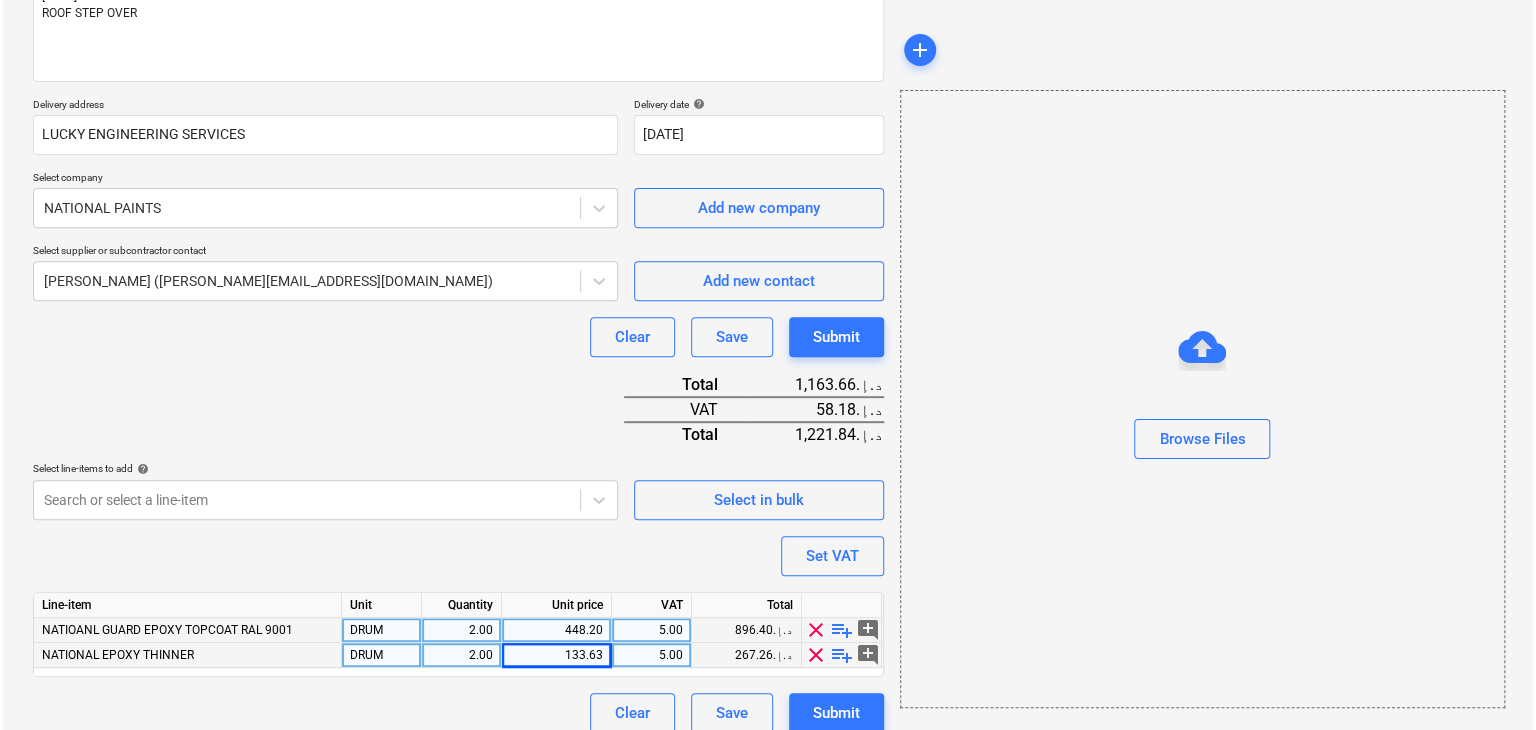 scroll, scrollTop: 294, scrollLeft: 0, axis: vertical 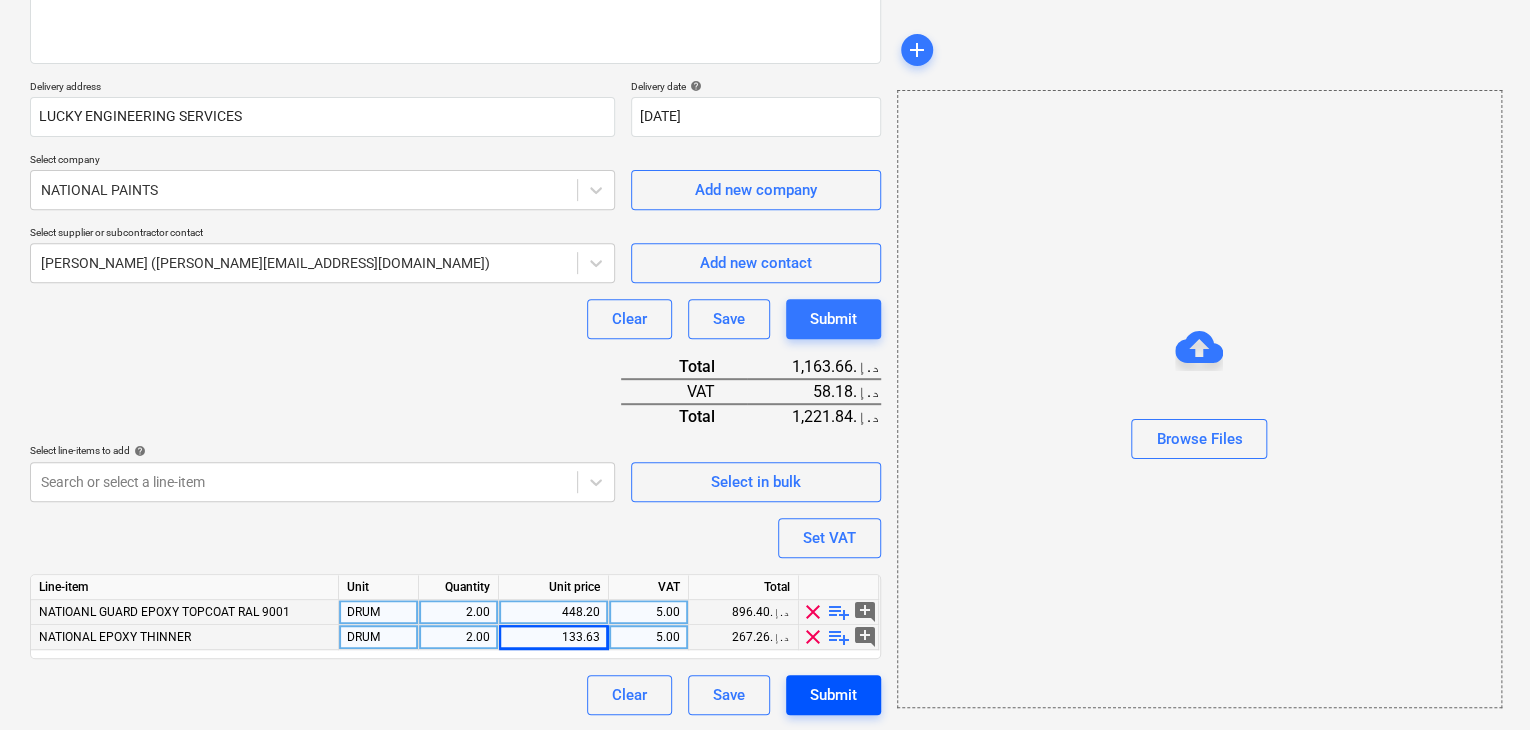 click on "Submit" at bounding box center [833, 695] 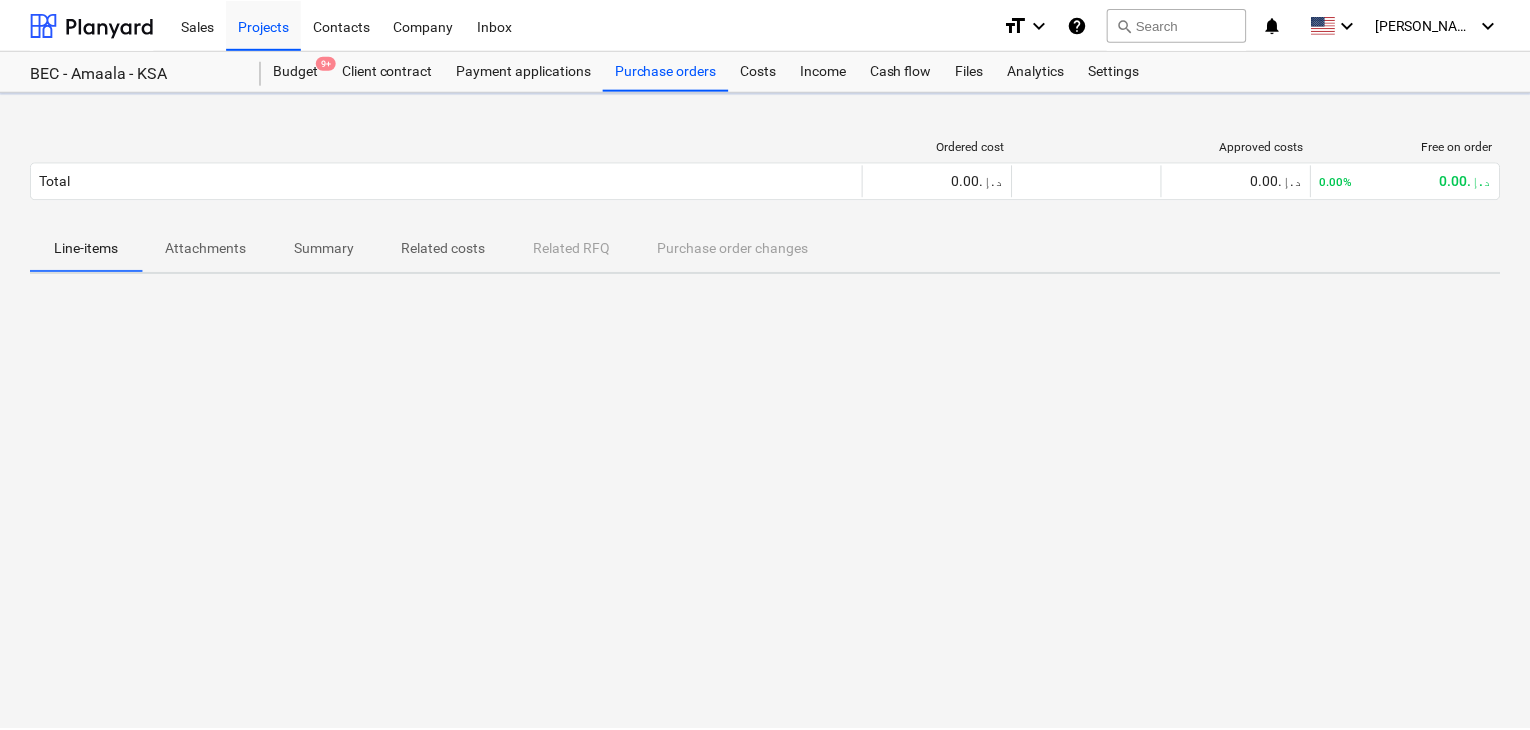 scroll, scrollTop: 0, scrollLeft: 0, axis: both 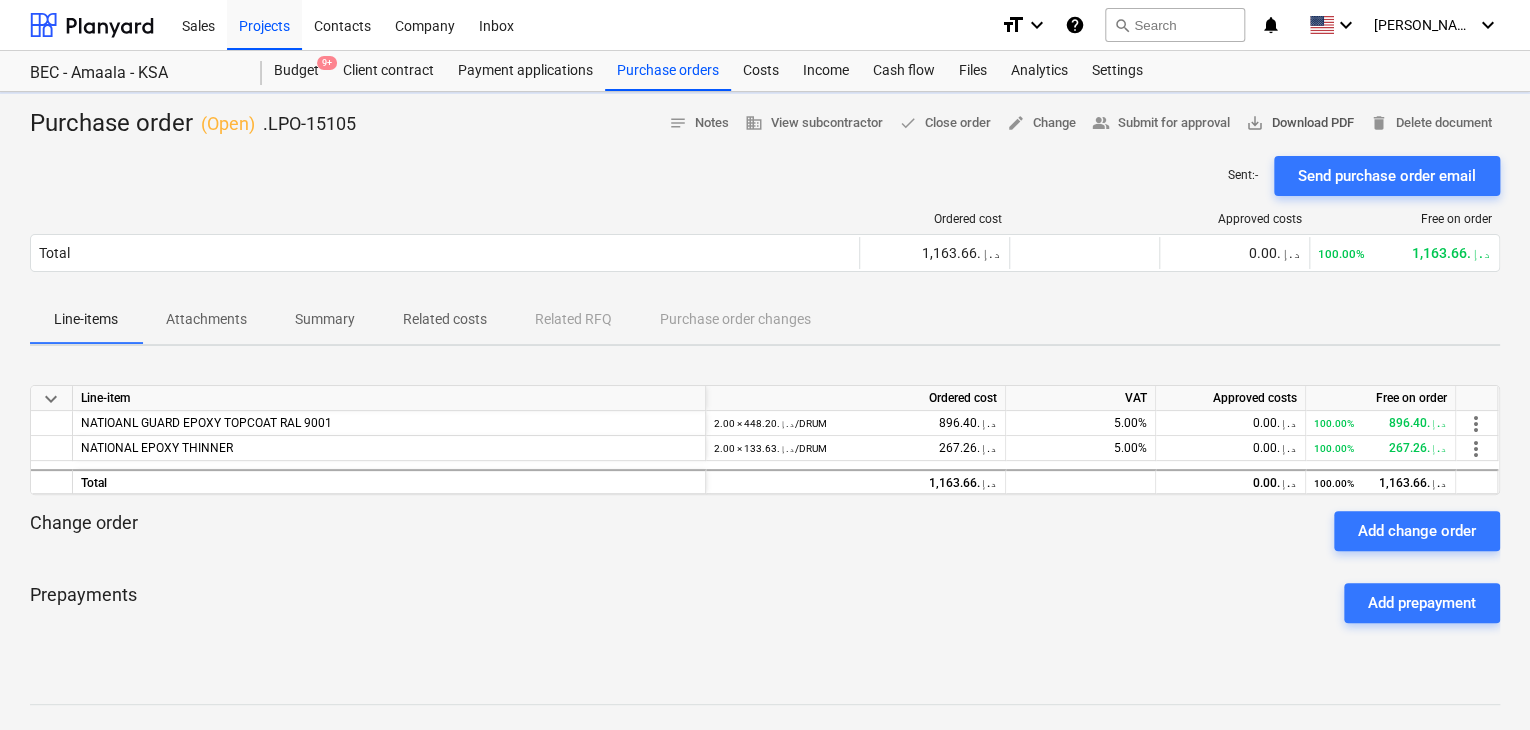 click on "save_alt Download PDF" at bounding box center [1300, 123] 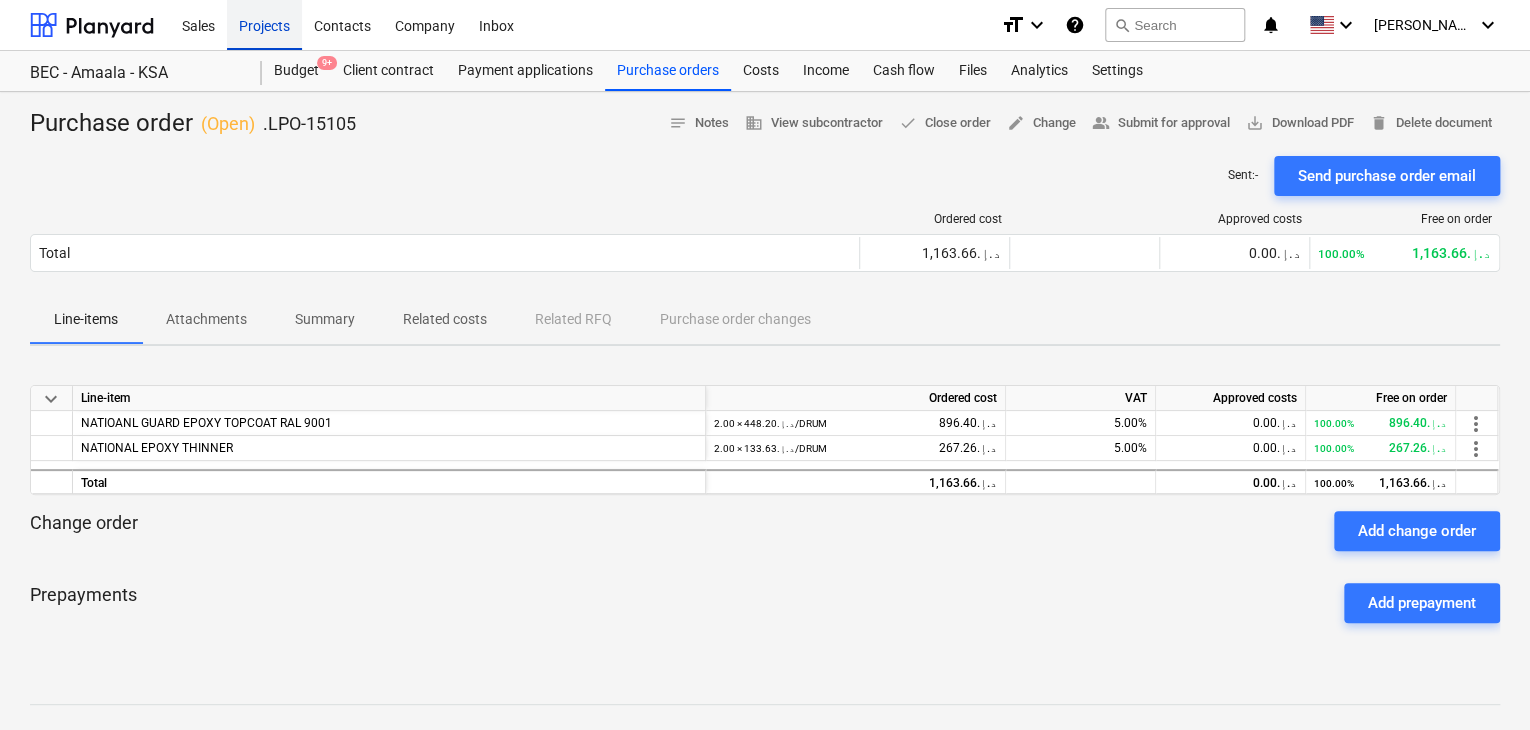 click on "Projects" at bounding box center (264, 24) 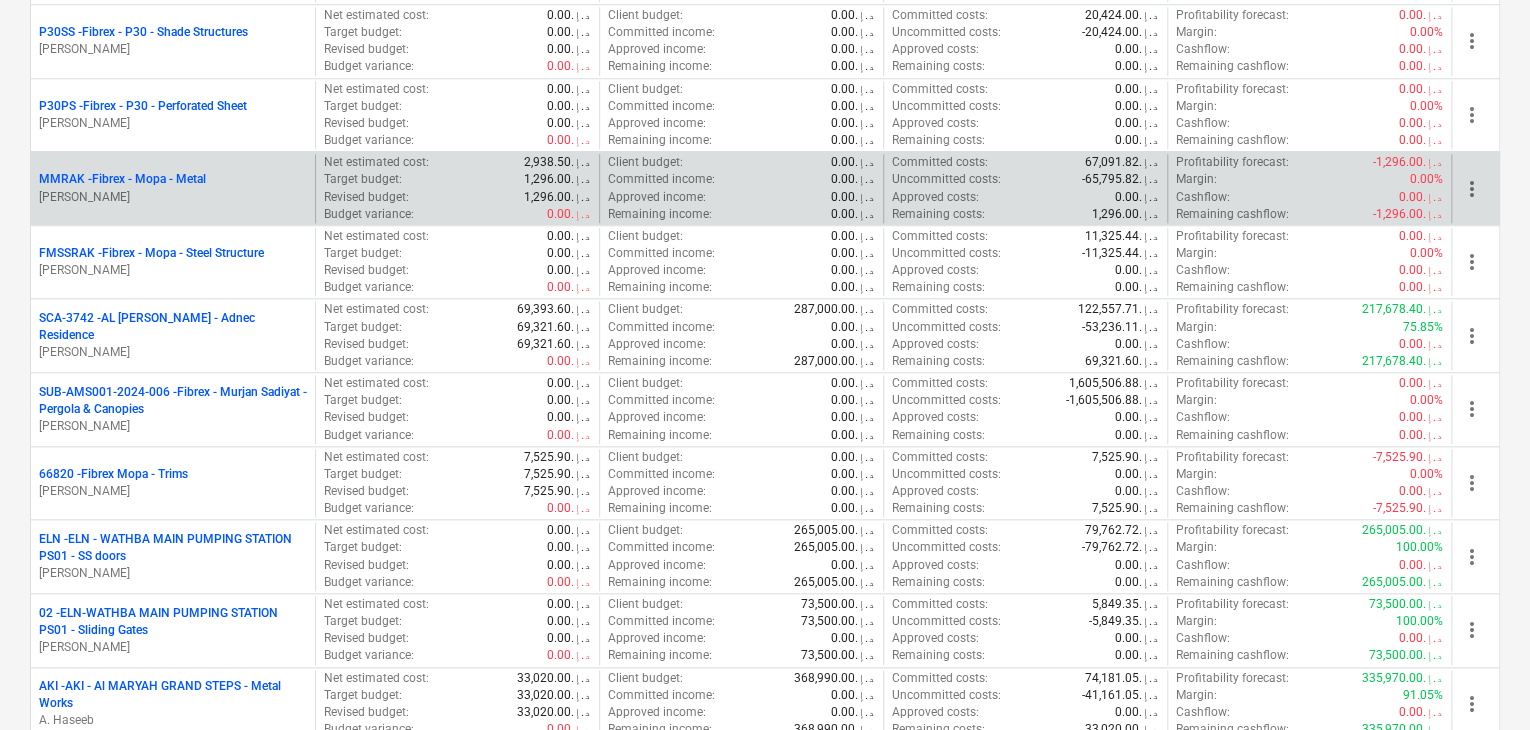 scroll, scrollTop: 1000, scrollLeft: 0, axis: vertical 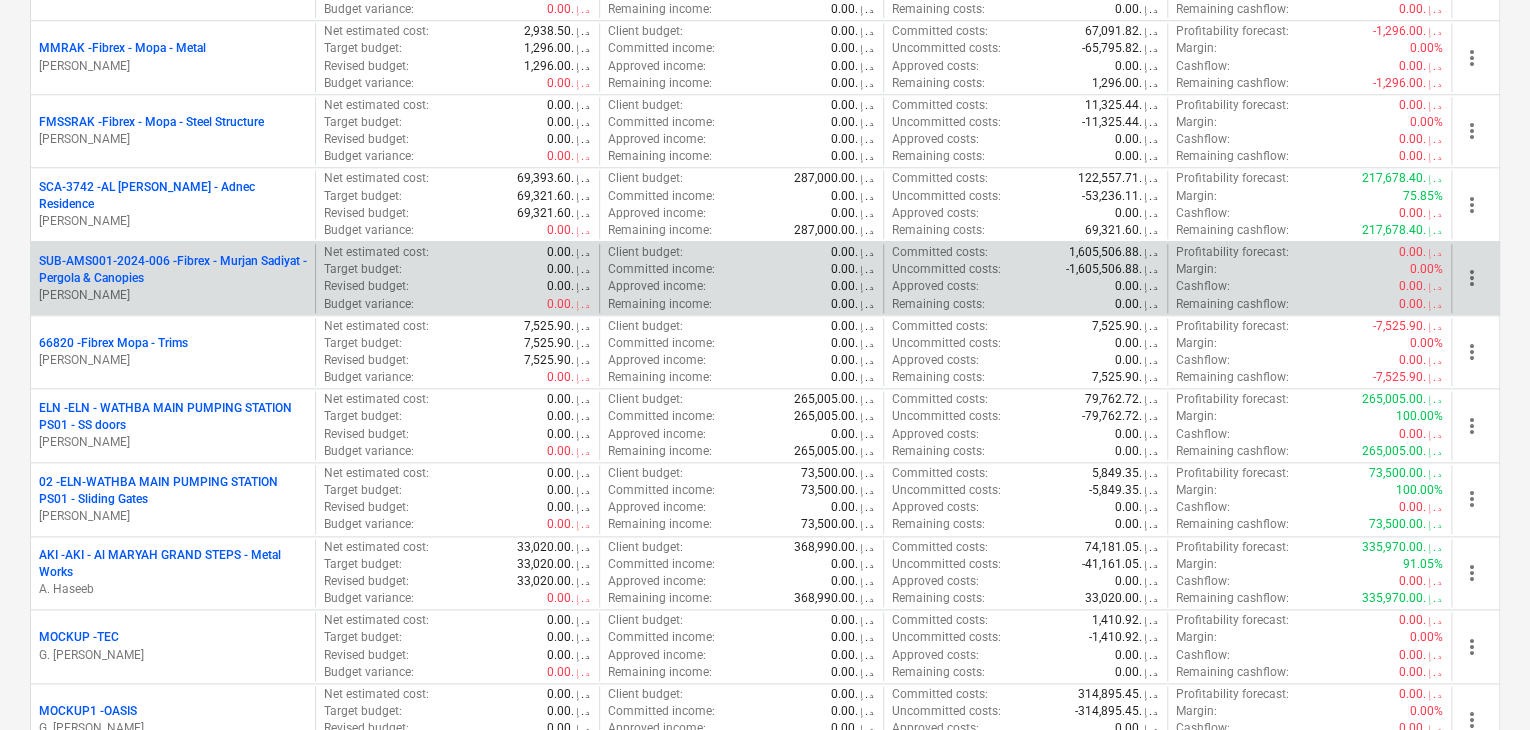 click on "SUB-AMS001-2024-006 -  Fibrex - Murjan Sadiyat - Pergola & Canopies" at bounding box center (173, 270) 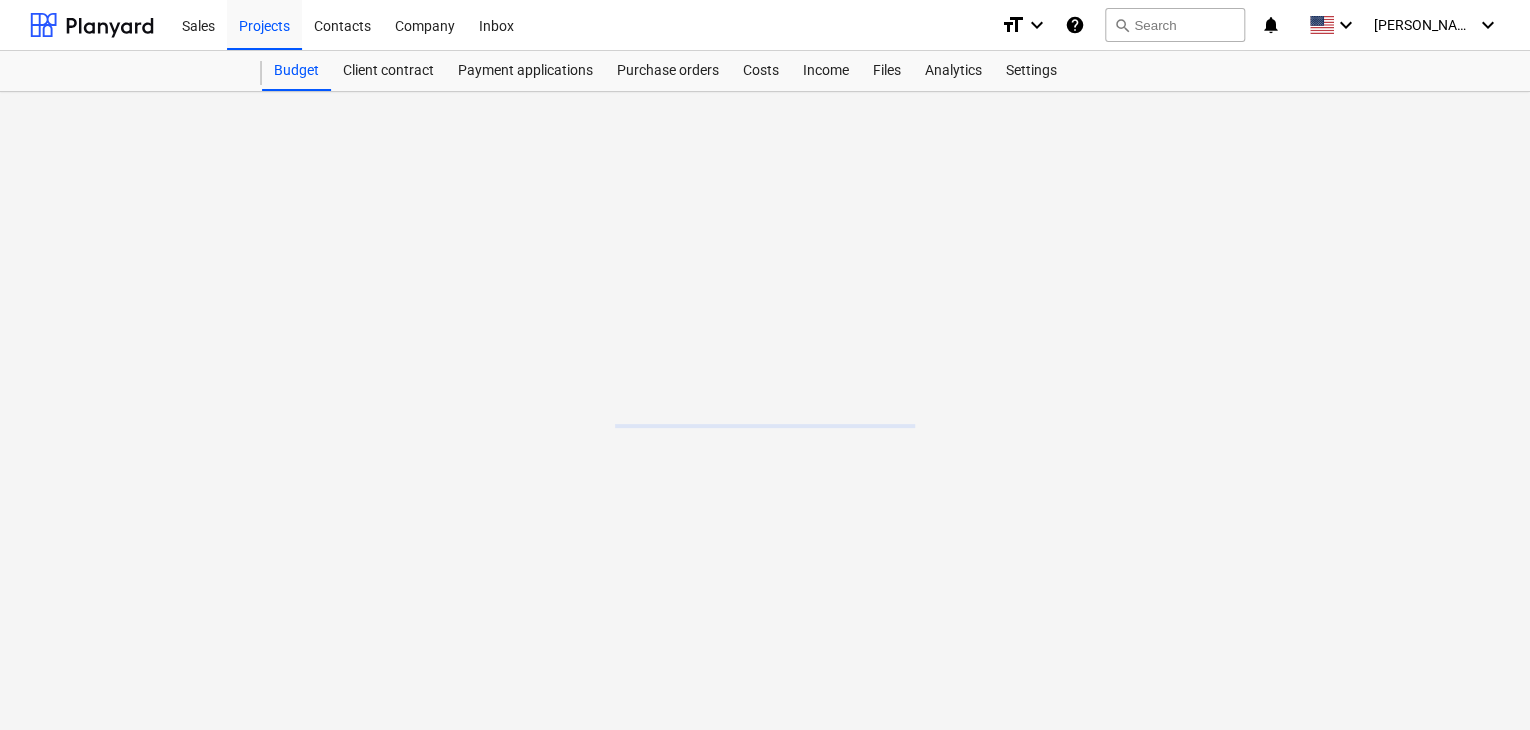 scroll, scrollTop: 0, scrollLeft: 0, axis: both 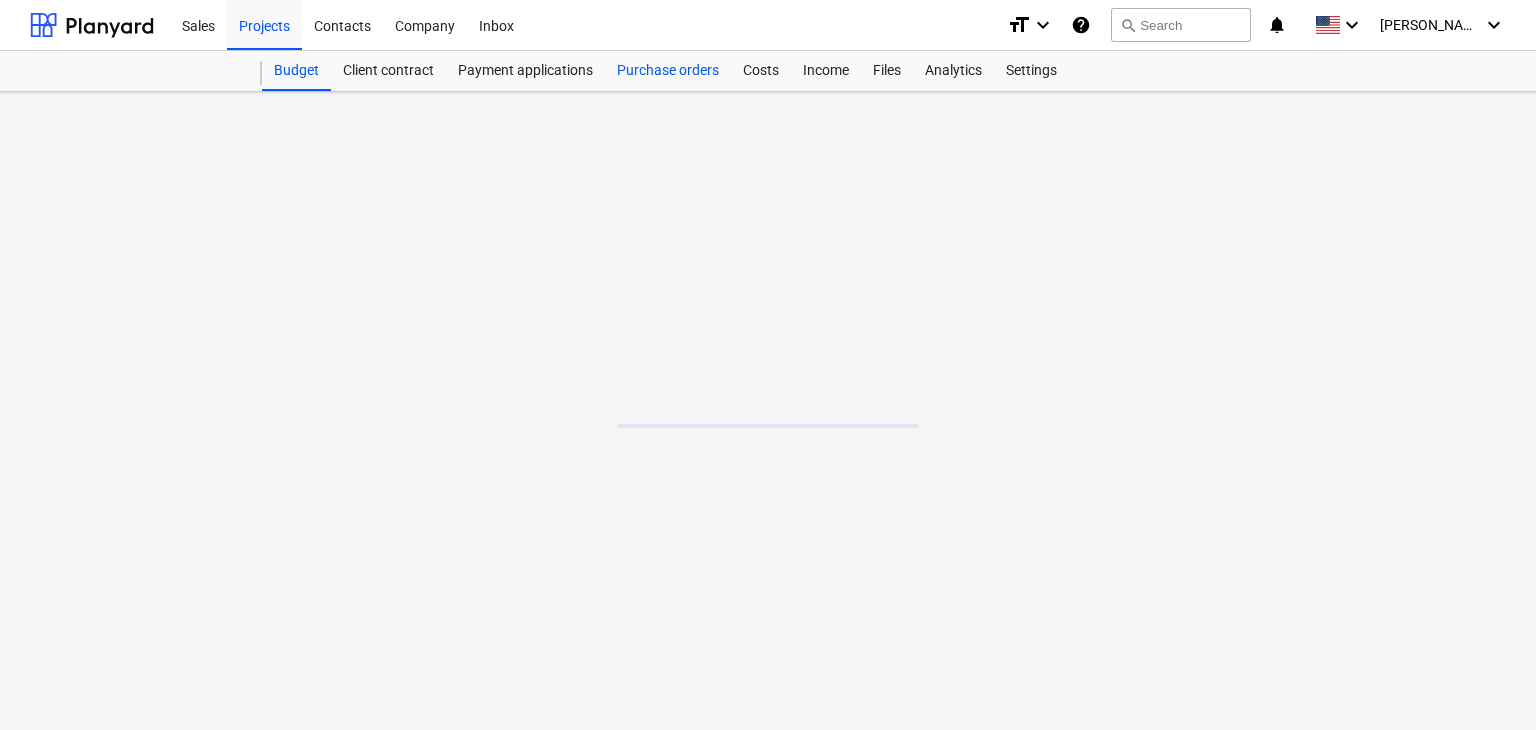 click on "Purchase orders" at bounding box center (668, 71) 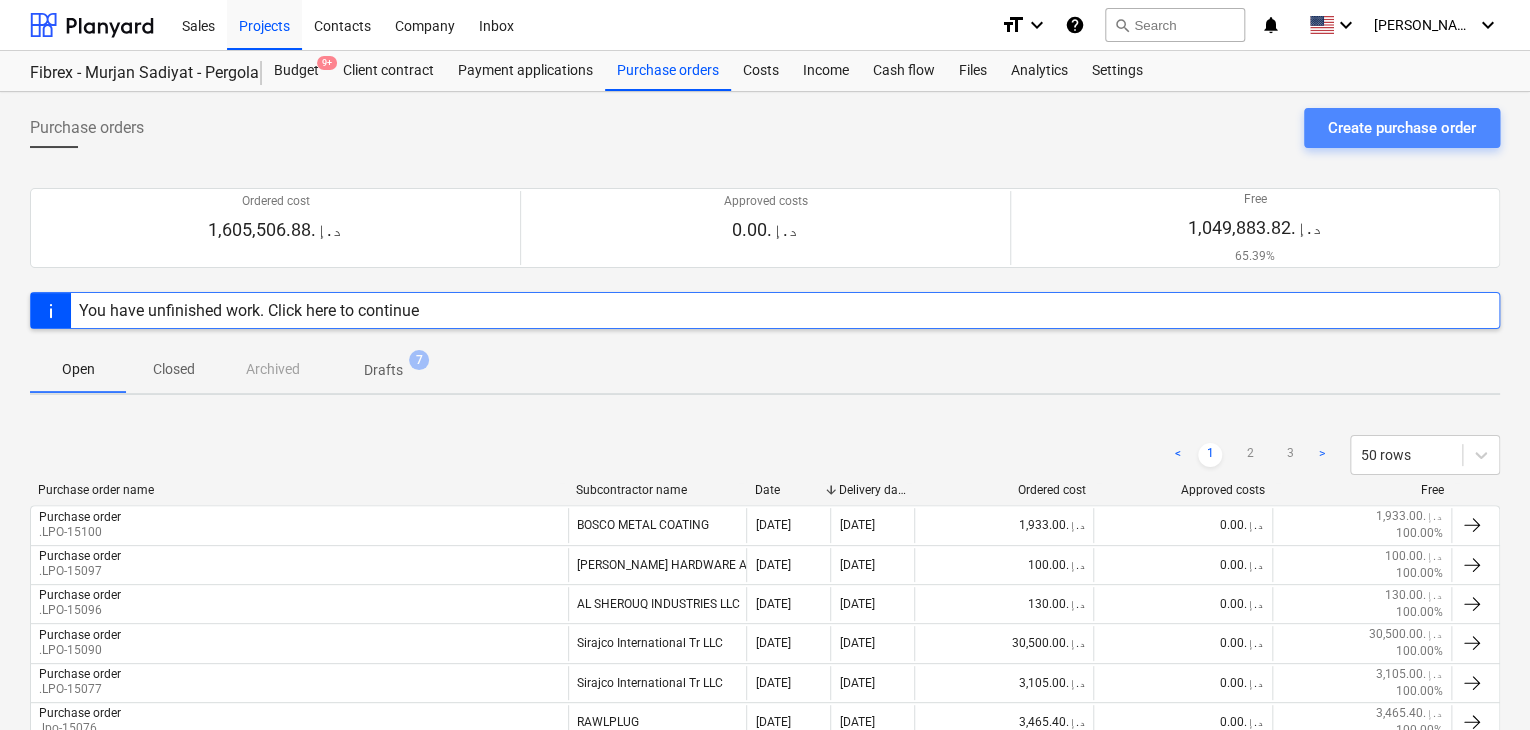 click on "Create purchase order" at bounding box center (1402, 128) 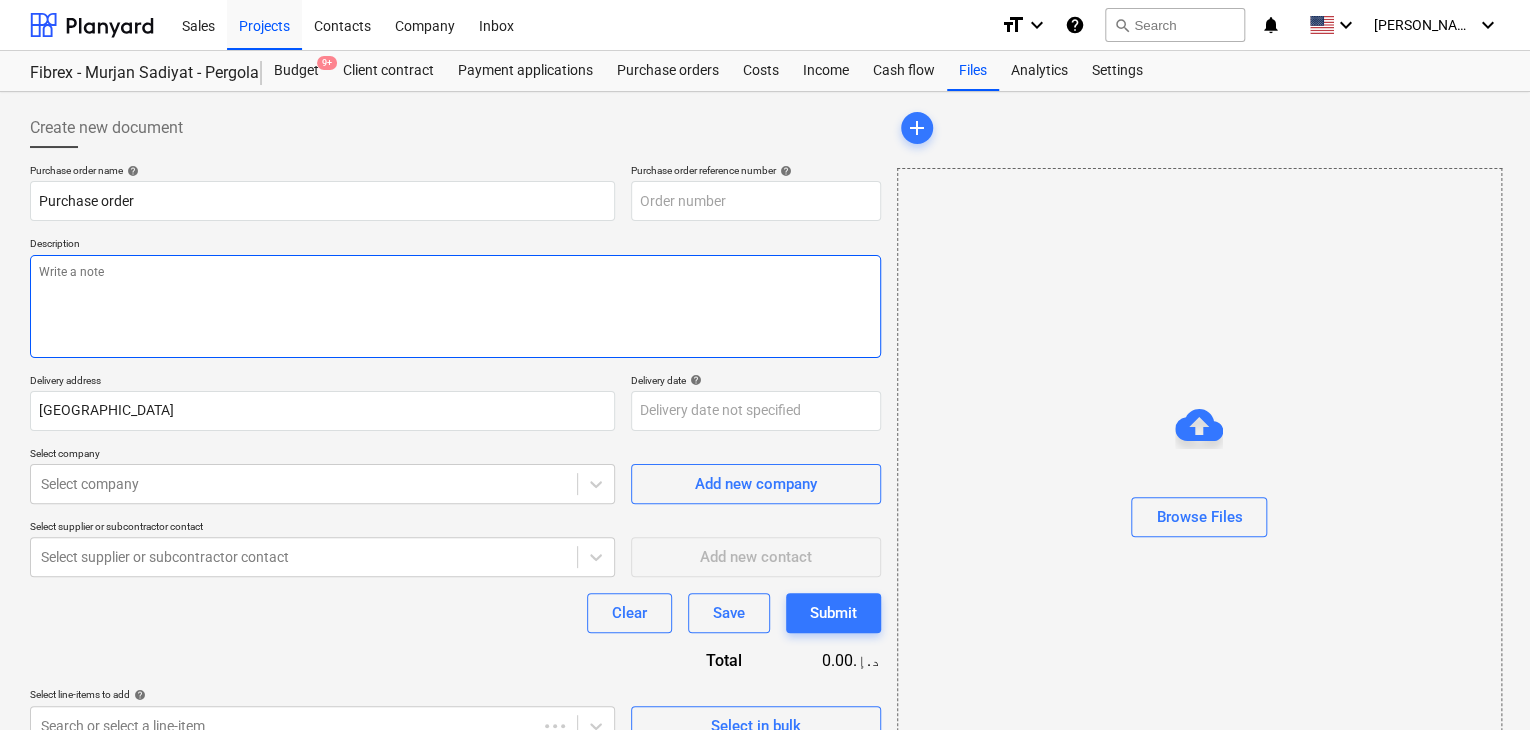 click at bounding box center (455, 306) 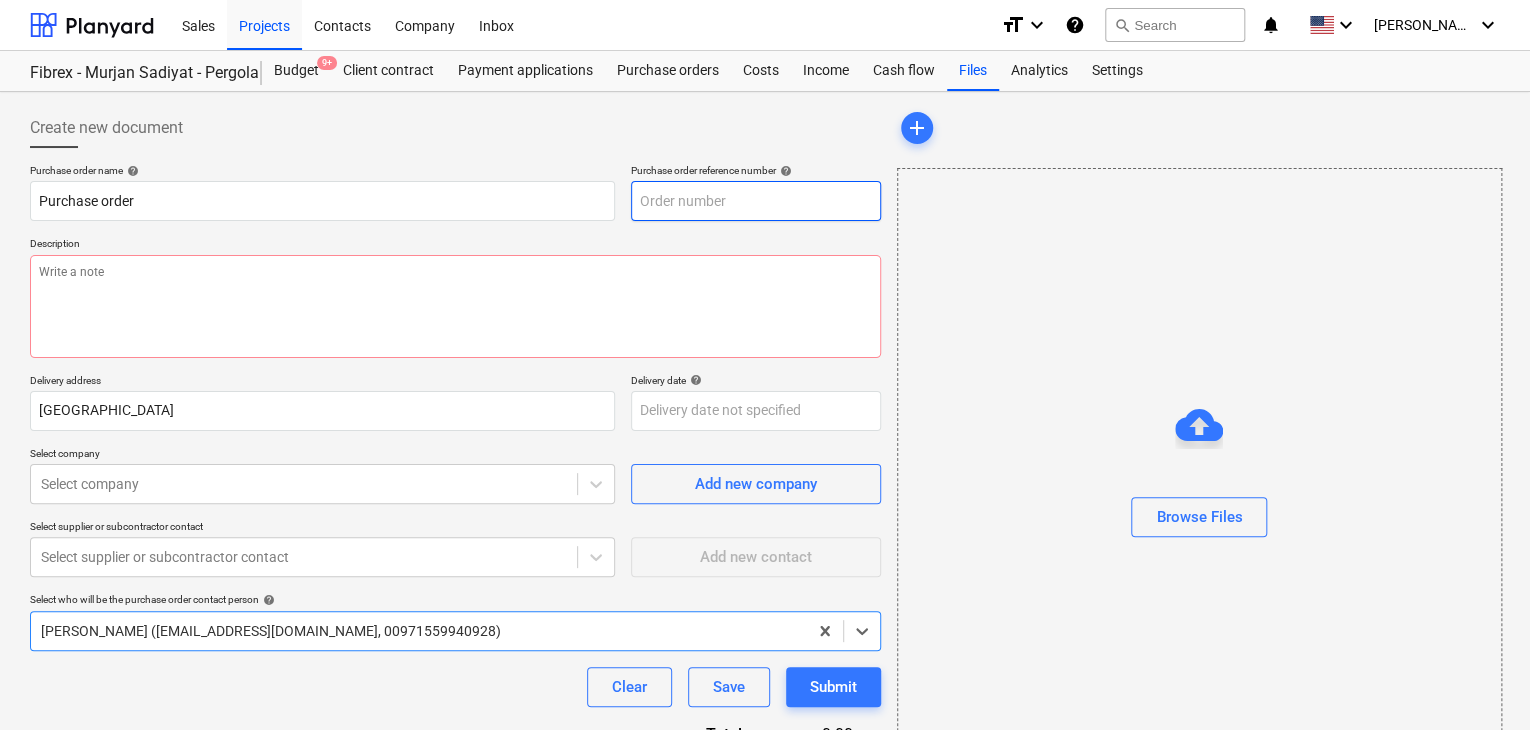 click at bounding box center [756, 201] 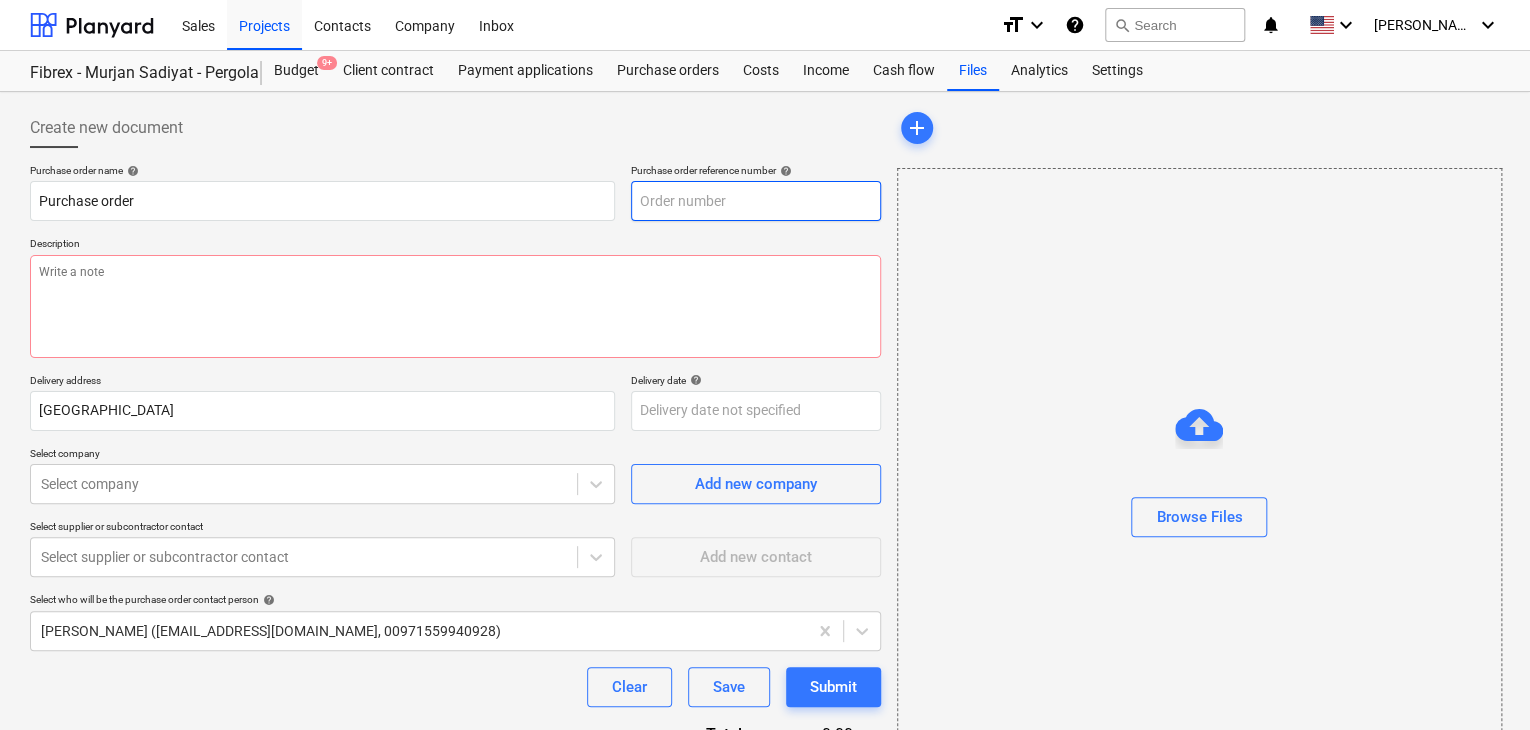 type on "x" 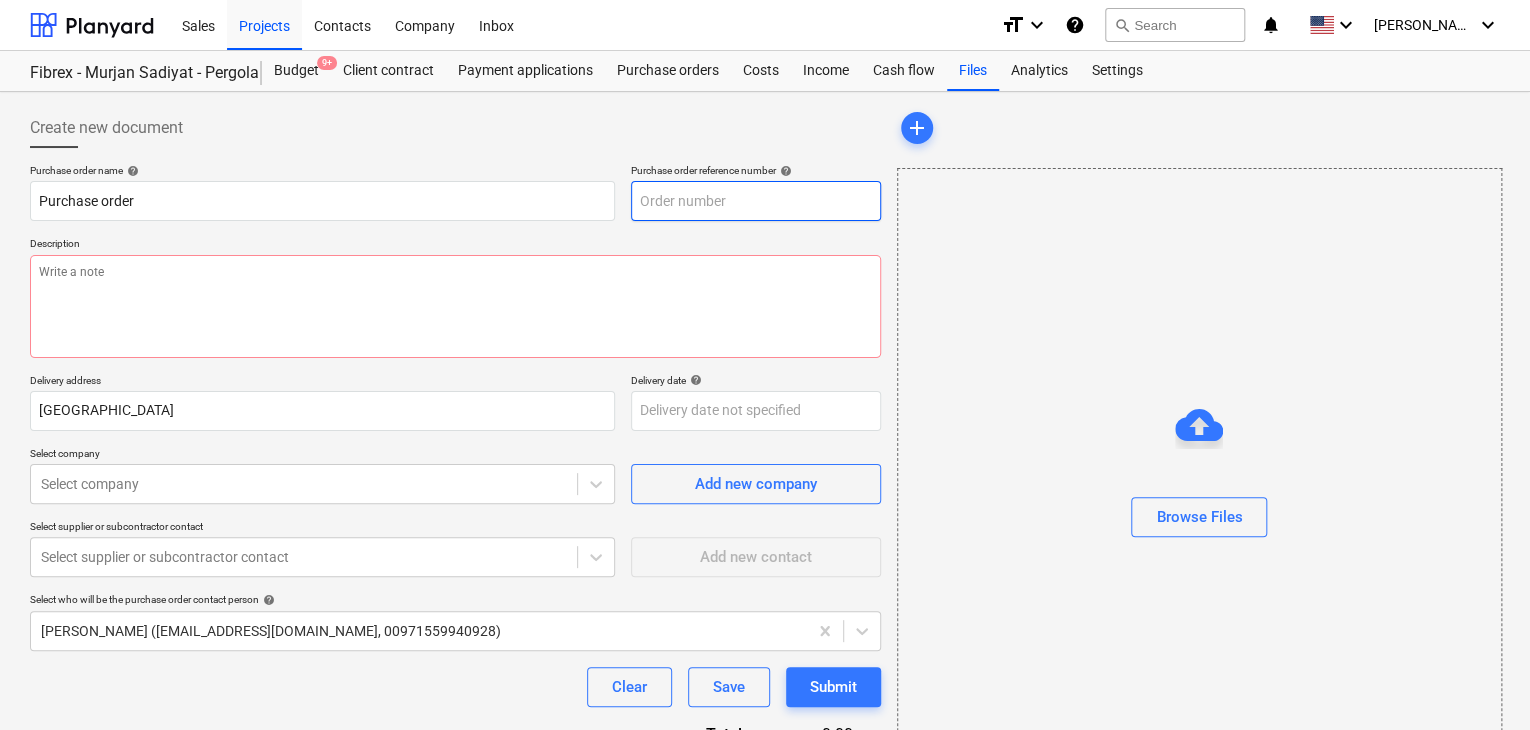 type on "SUB-AMS001-2024-006-PO-176" 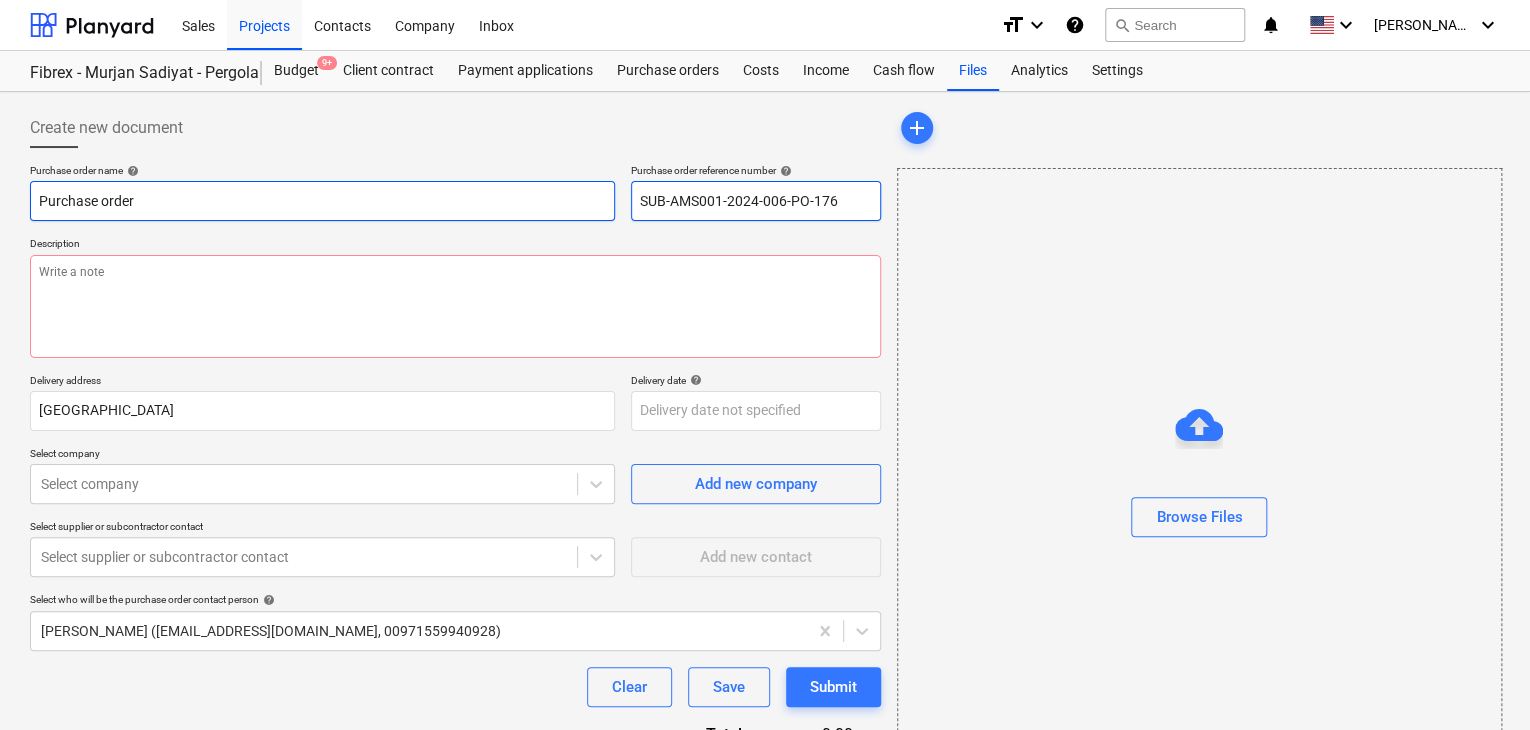 drag, startPoint x: 828, startPoint y: 201, endPoint x: 569, endPoint y: 198, distance: 259.01736 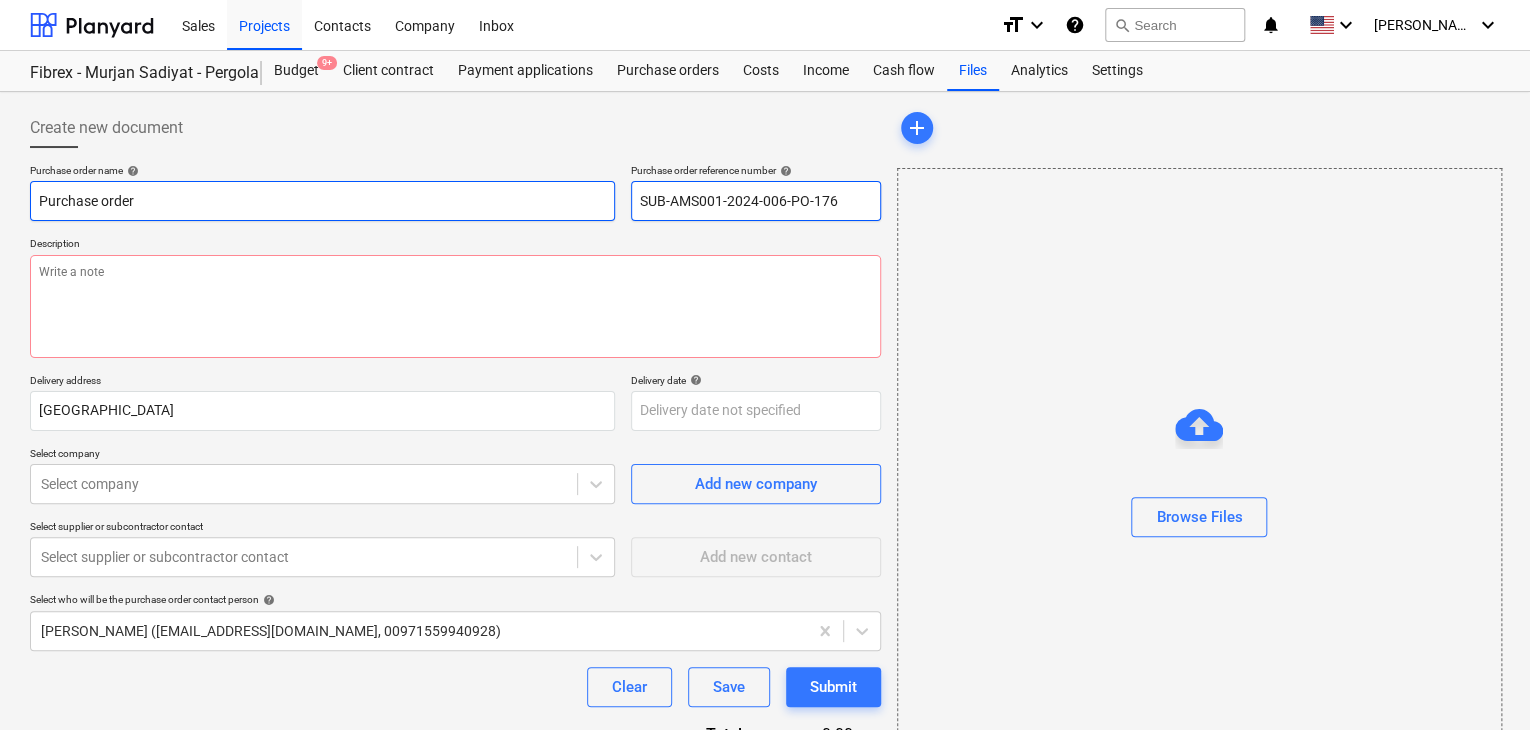 click on "Purchase order name help Purchase order Purchase order reference number help SUB-AMS001-2024-006-PO-176" at bounding box center [455, 192] 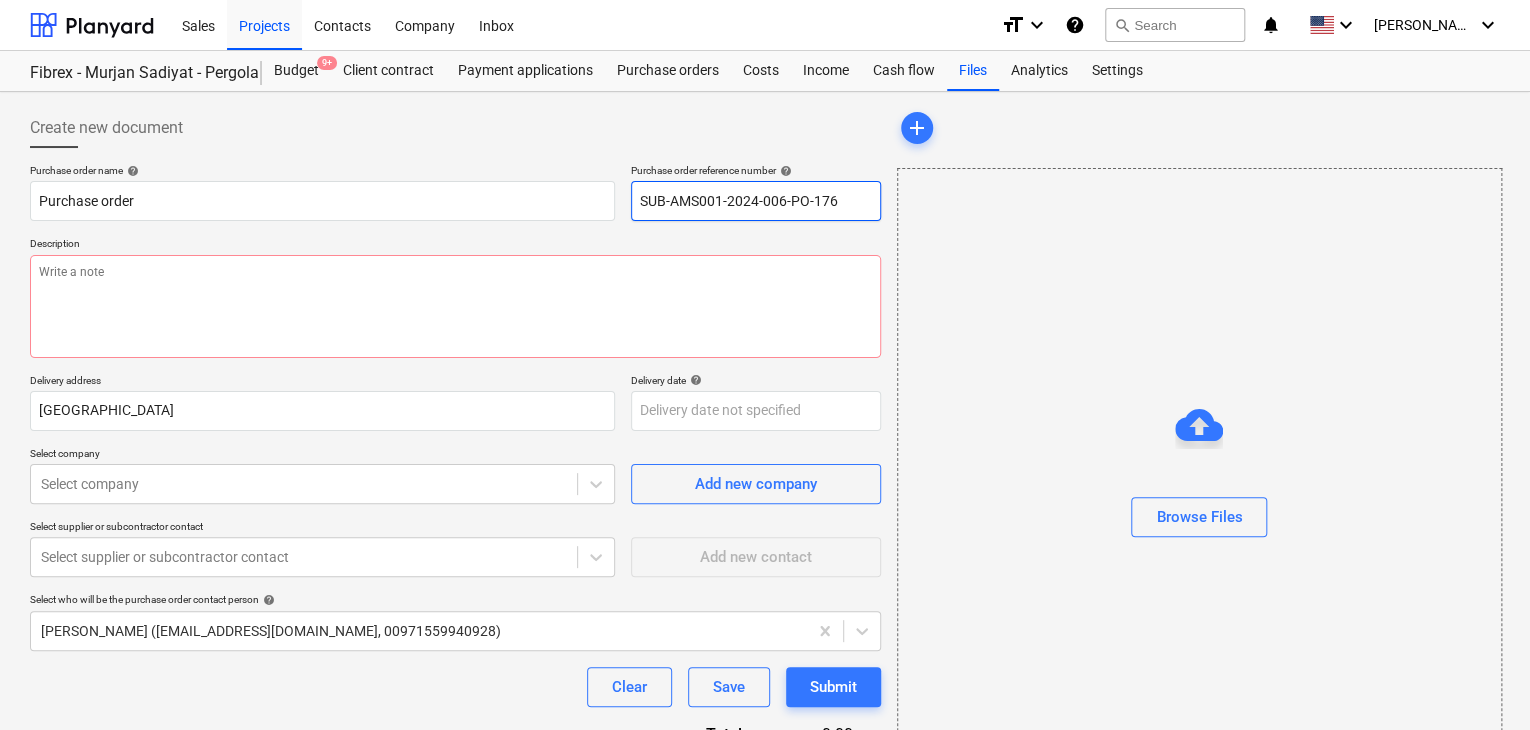 type on "x" 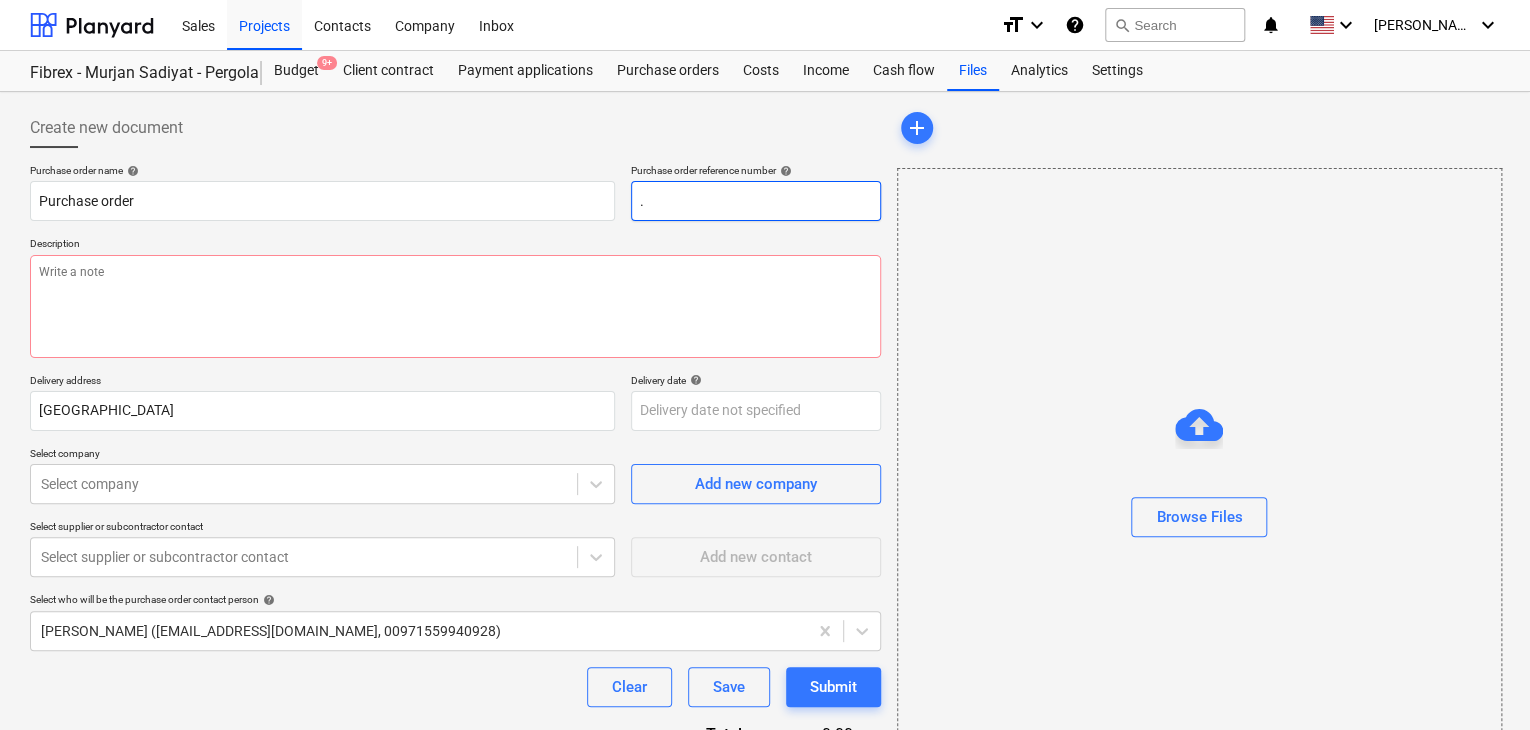 type on "x" 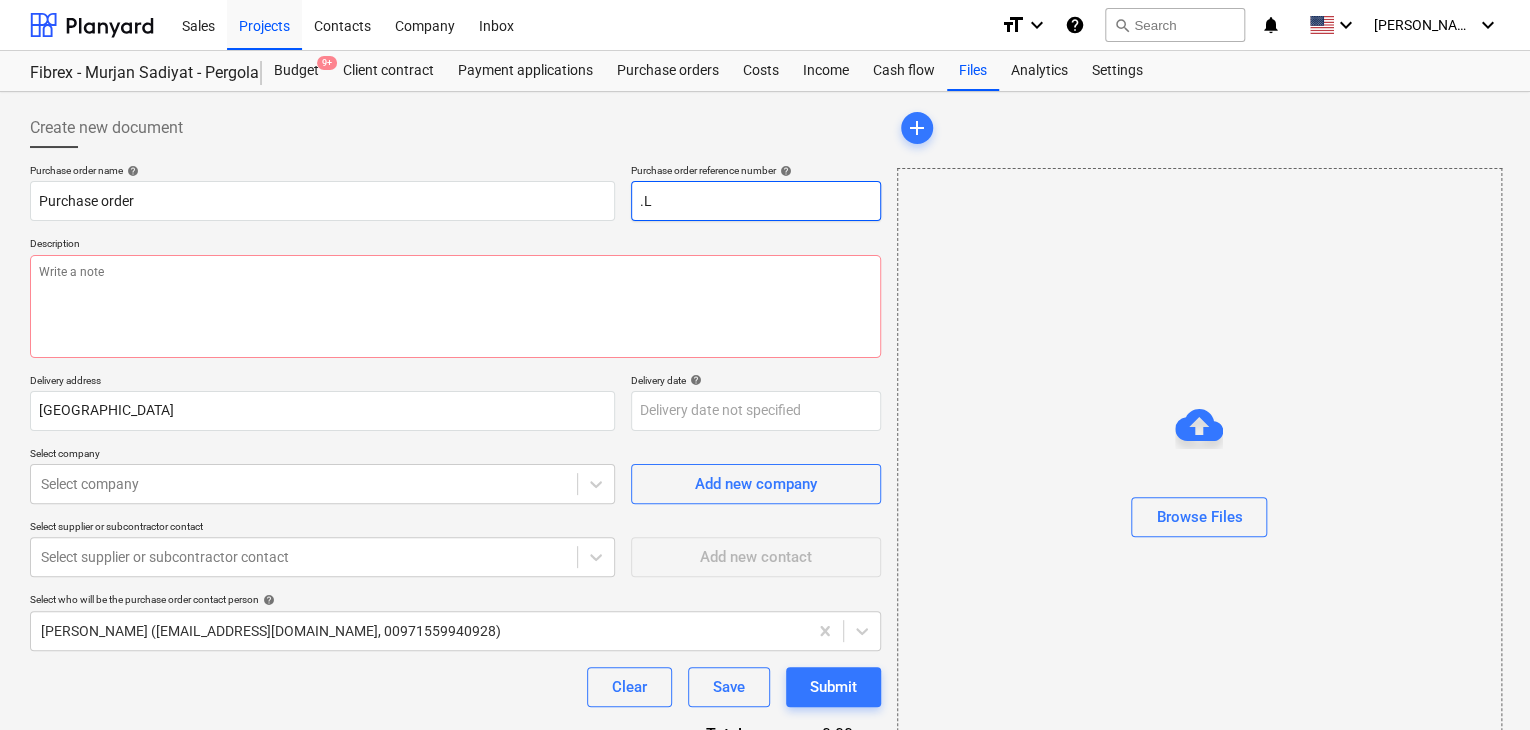 type on "x" 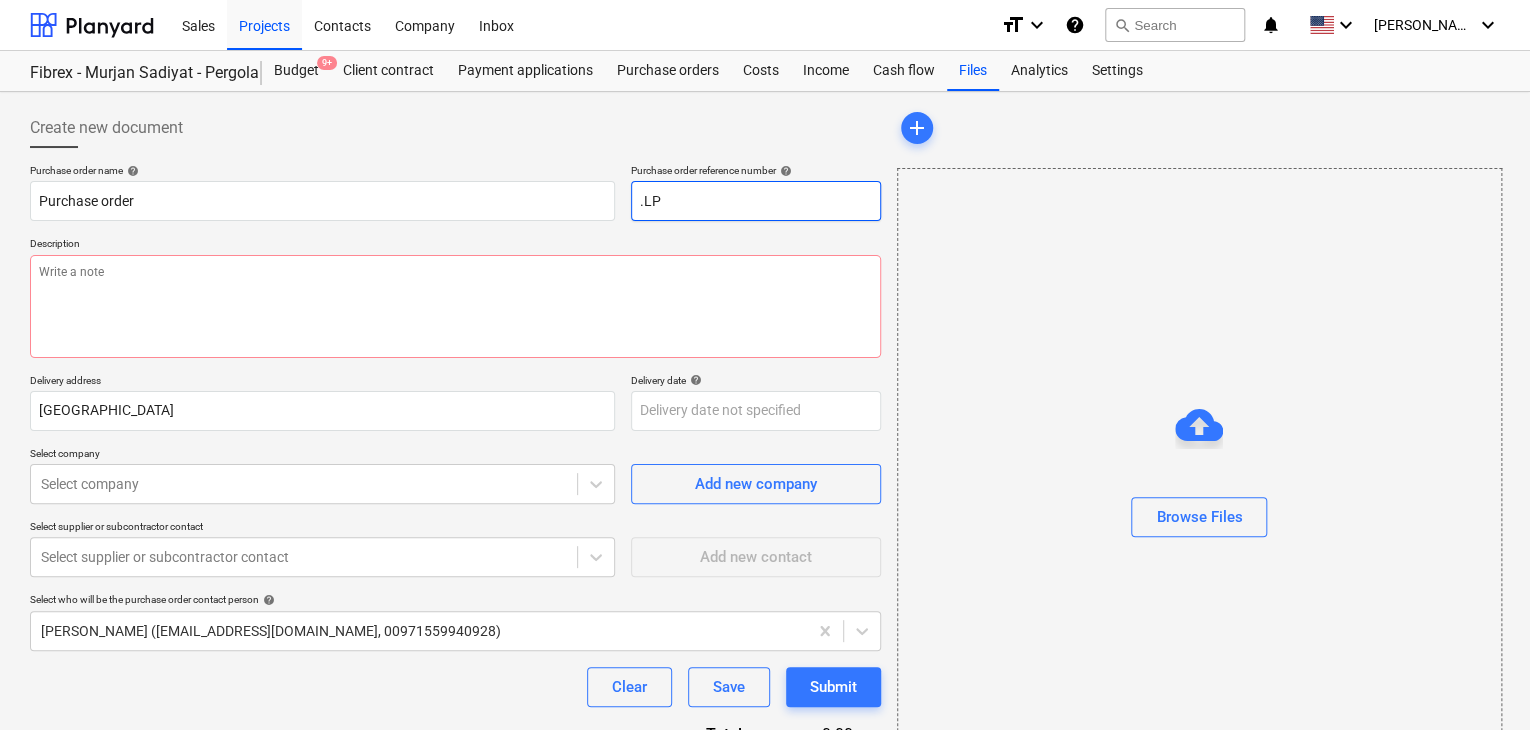 type on "x" 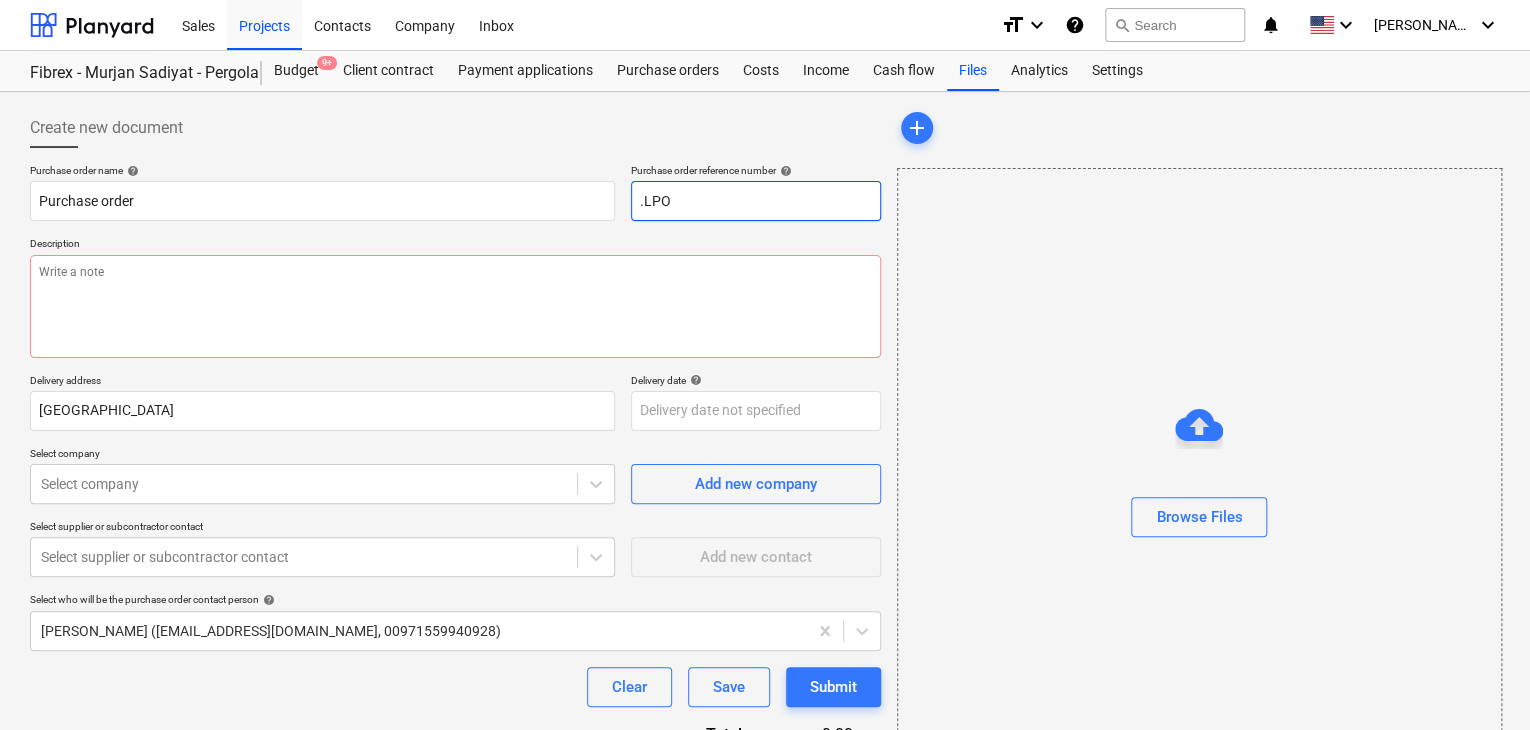 type on "x" 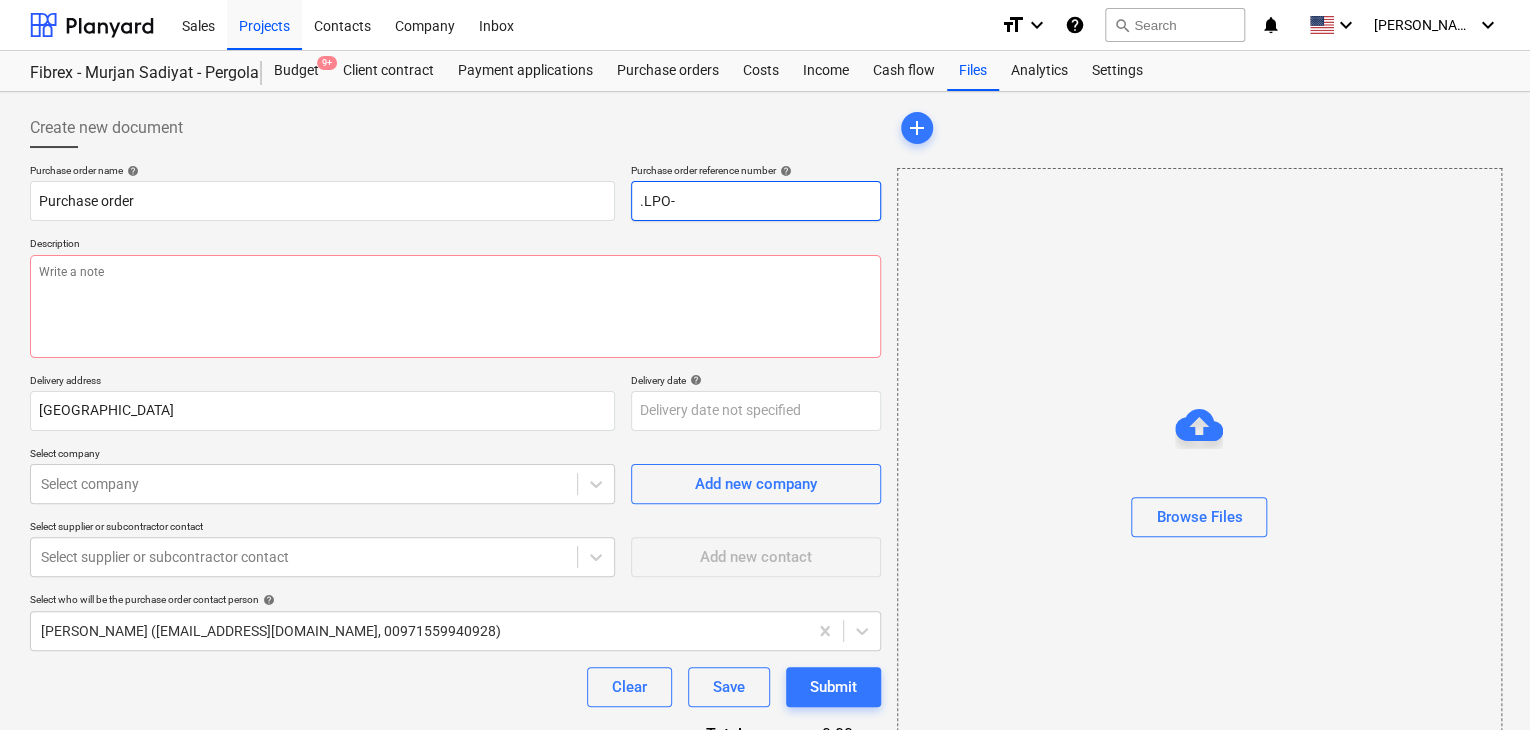 type on "x" 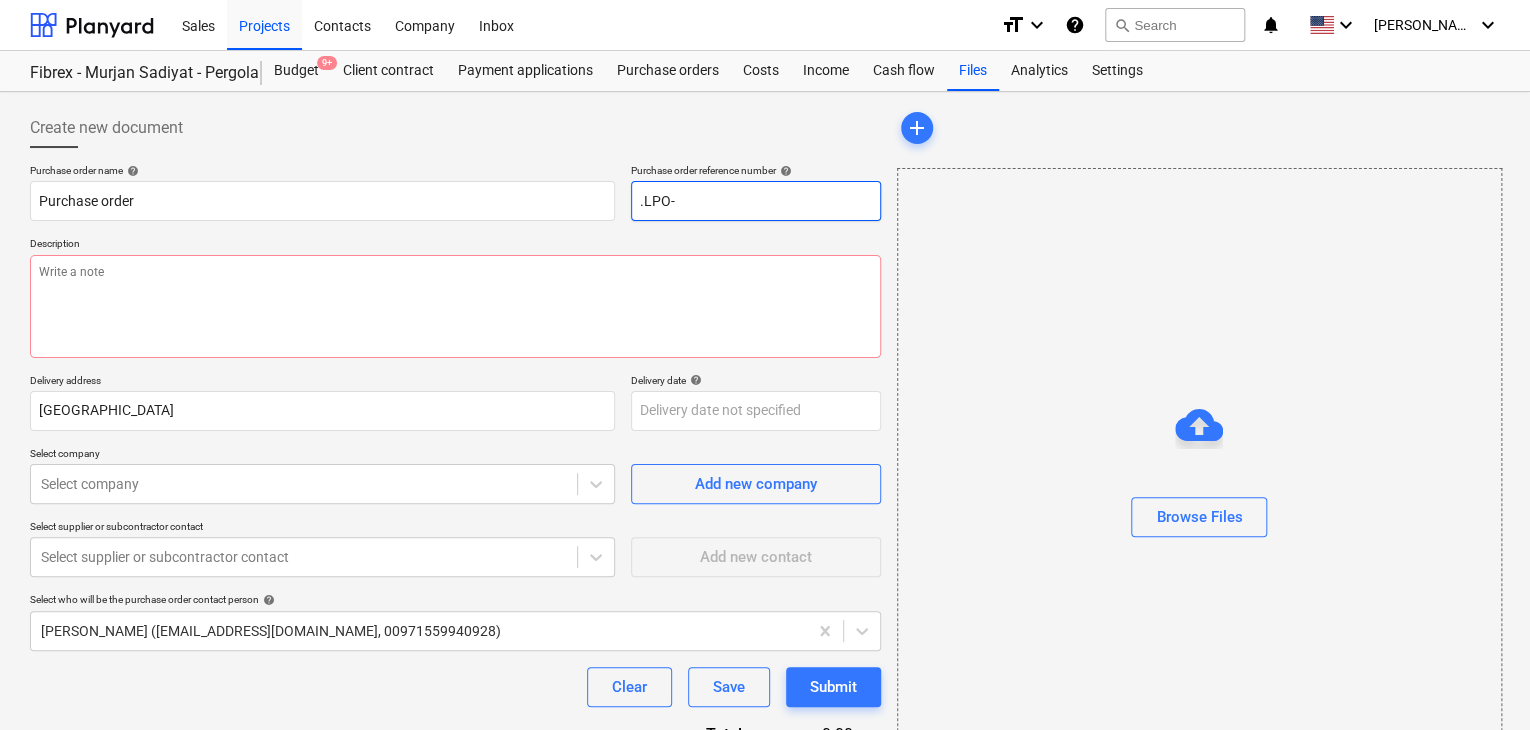 type on ".LPO-2" 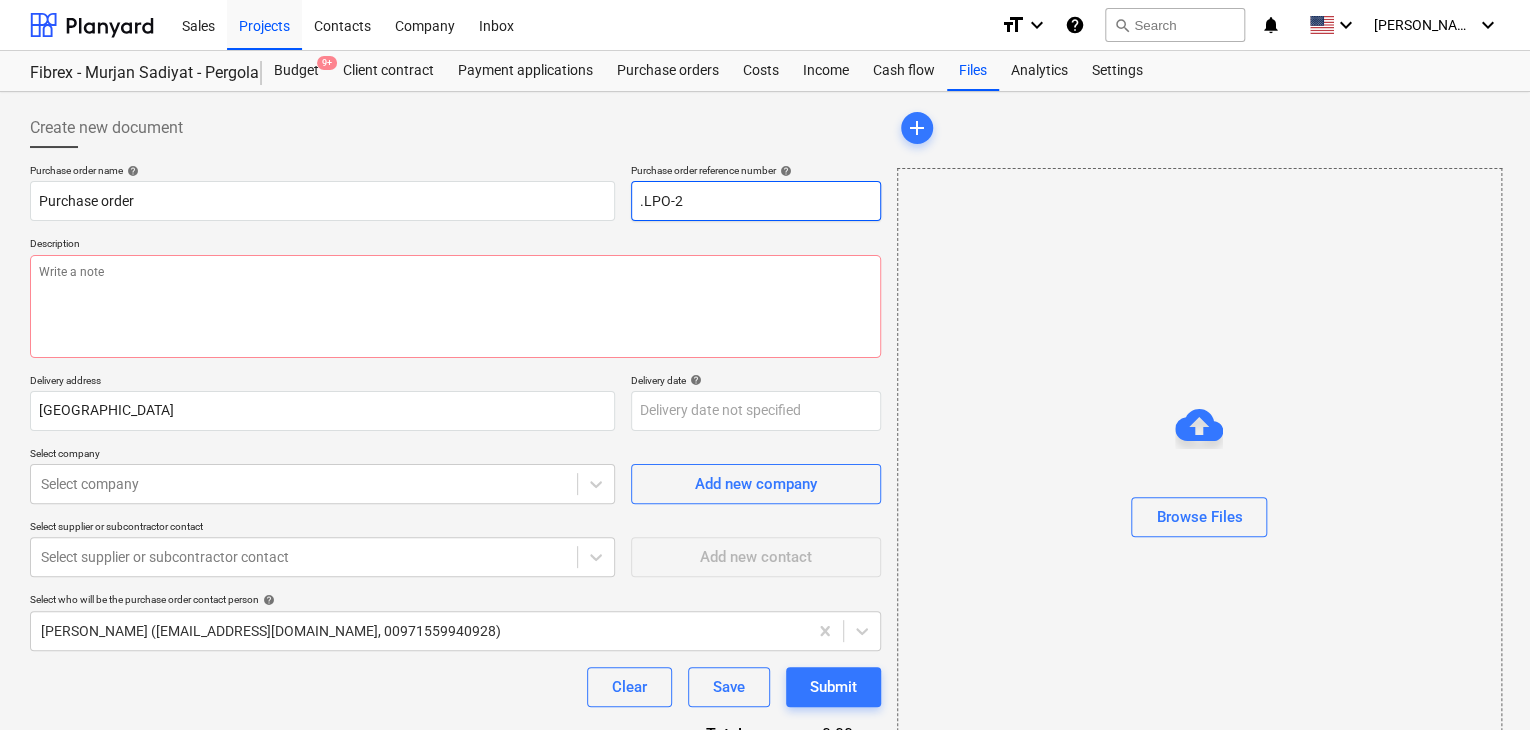 type on "x" 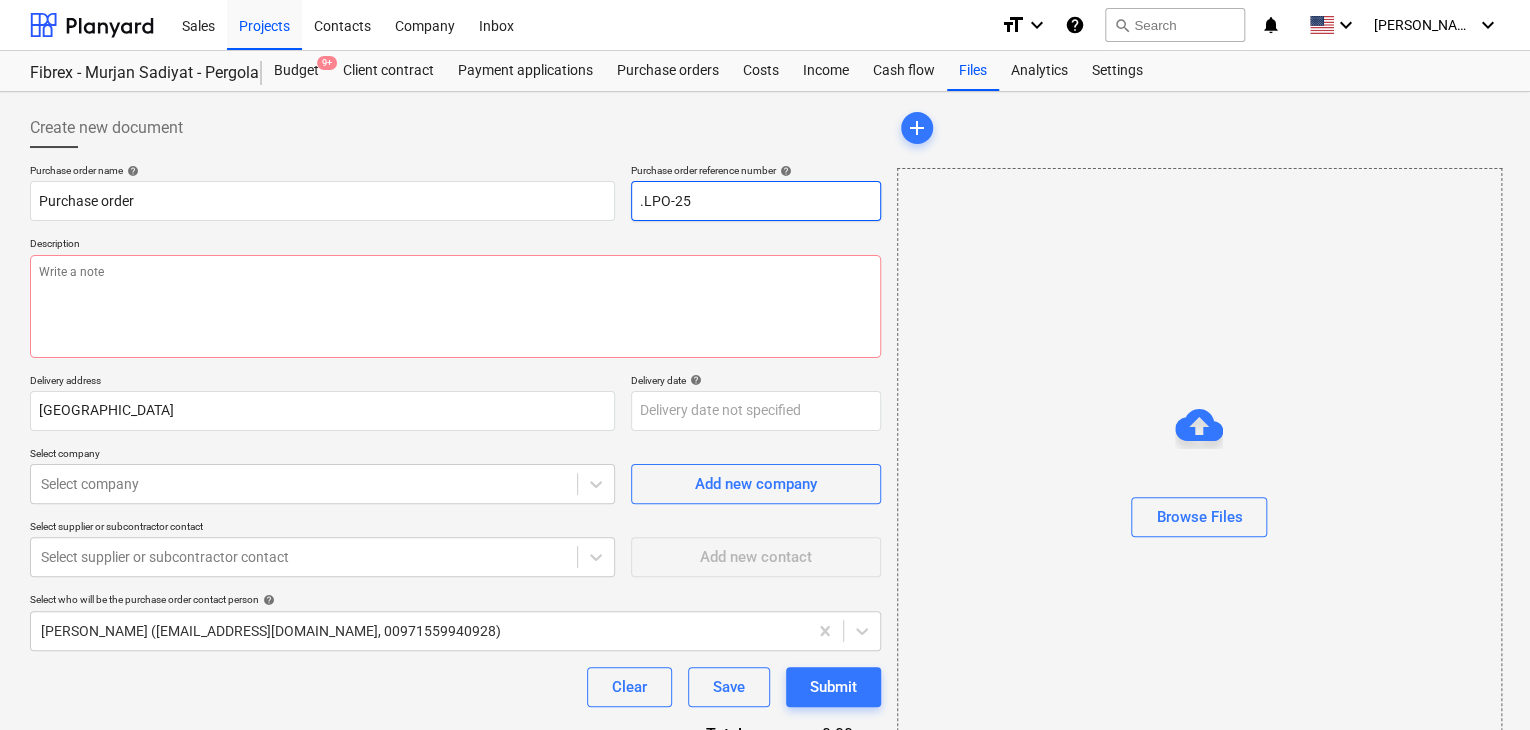 type on ".LPO-2" 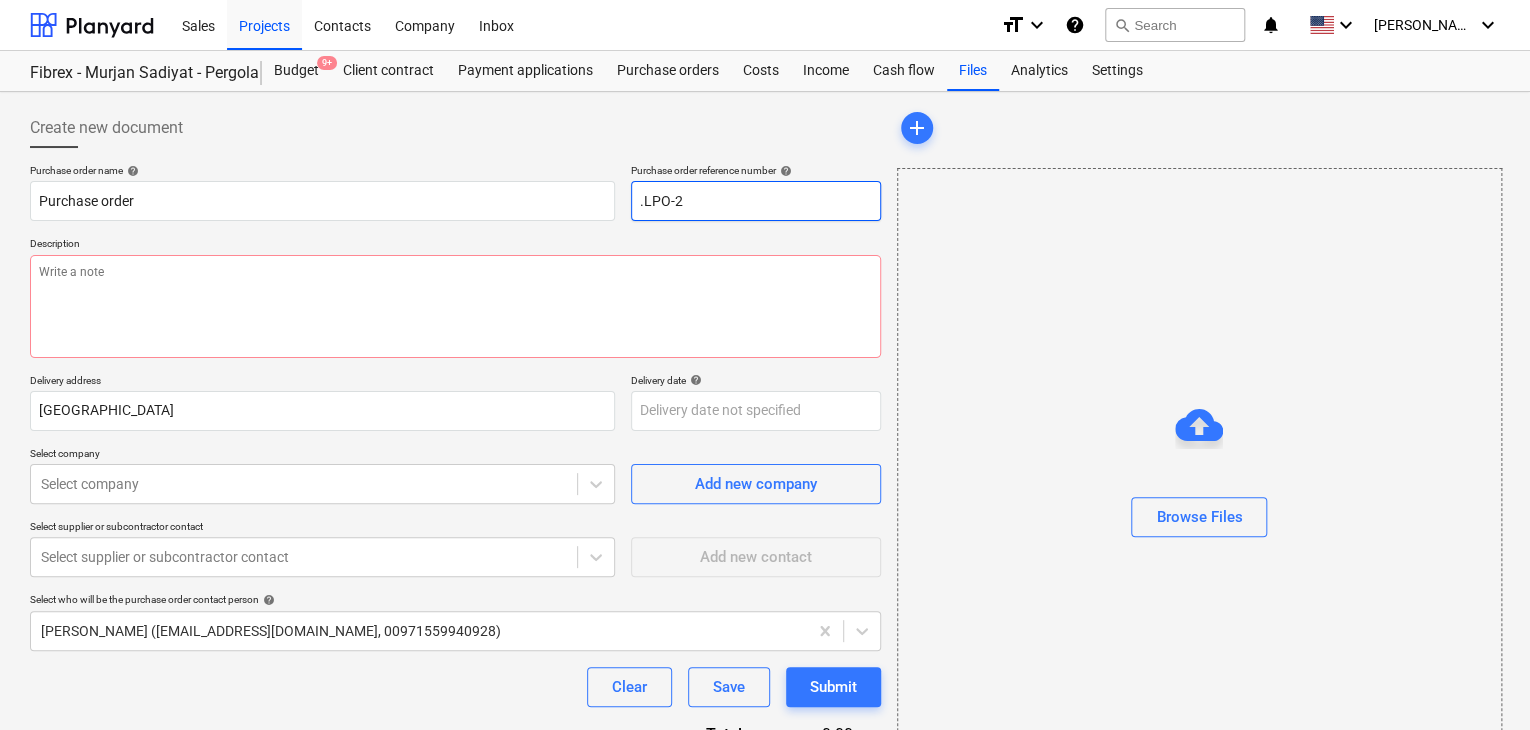 type on "x" 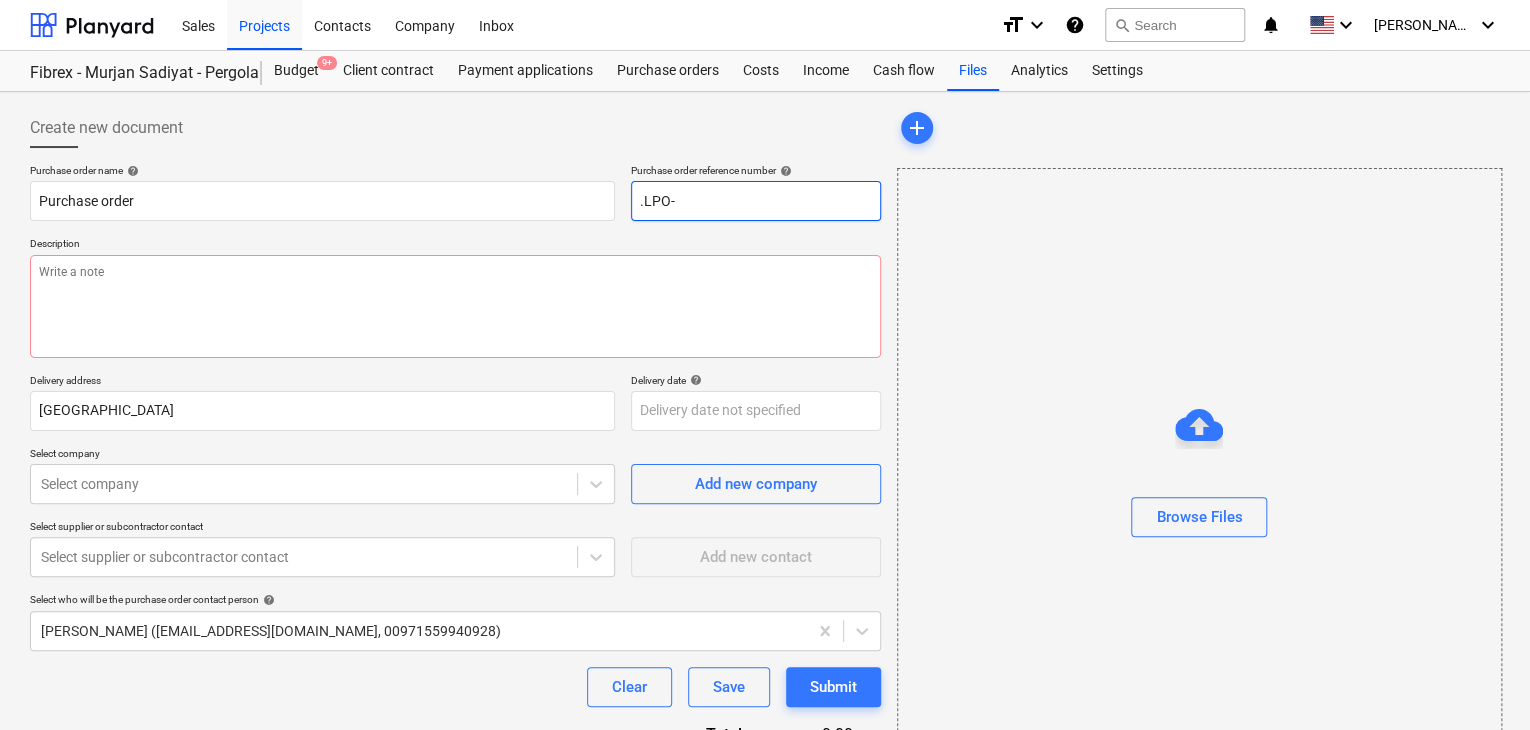type on "x" 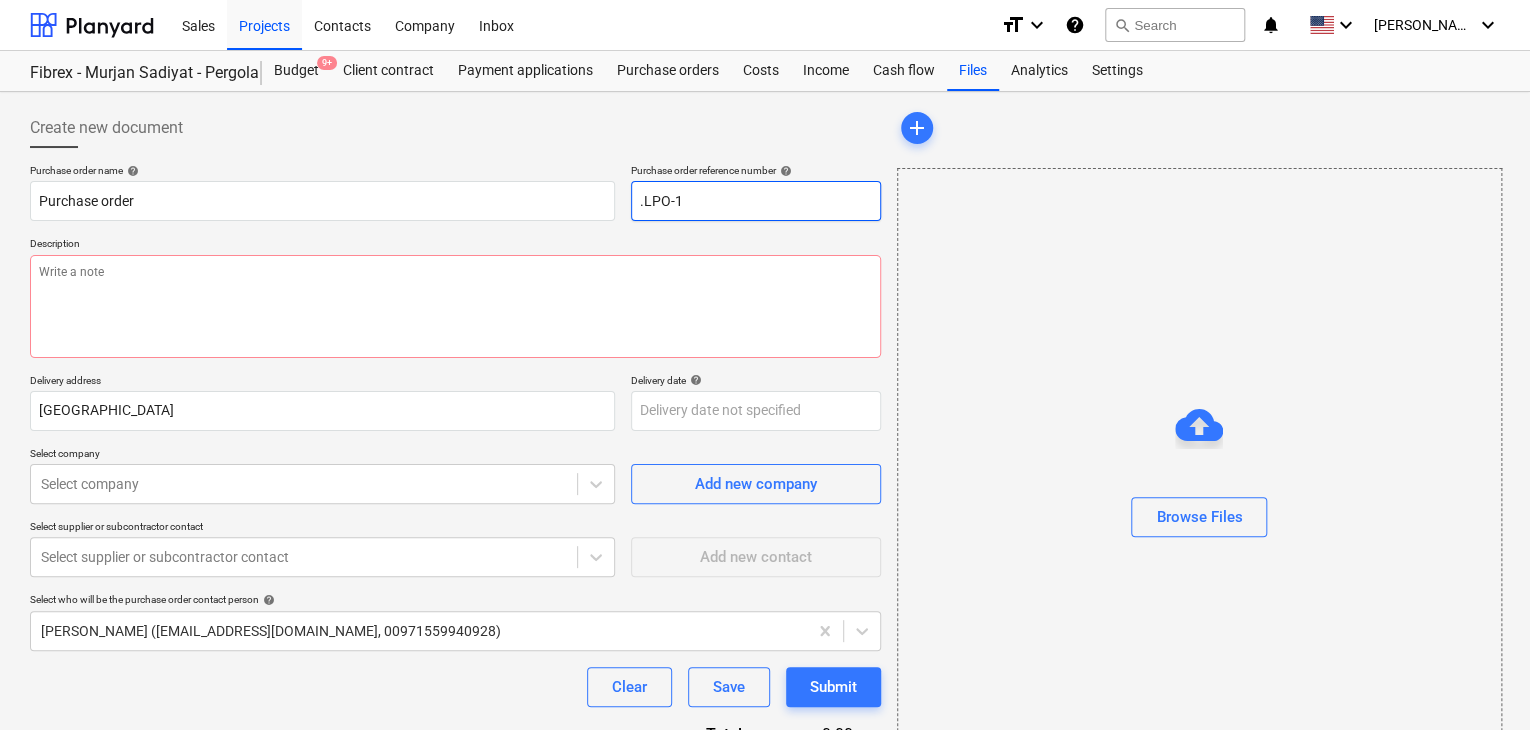 type on "x" 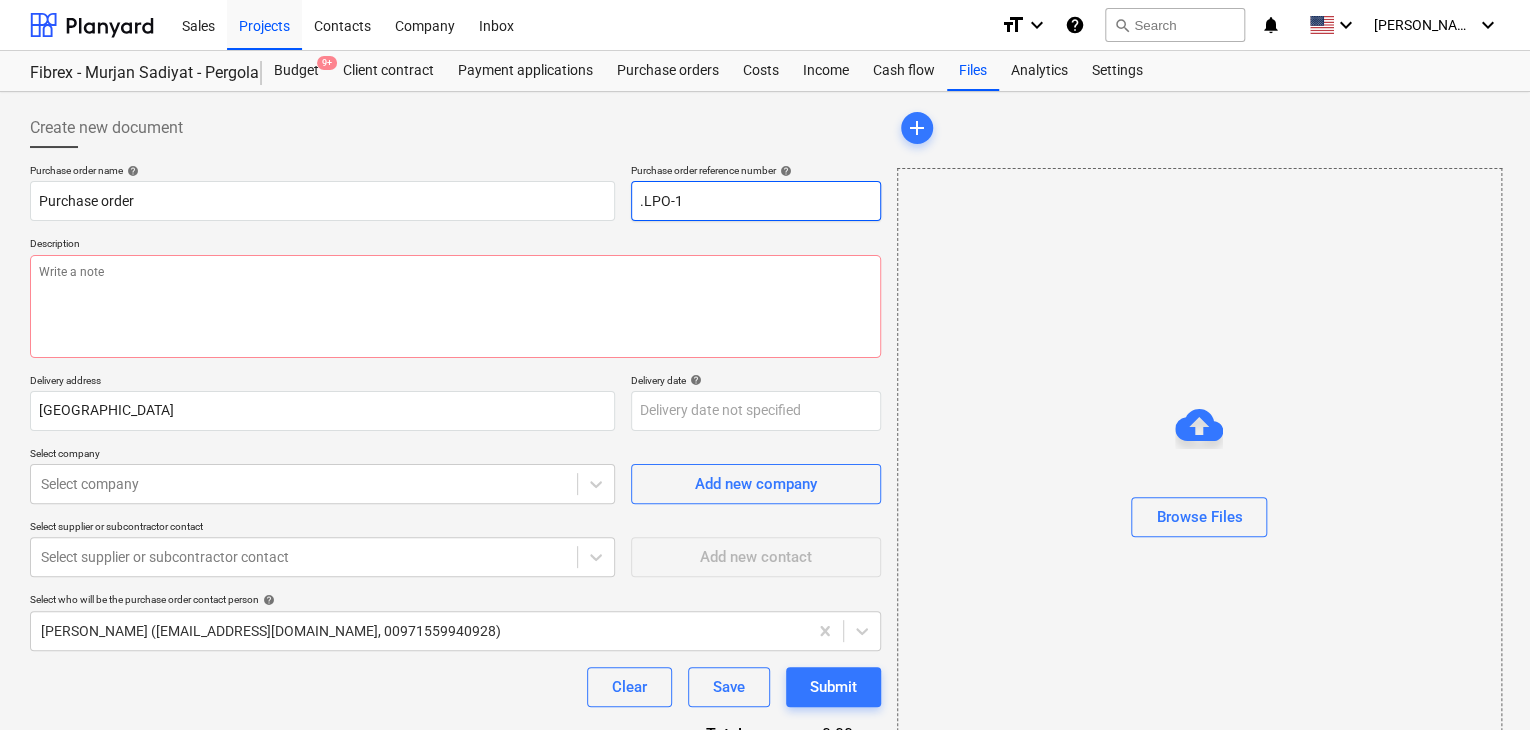 type on ".LPO-15" 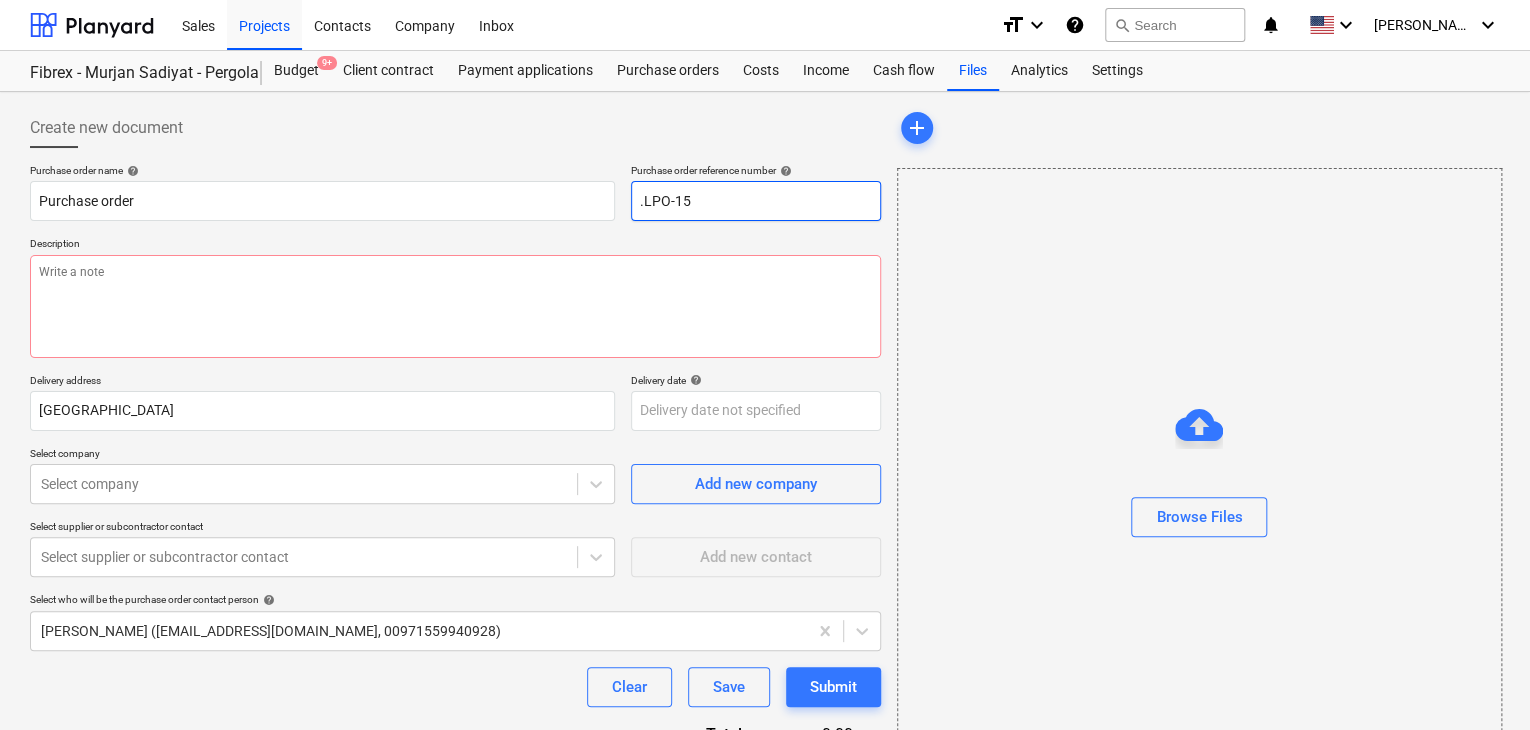type on "x" 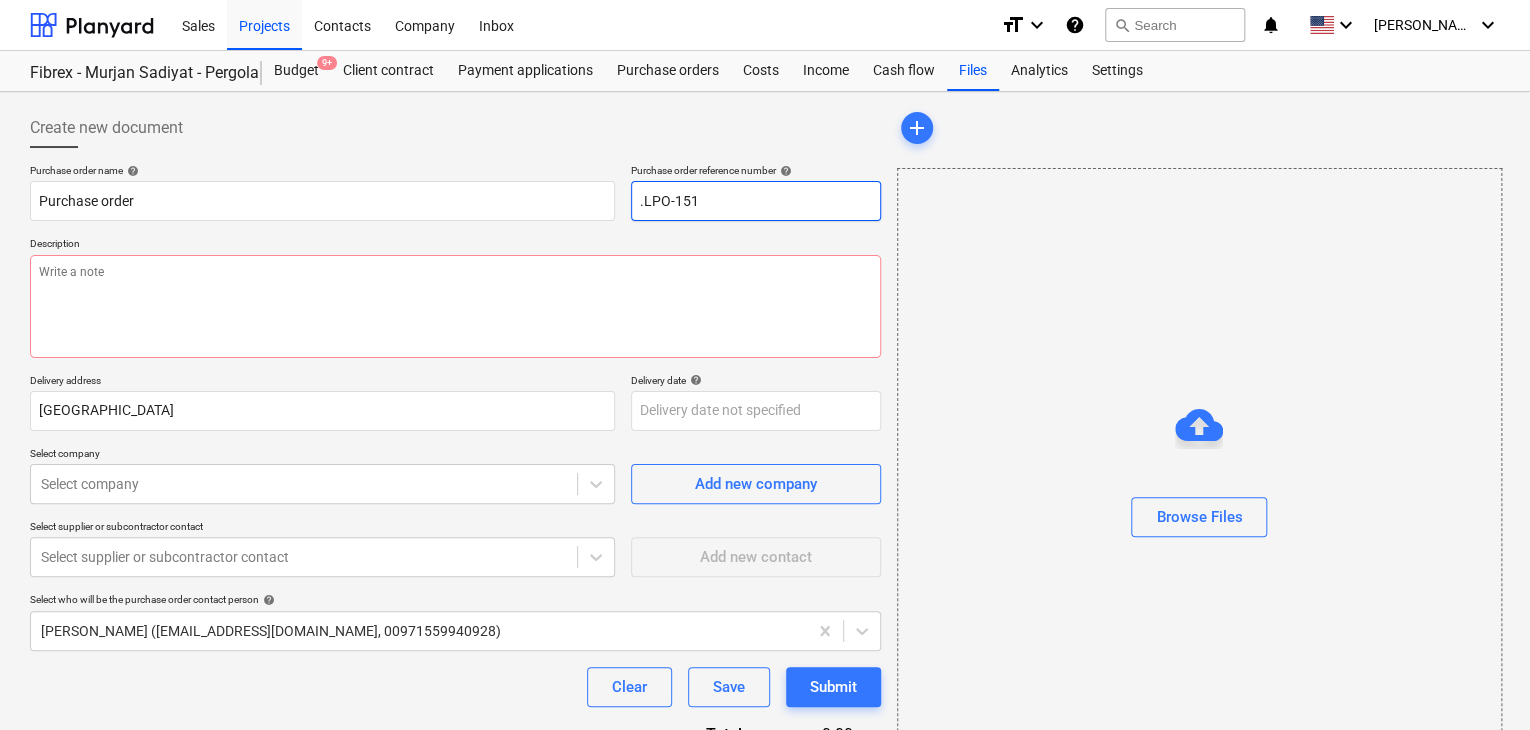 type on "x" 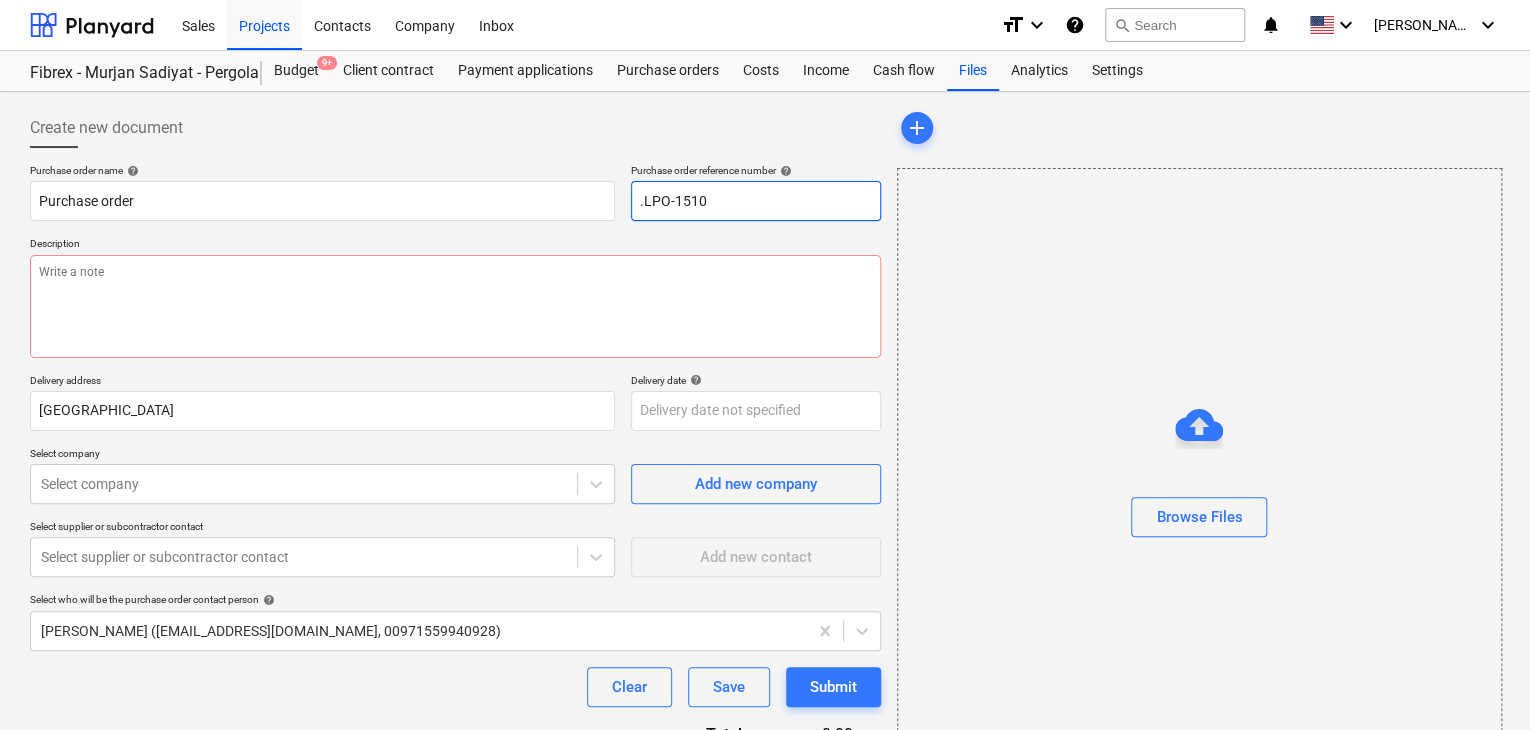 type on "x" 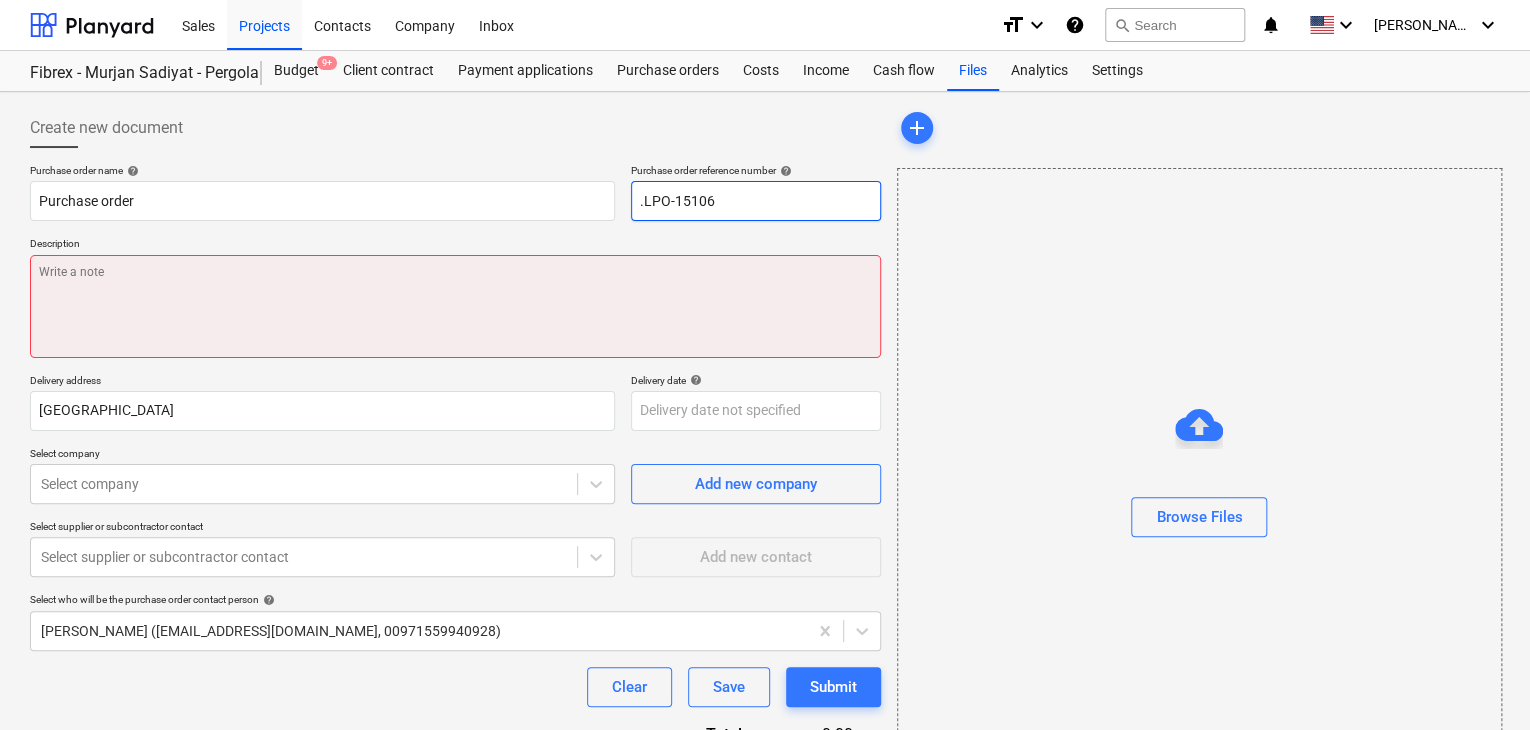 type on ".LPO-15106" 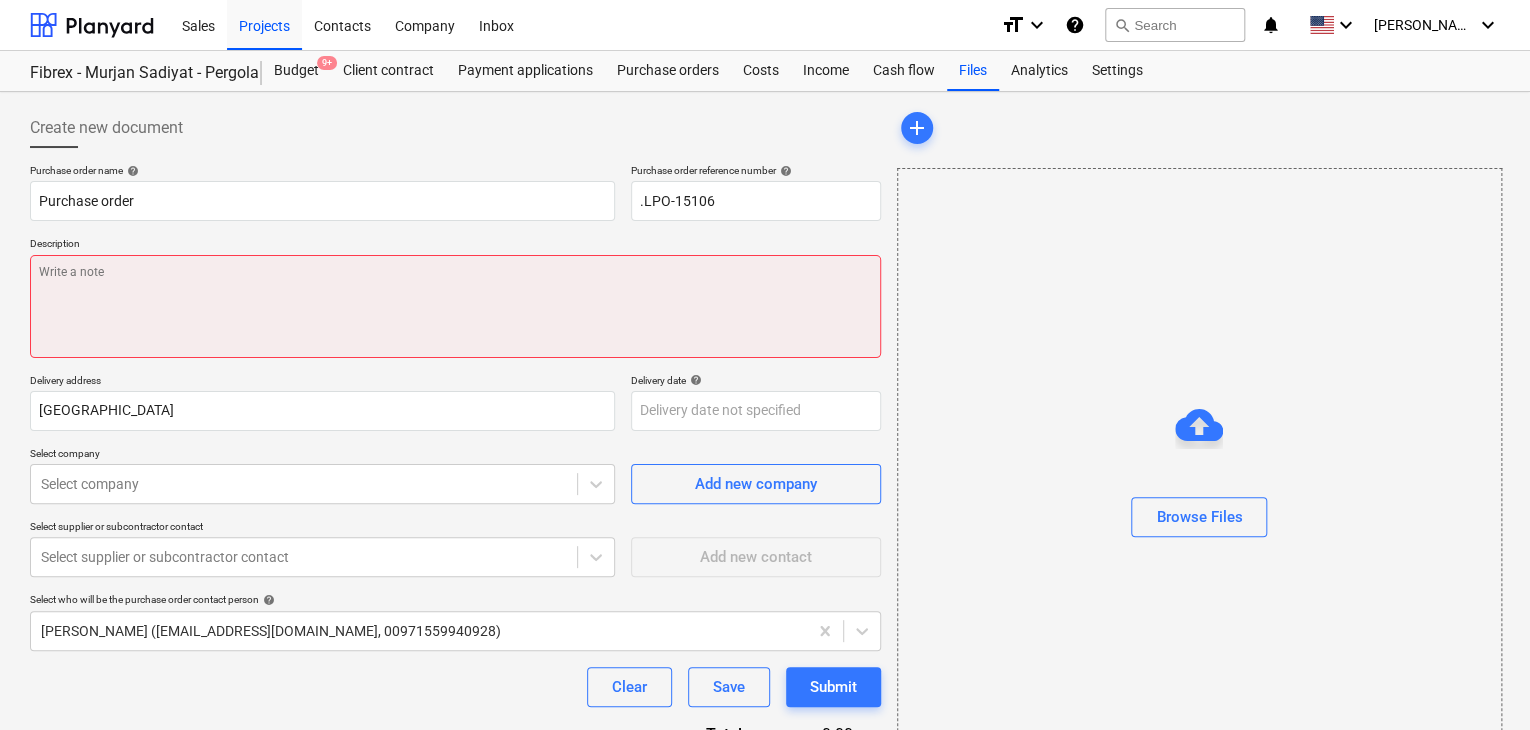 click at bounding box center (455, 306) 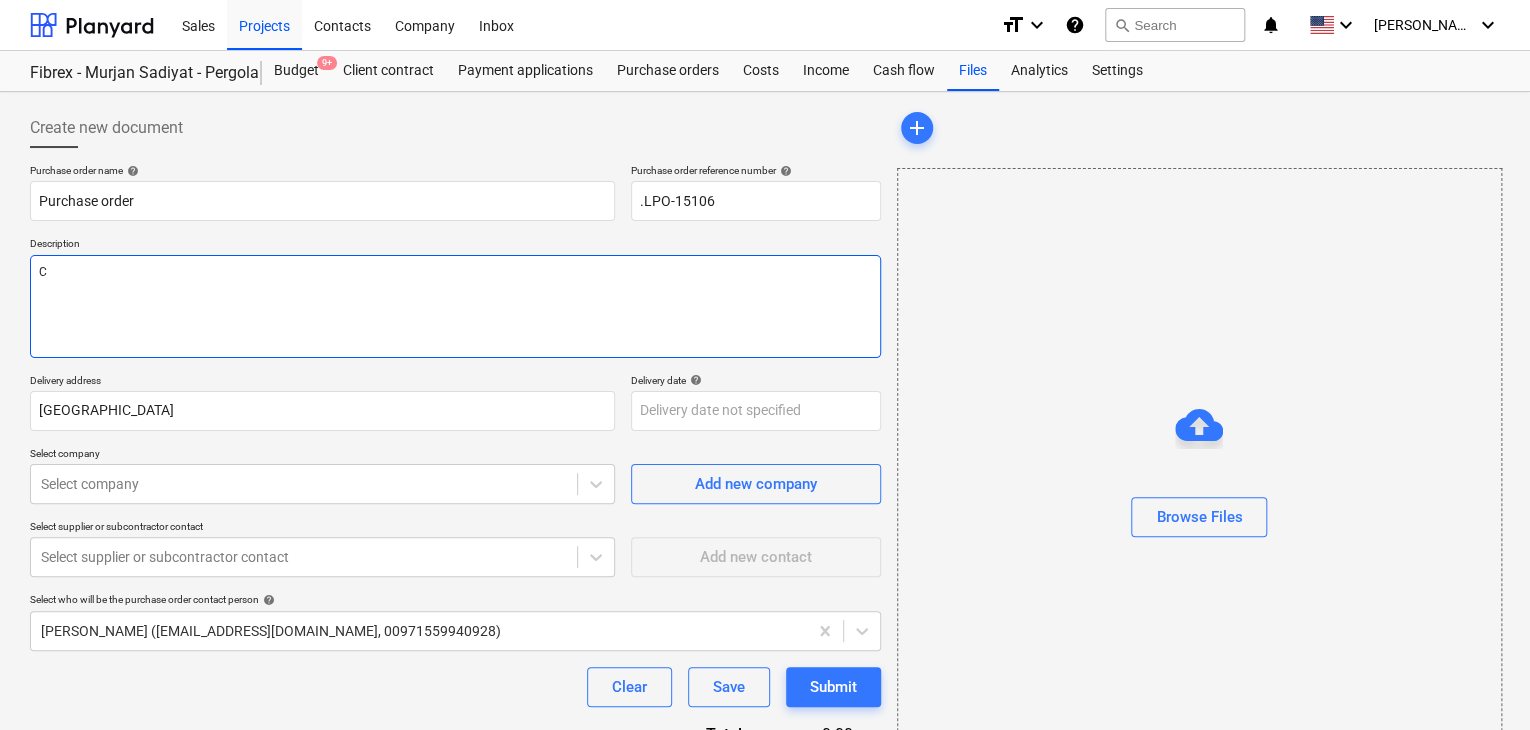 type on "x" 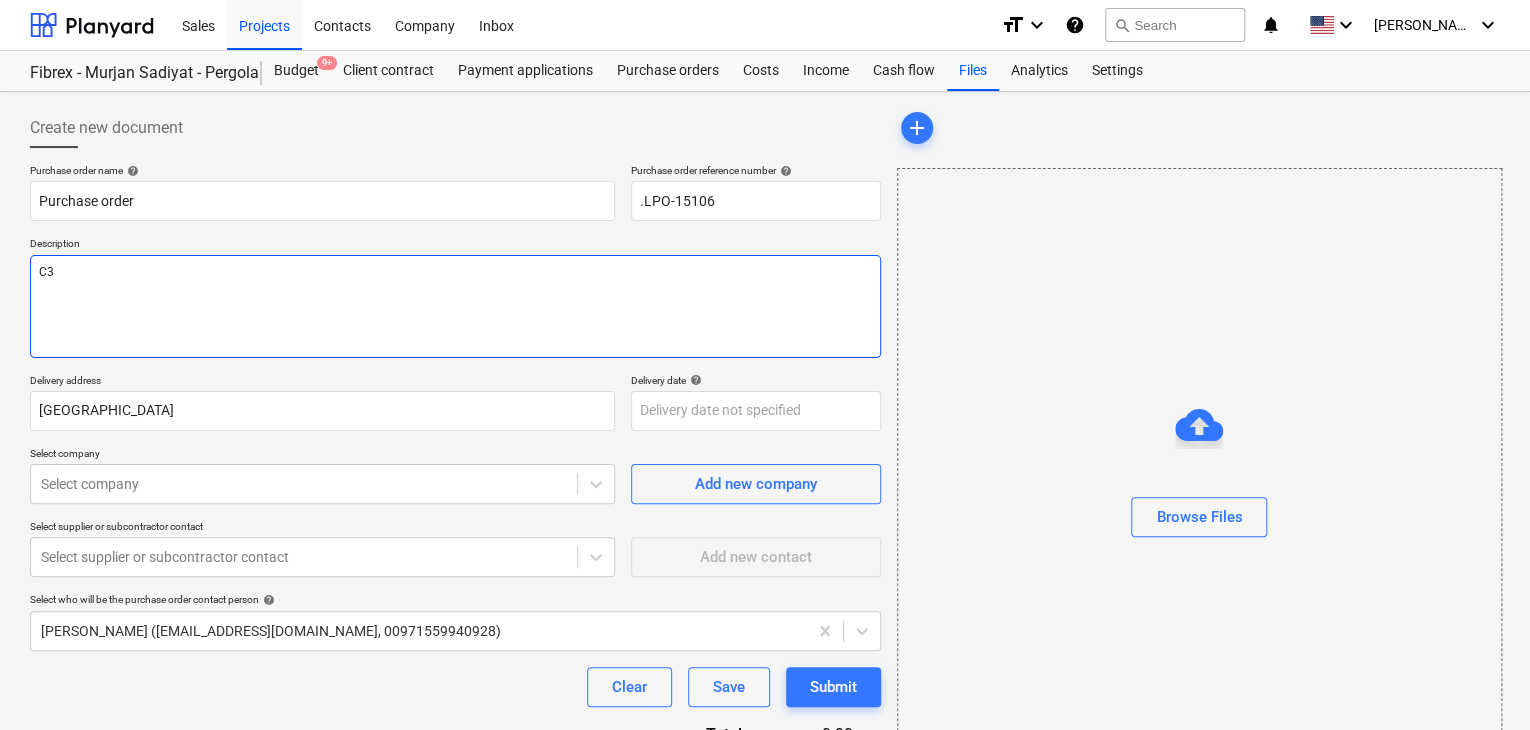 type on "x" 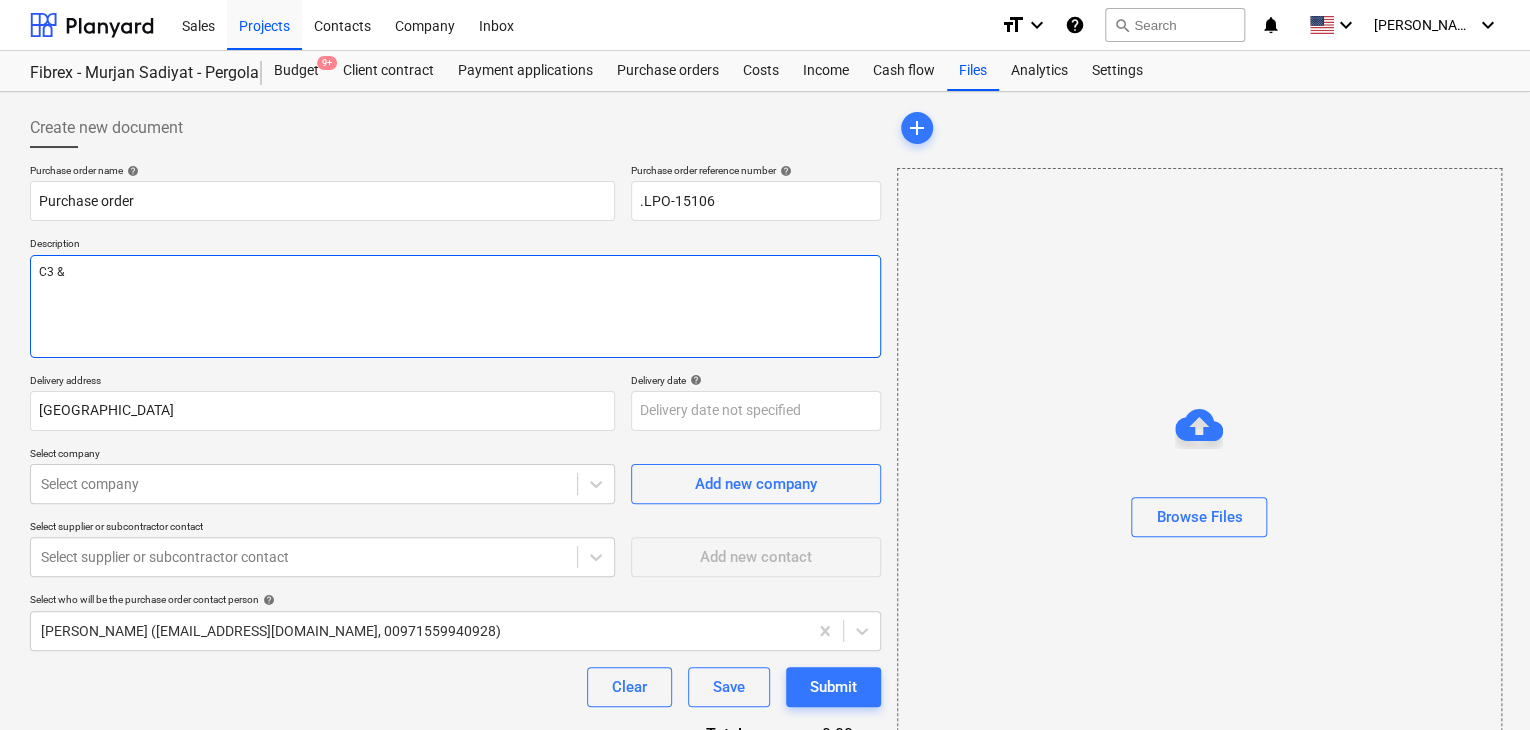 type on "x" 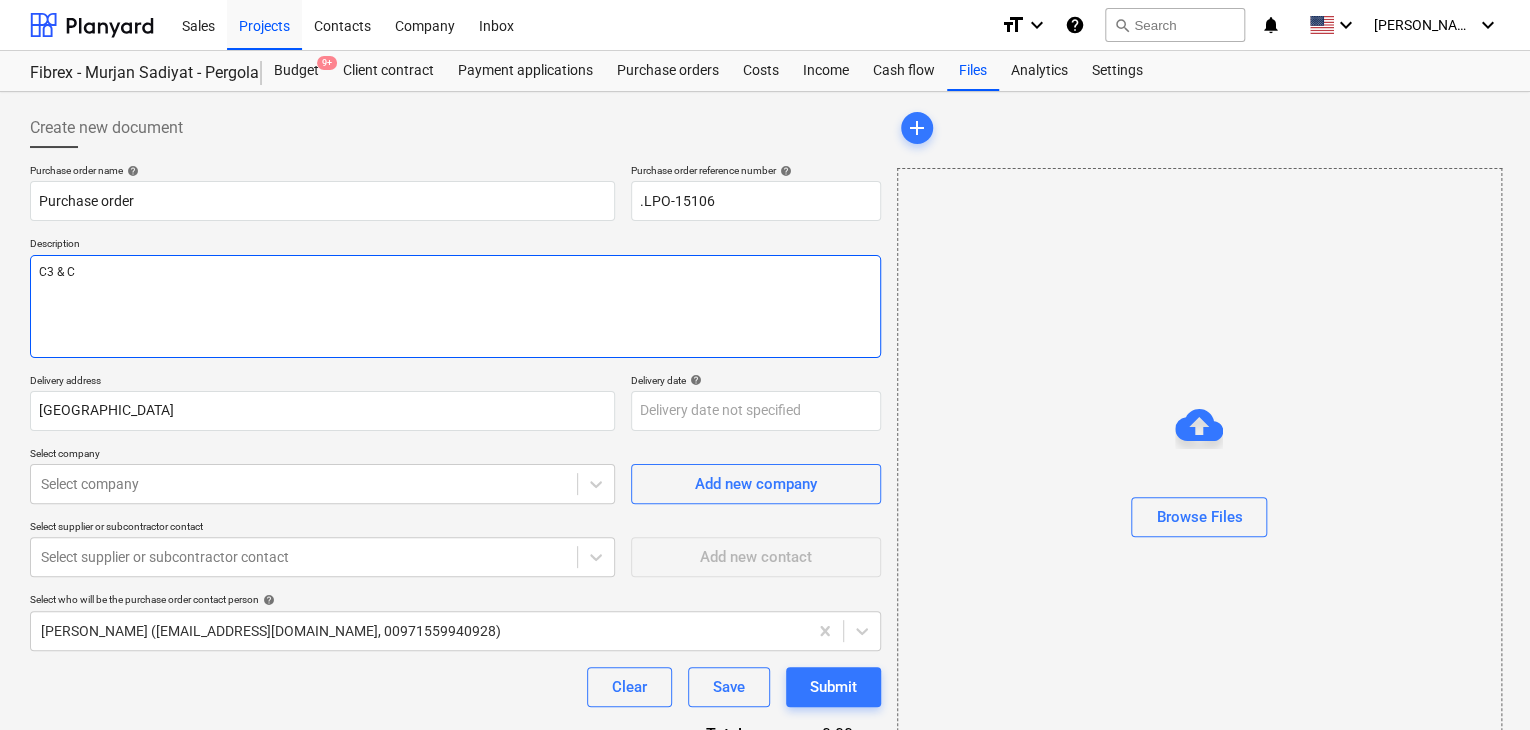 type on "x" 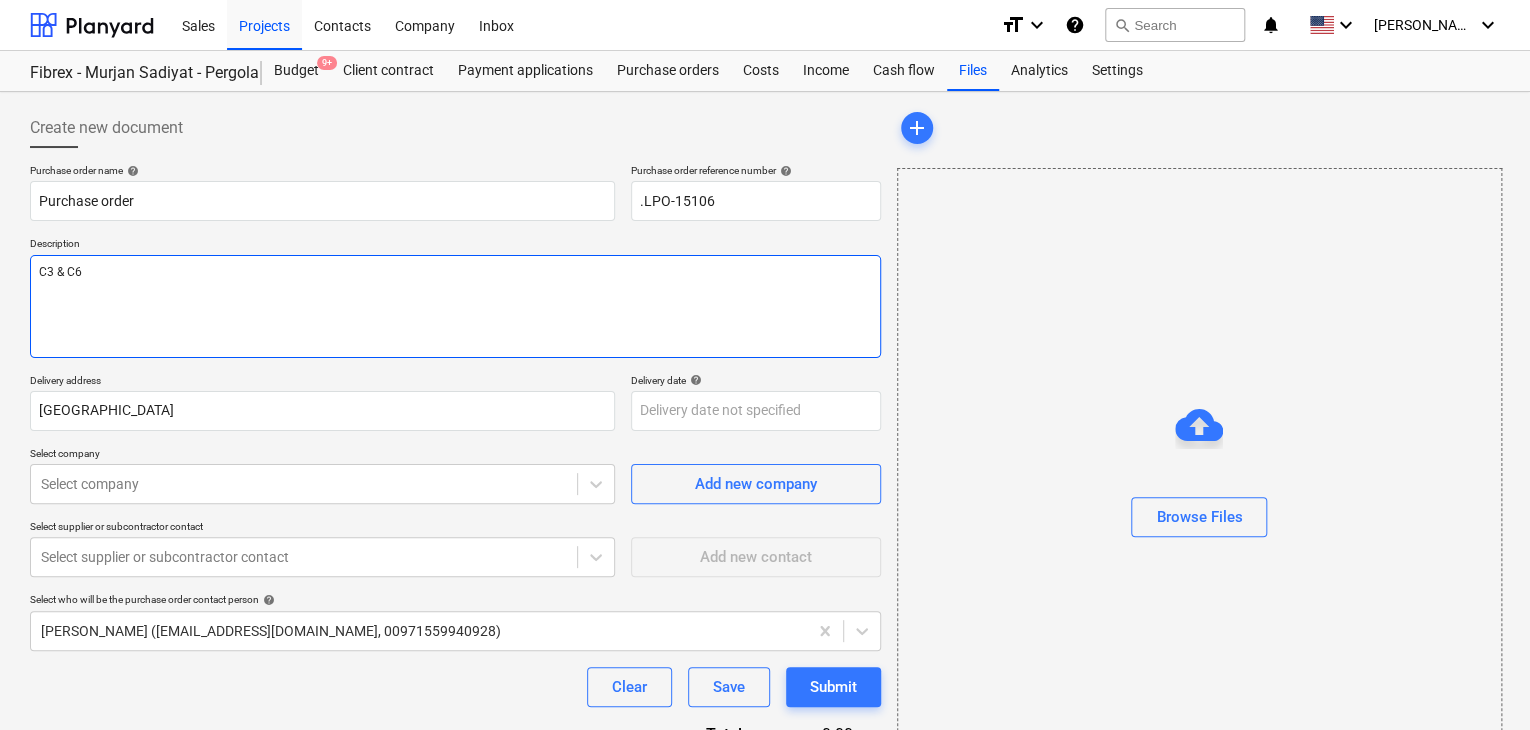 type on "x" 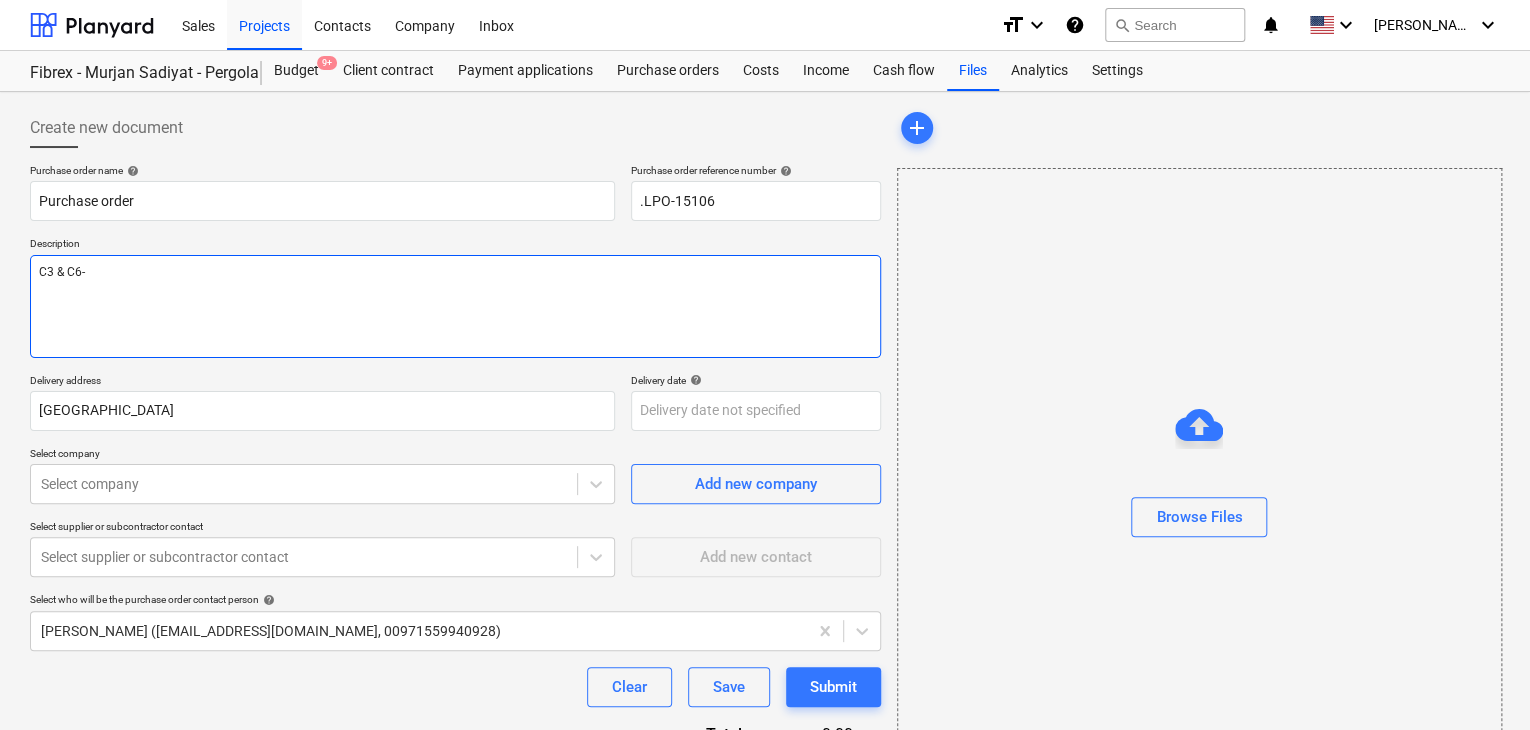 type on "x" 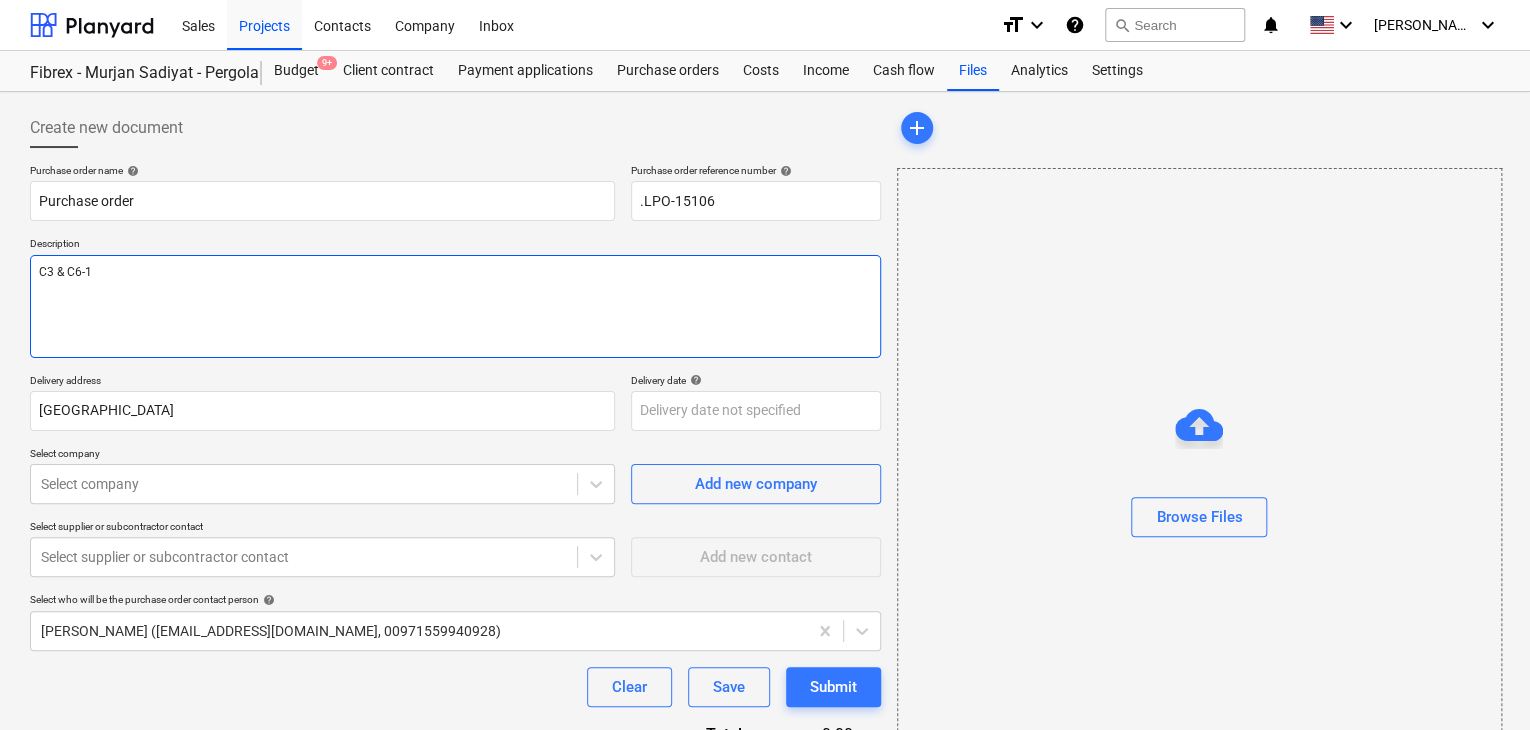 type on "x" 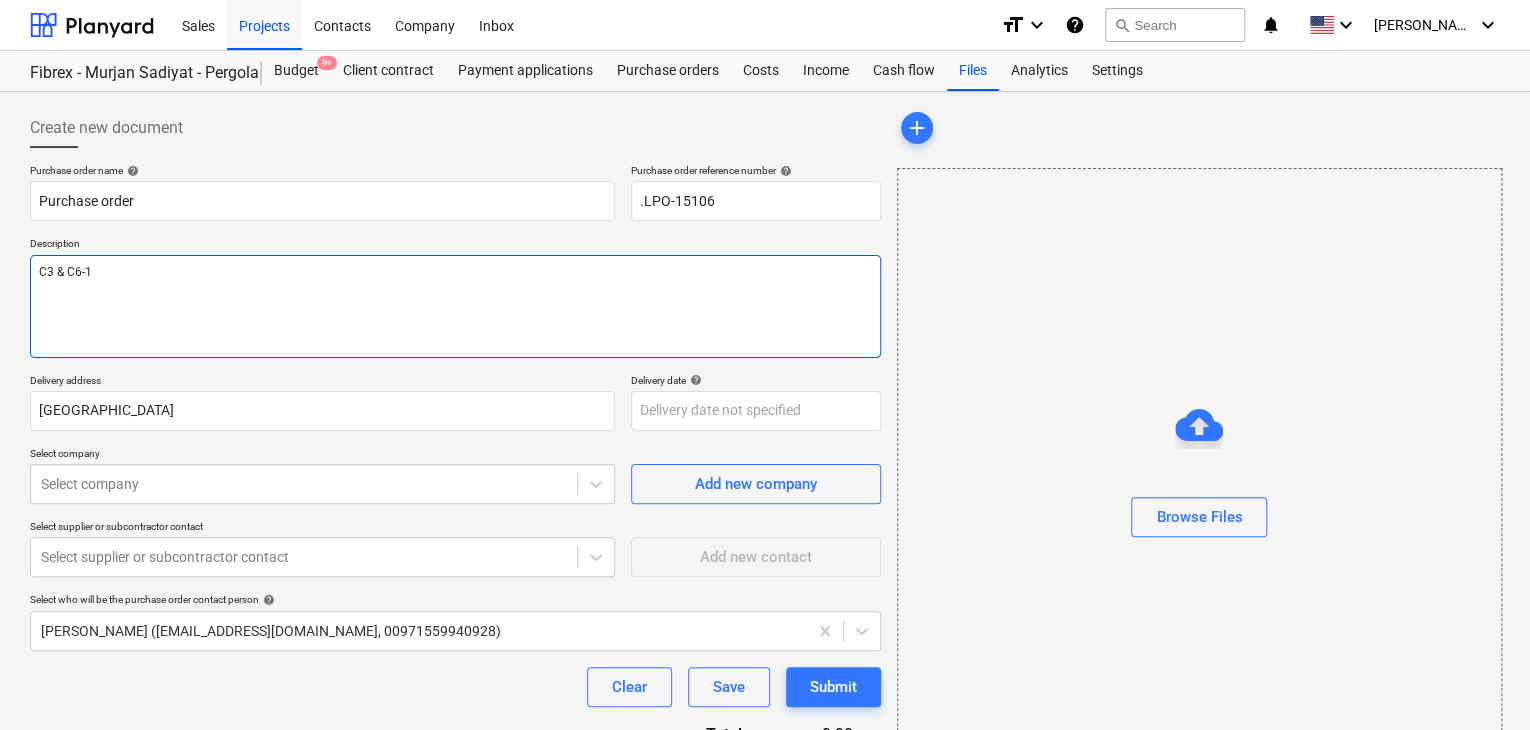 type on "C3 & C6-1/" 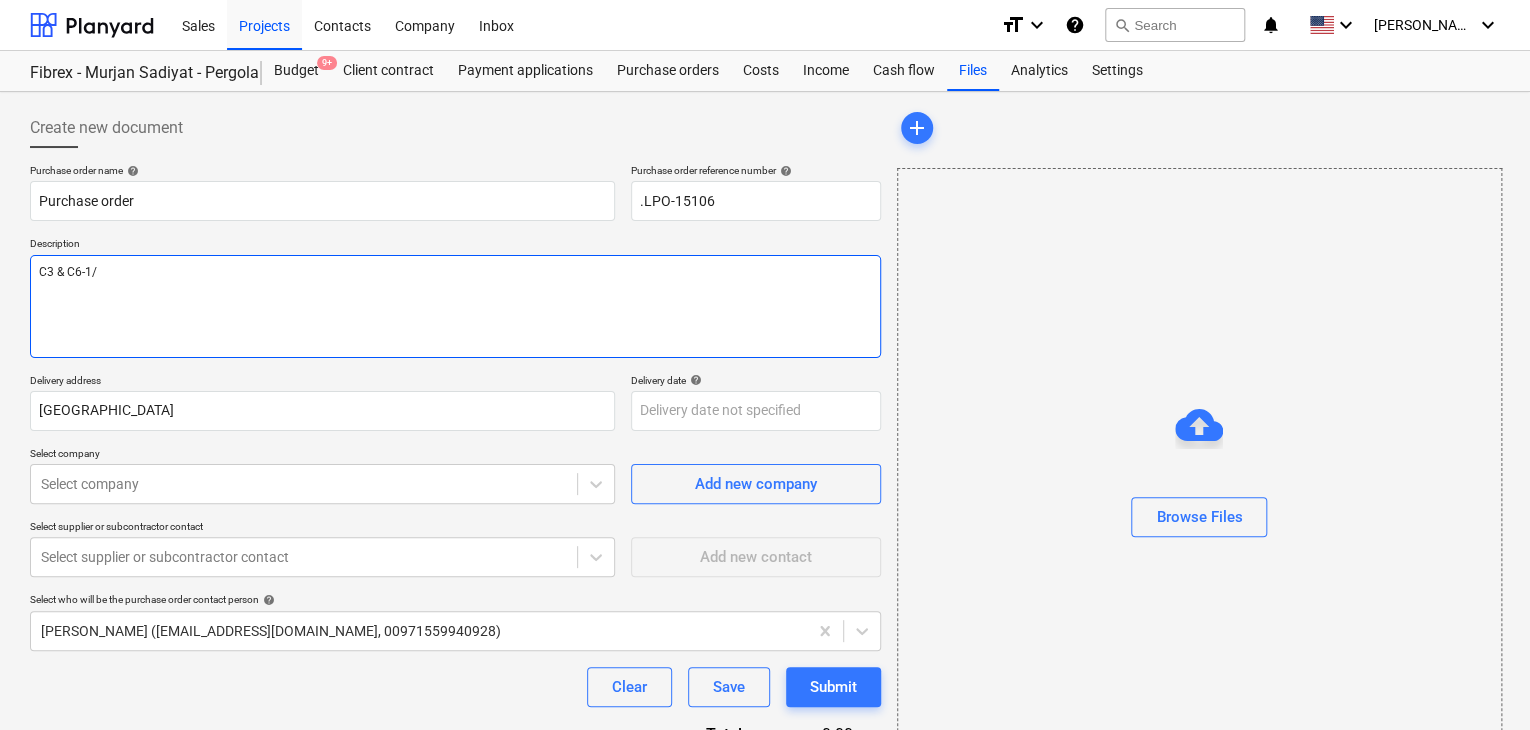 type 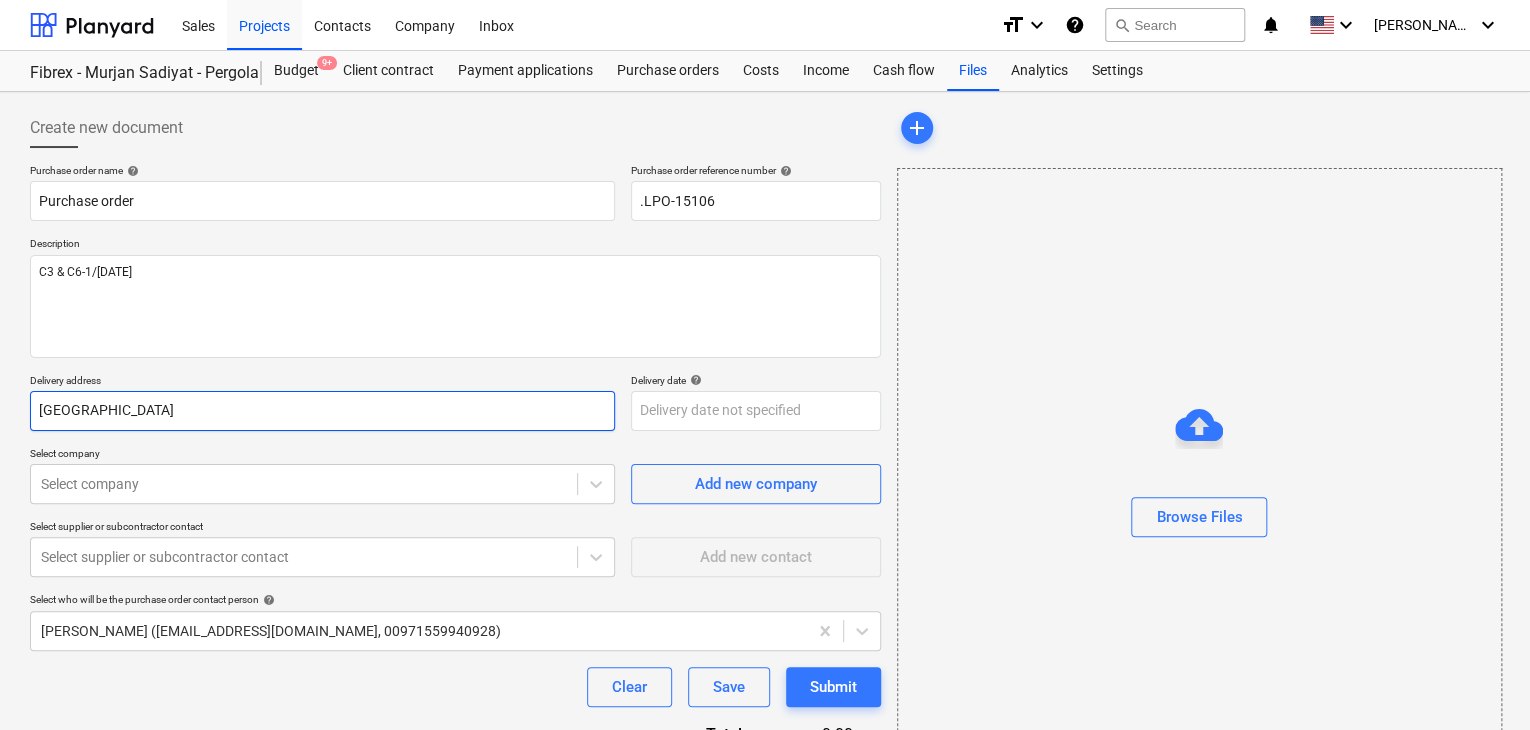 click on "[GEOGRAPHIC_DATA]" at bounding box center [322, 411] 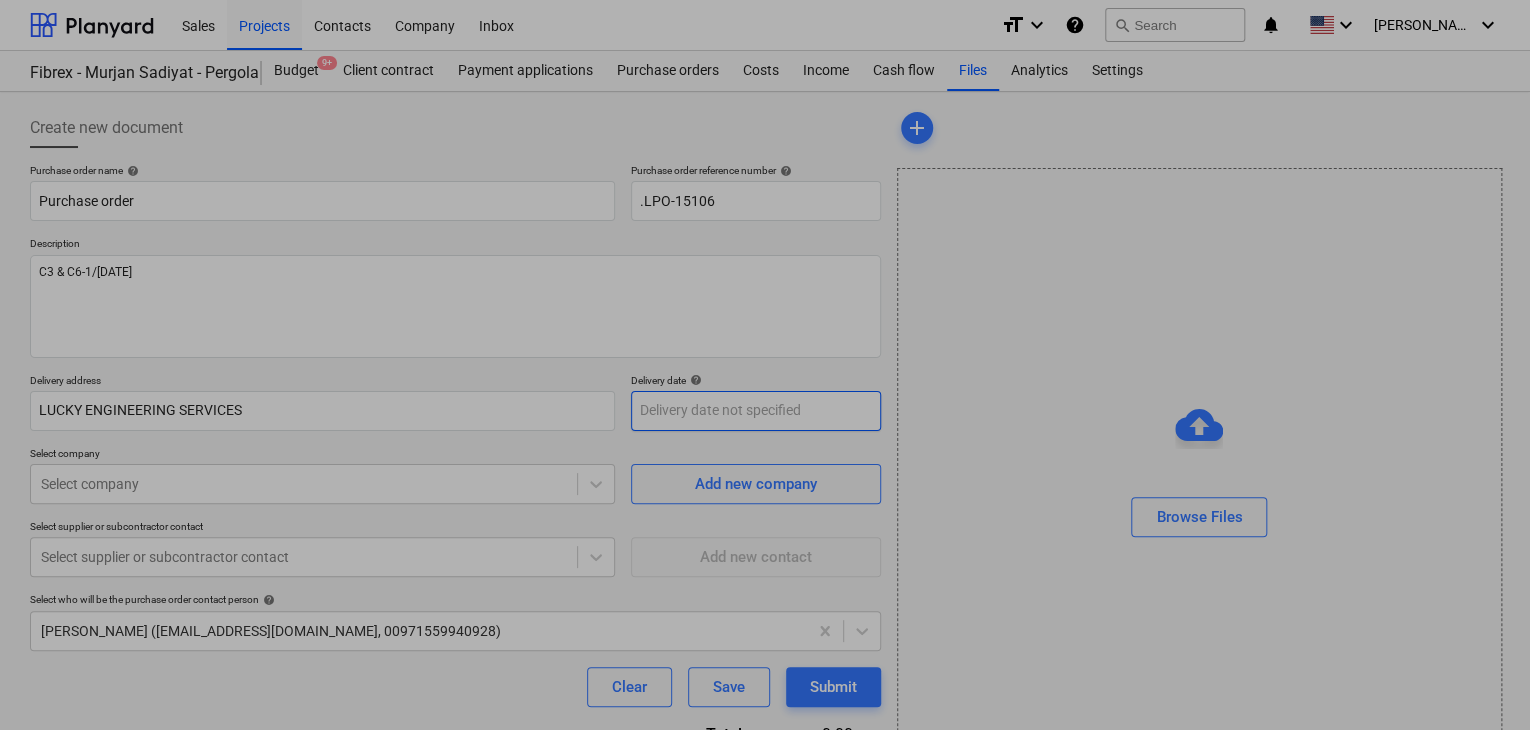 click on "Sales Projects Contacts Company Inbox format_size keyboard_arrow_down help search Search notifications 0 keyboard_arrow_down [PERSON_NAME] keyboard_arrow_down Fibrex - Murjan Sadiyat - Pergola & Canopies Budget 9+ Client contract Payment applications Purchase orders Costs Income Cash flow Files Analytics Settings Create new document Purchase order name help Purchase order Purchase order reference number help .LPO-15106 Description C3 & C6-1/[DATE] Delivery address LUCKY ENGINEERING SERVICES Delivery date help Press the down arrow key to interact with the calendar and
select a date. Press the question mark key to get the keyboard shortcuts for changing dates. Select company Select company Add new company Select supplier or subcontractor contact Select supplier or subcontractor contact Add new contact Select who will be the purchase order contact person help [PERSON_NAME] ([EMAIL_ADDRESS][DOMAIN_NAME], 00971559940928) Clear Save Submit Total 0.00د.إ.‏ Select line-items to add help Select in bulk add
x" at bounding box center (765, 365) 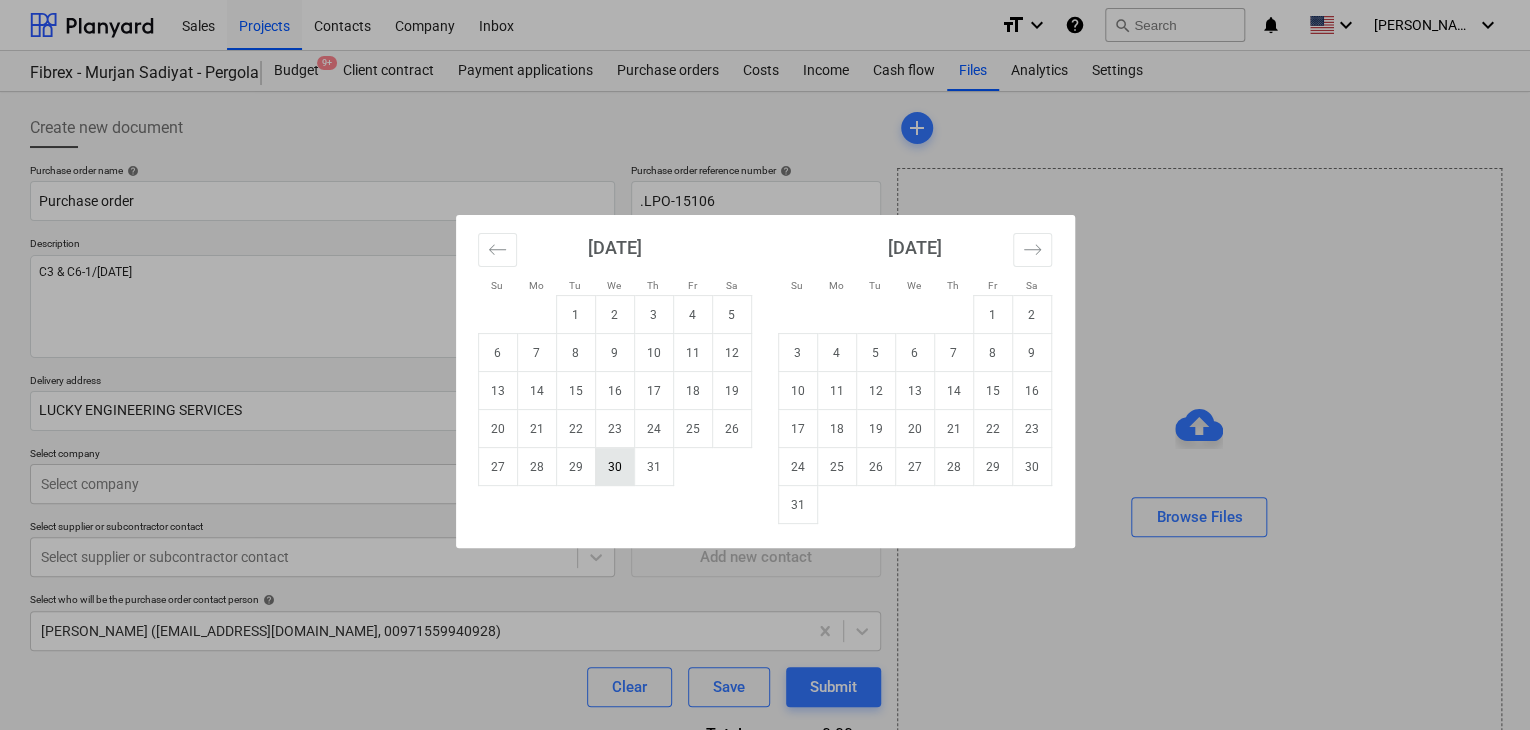 click on "30" at bounding box center (614, 467) 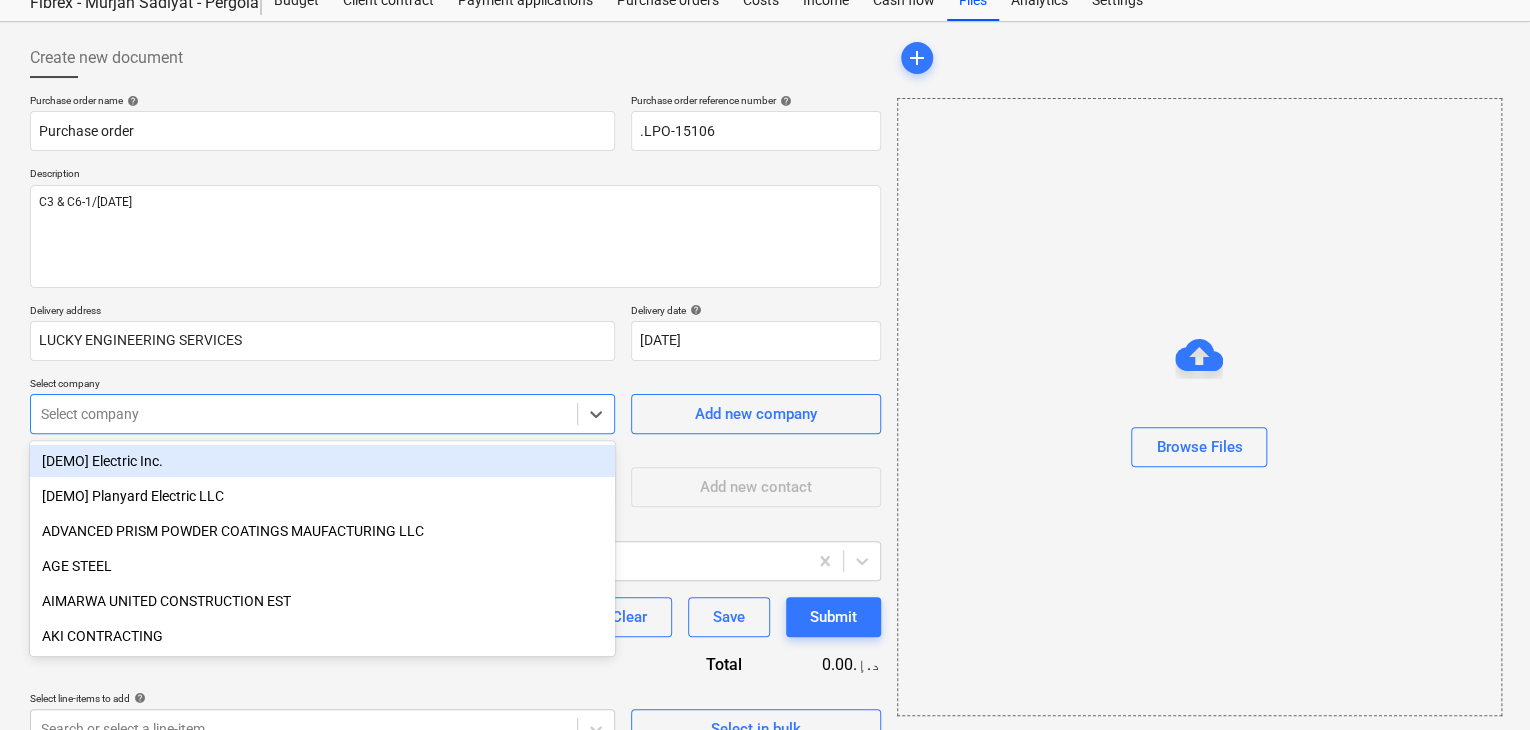click on "Sales Projects Contacts Company Inbox format_size keyboard_arrow_down help search Search notifications 0 keyboard_arrow_down [PERSON_NAME] keyboard_arrow_down Fibrex - Murjan Sadiyat - Pergola & Canopies Budget 9+ Client contract Payment applications Purchase orders Costs Income Cash flow Files Analytics Settings Create new document Purchase order name help Purchase order Purchase order reference number help .LPO-15106 Description C3 & C6-1/[DATE] Delivery address LUCKY ENGINEERING SERVICES Delivery date help [DATE] [DATE] Press the down arrow key to interact with the calendar and
select a date. Press the question mark key to get the keyboard shortcuts for changing dates. Select company option [DEMO] Electric Inc.   focused, 1 of 203. 203 results available. Use Up and Down to choose options, press Enter to select the currently focused option, press Escape to exit the menu, press Tab to select the option and exit the menu. Select company Add new company Select supplier or subcontractor contact" at bounding box center (765, 295) 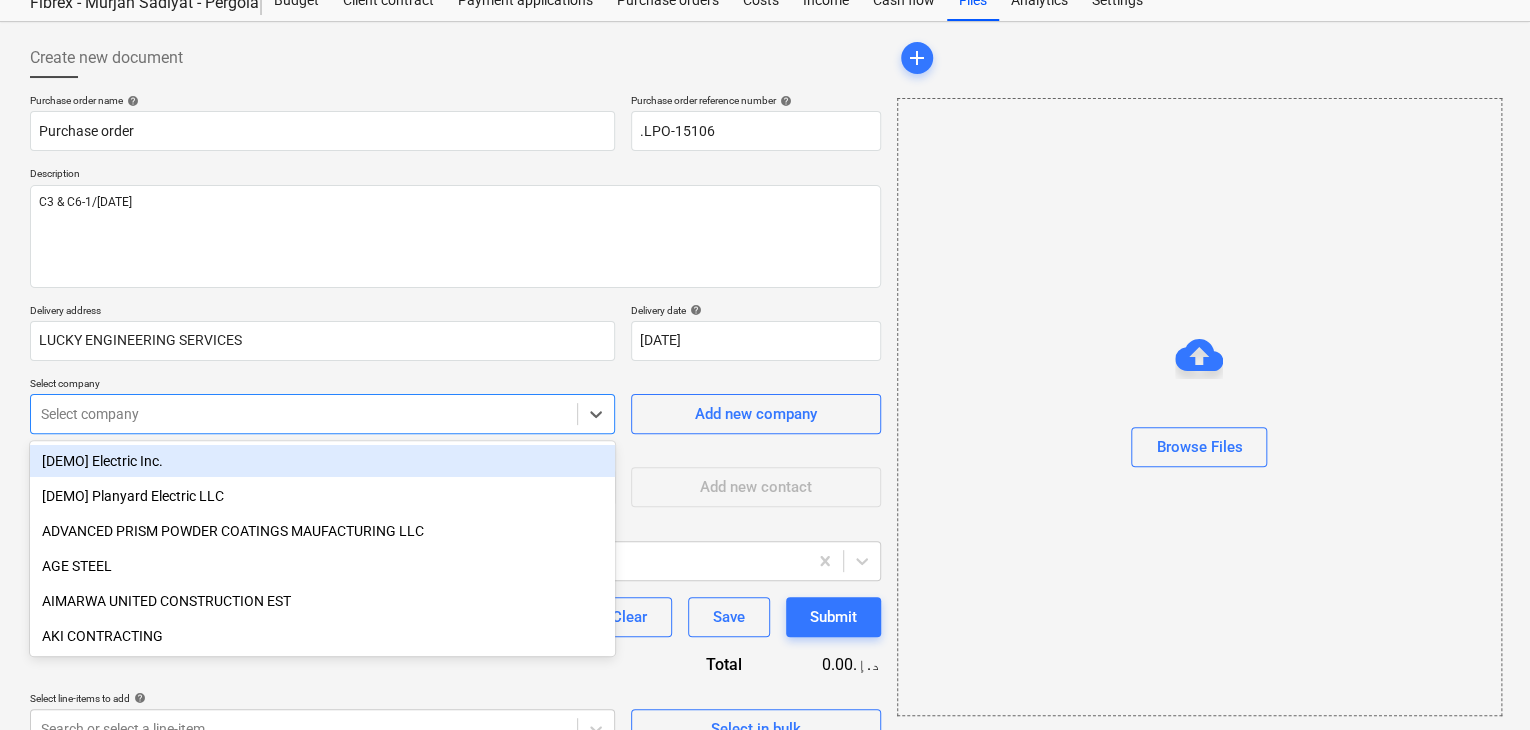 scroll, scrollTop: 93, scrollLeft: 0, axis: vertical 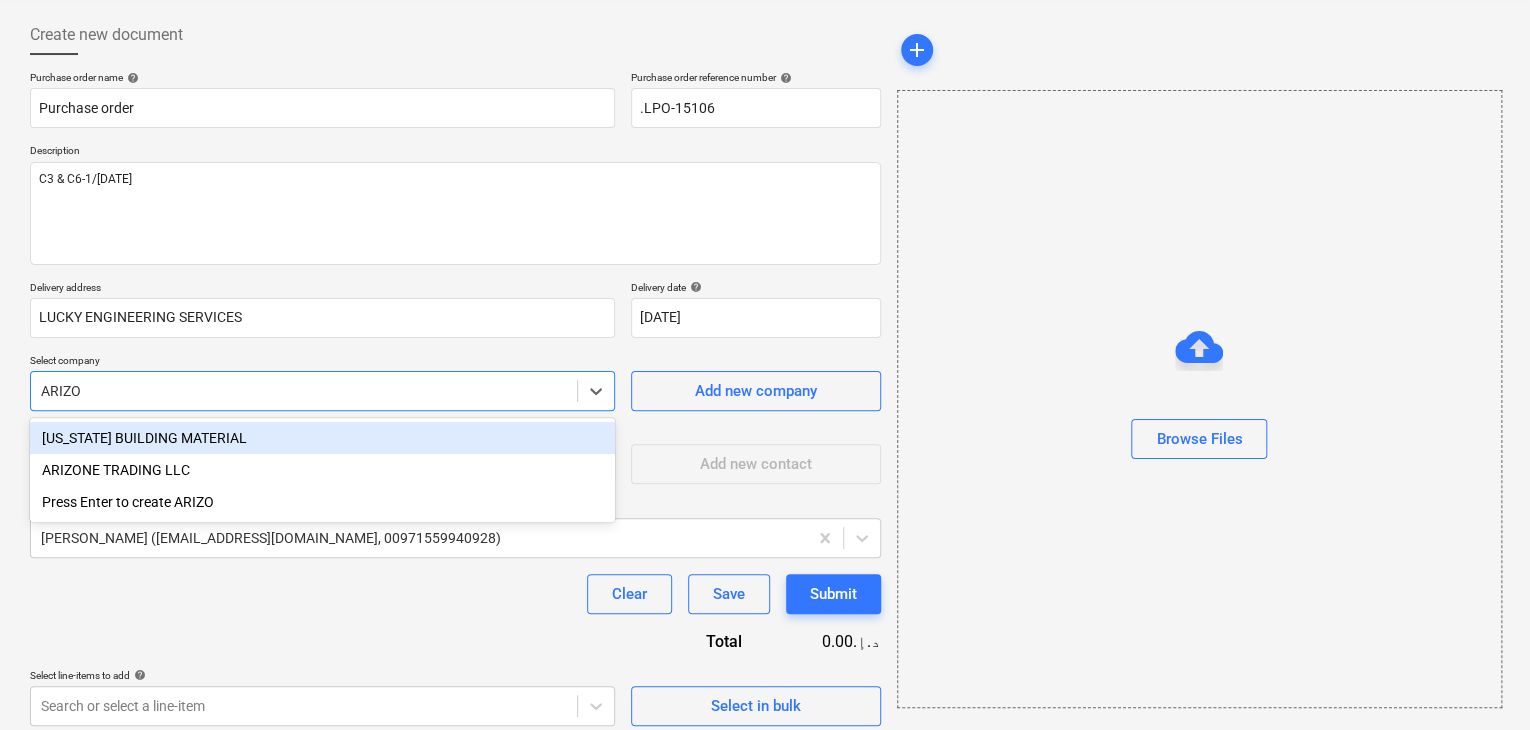 click on "[US_STATE] BUILDING MATERIAL" at bounding box center [322, 438] 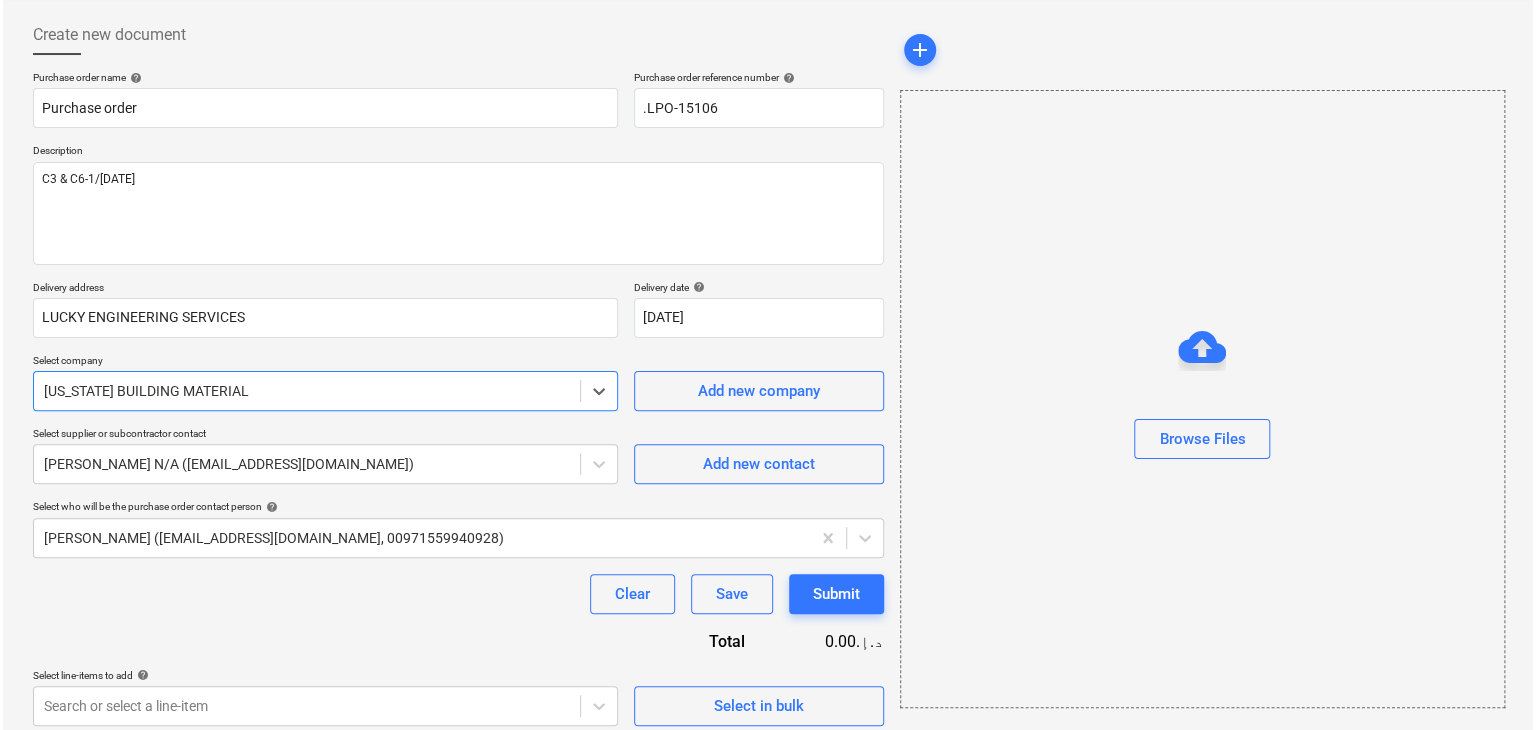 scroll, scrollTop: 104, scrollLeft: 0, axis: vertical 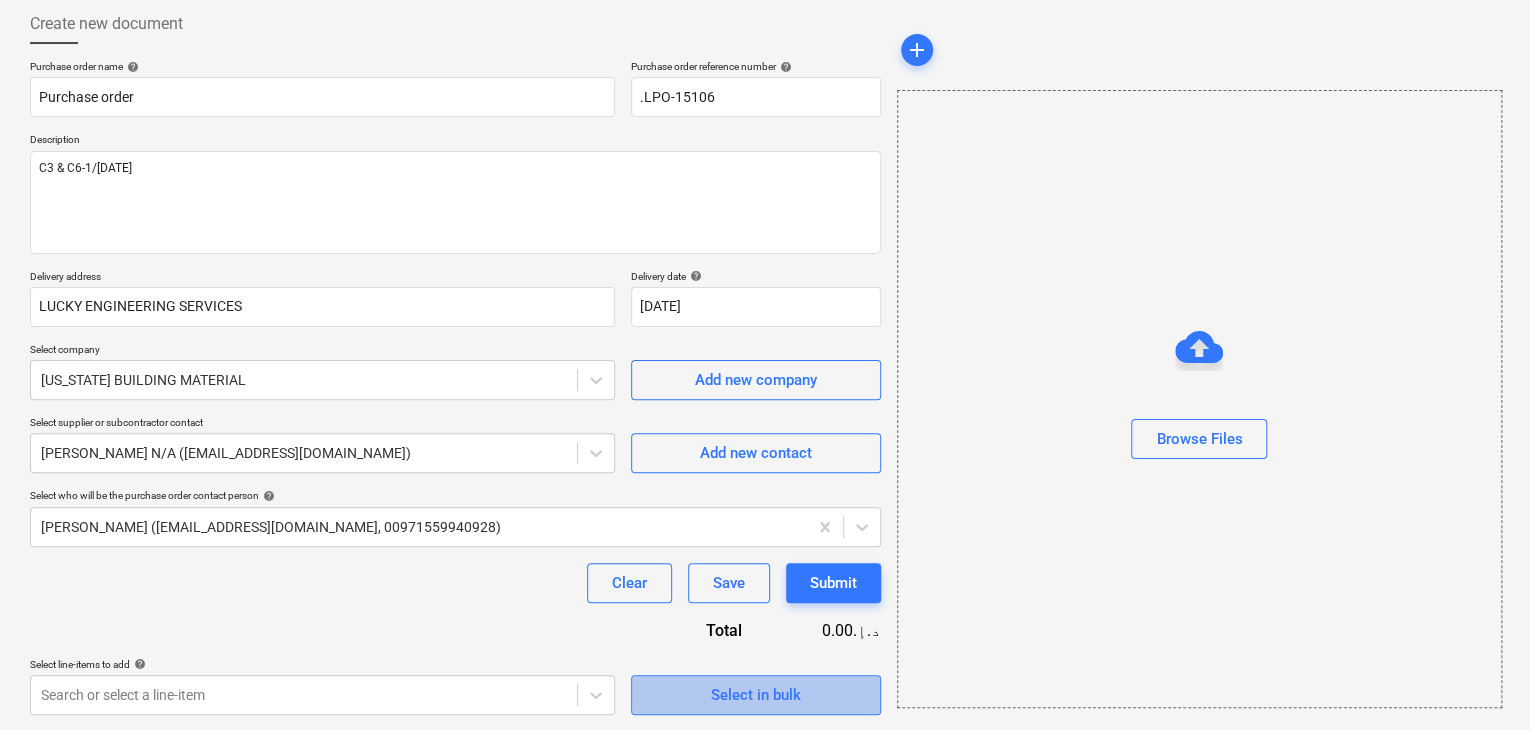 click on "Select in bulk" at bounding box center [756, 695] 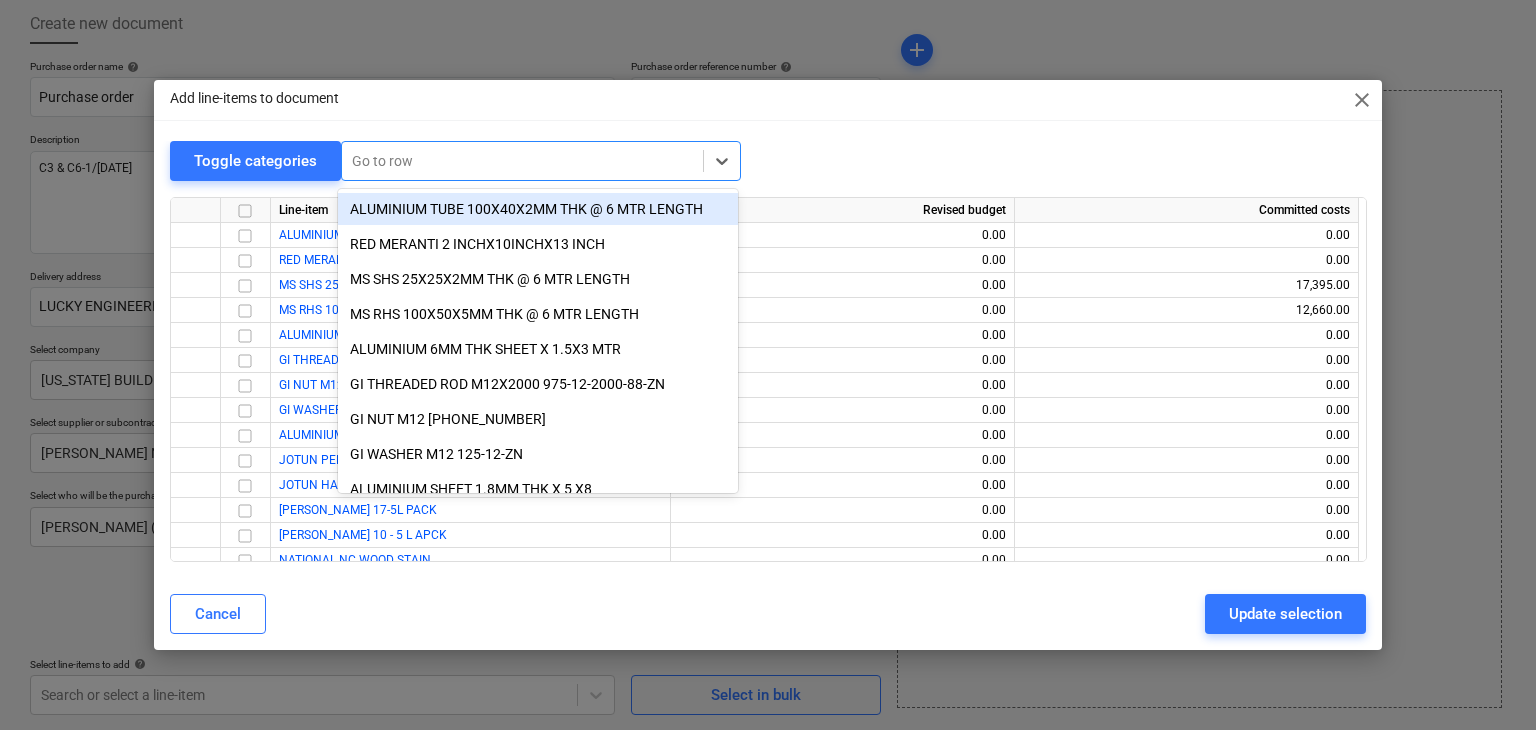 click at bounding box center (522, 161) 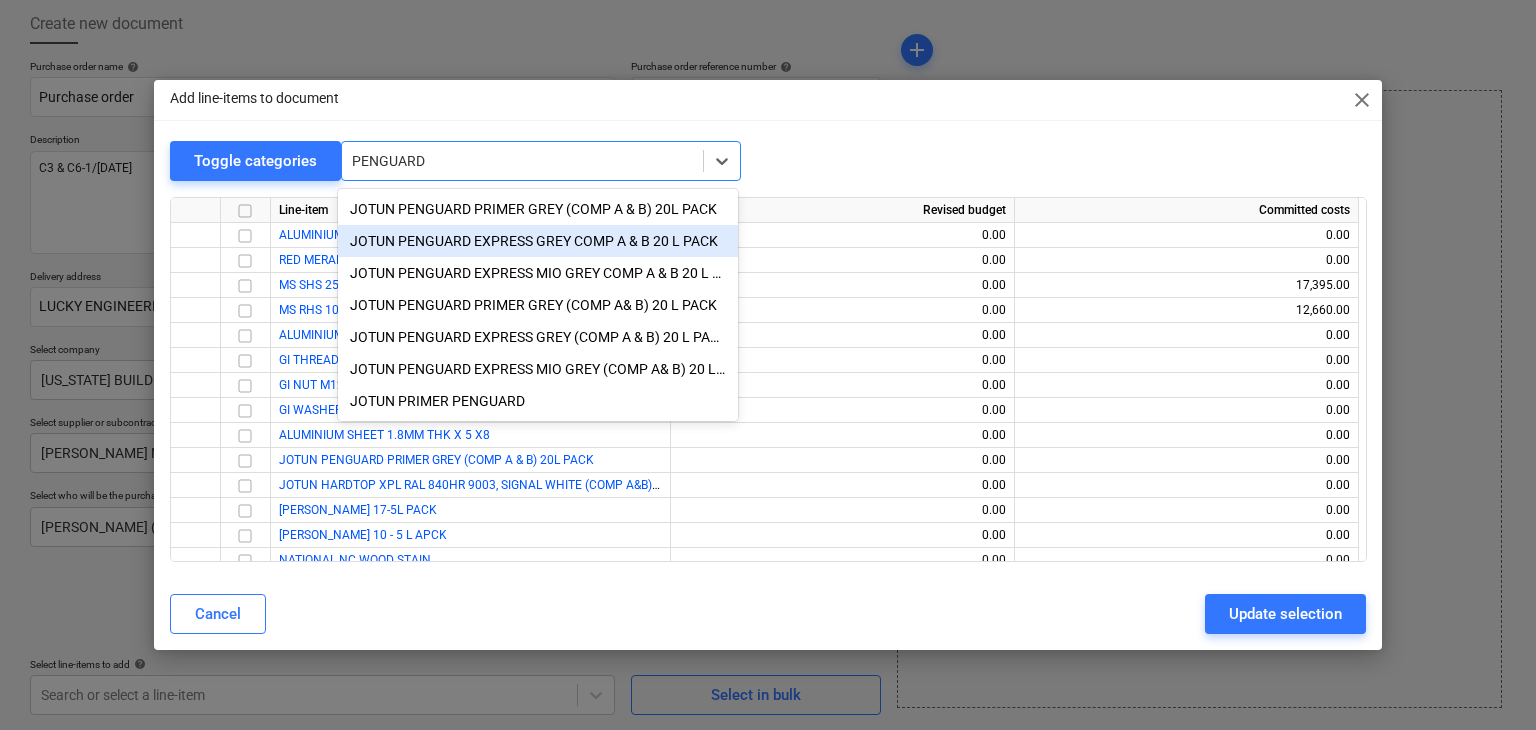 click on "JOTUN PENGUARD EXPRESS GREY COMP A & B  20 L PACK" at bounding box center (538, 241) 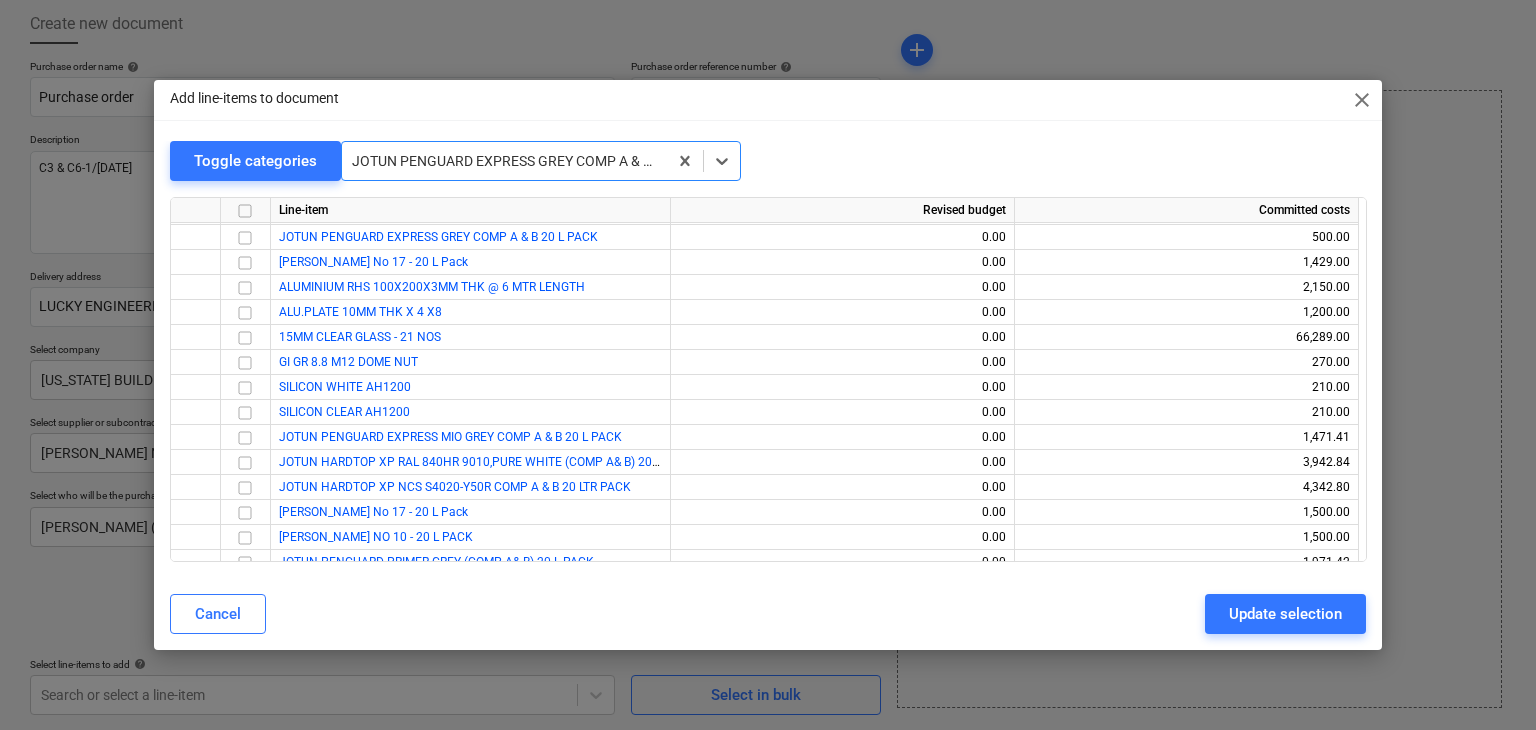 scroll, scrollTop: 1575, scrollLeft: 0, axis: vertical 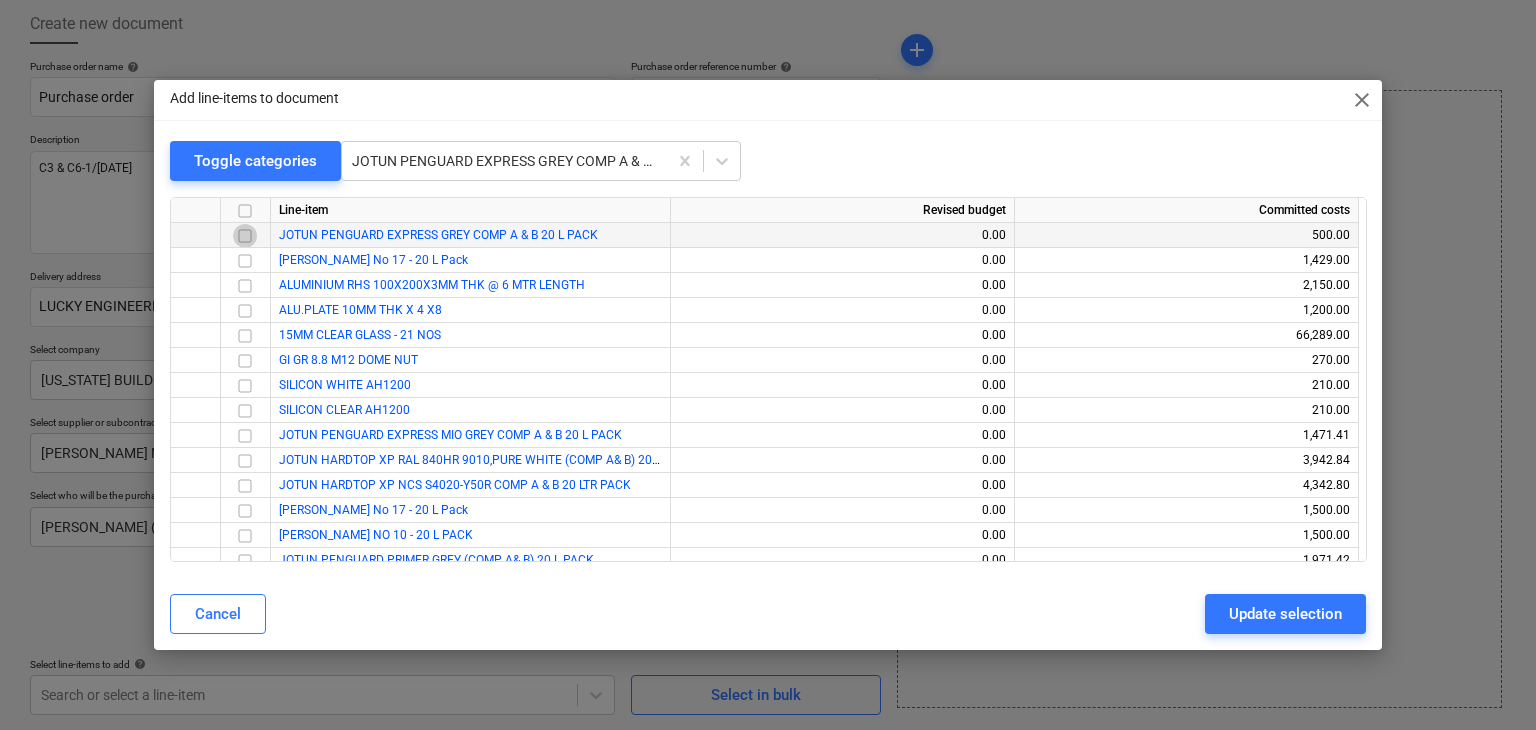 click at bounding box center [245, 236] 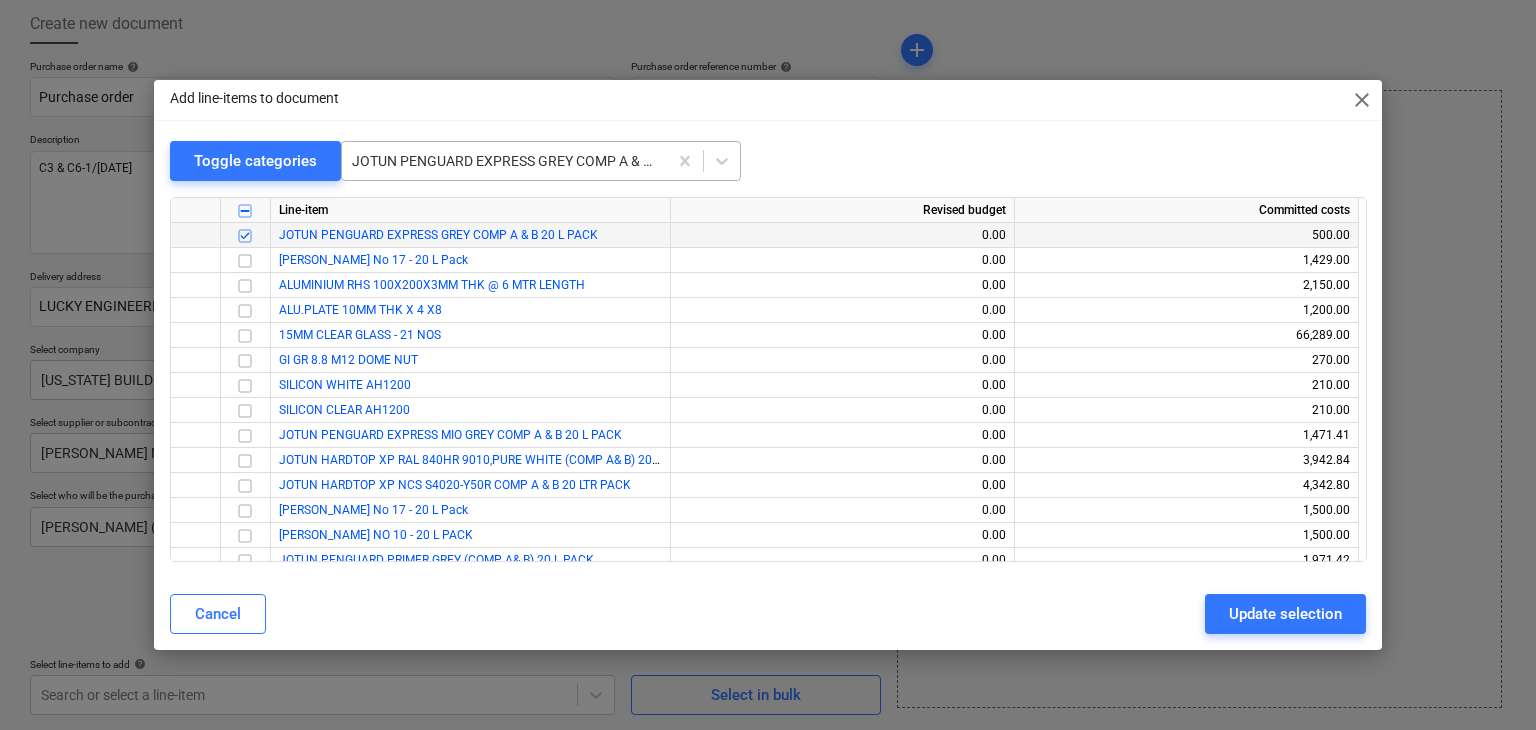 click at bounding box center [504, 161] 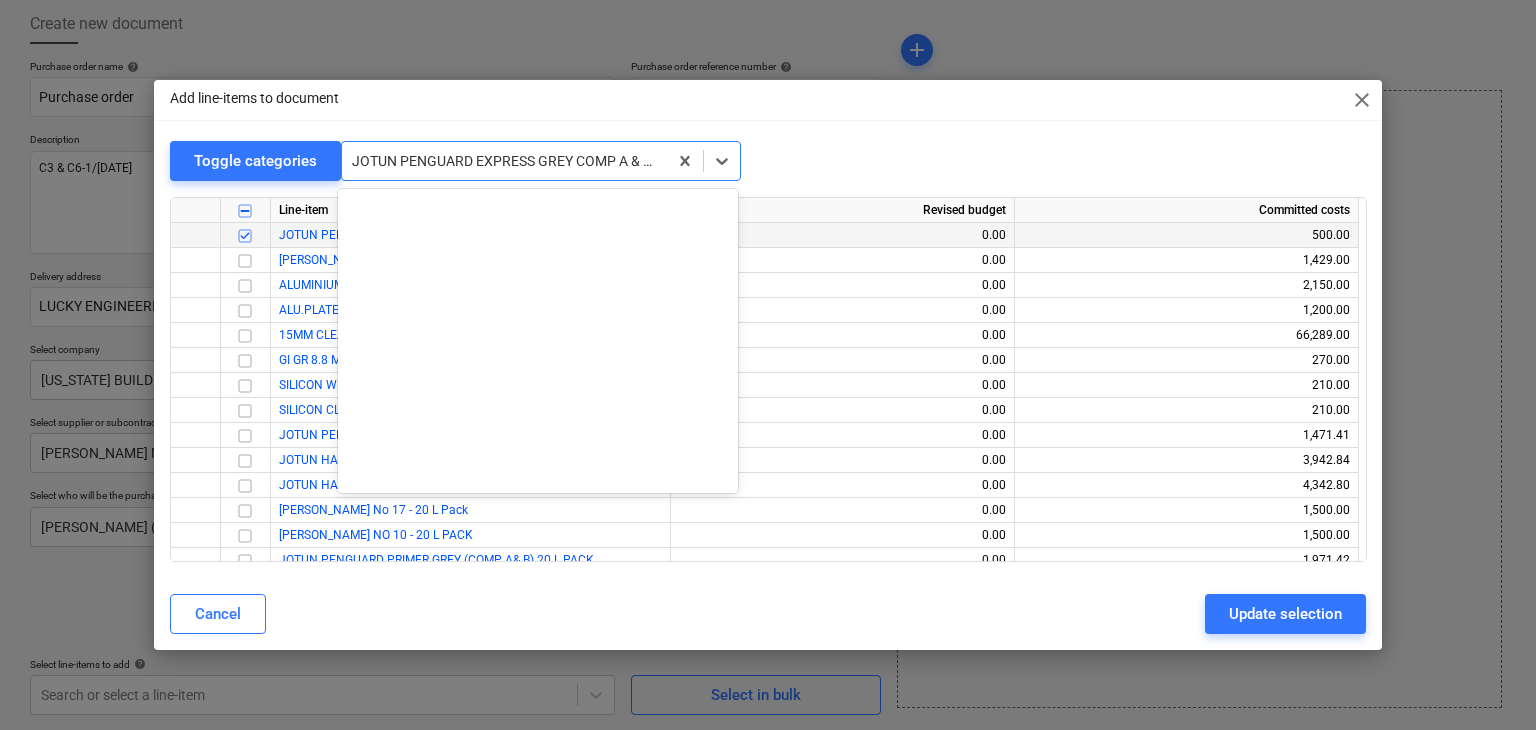 scroll, scrollTop: 2204, scrollLeft: 0, axis: vertical 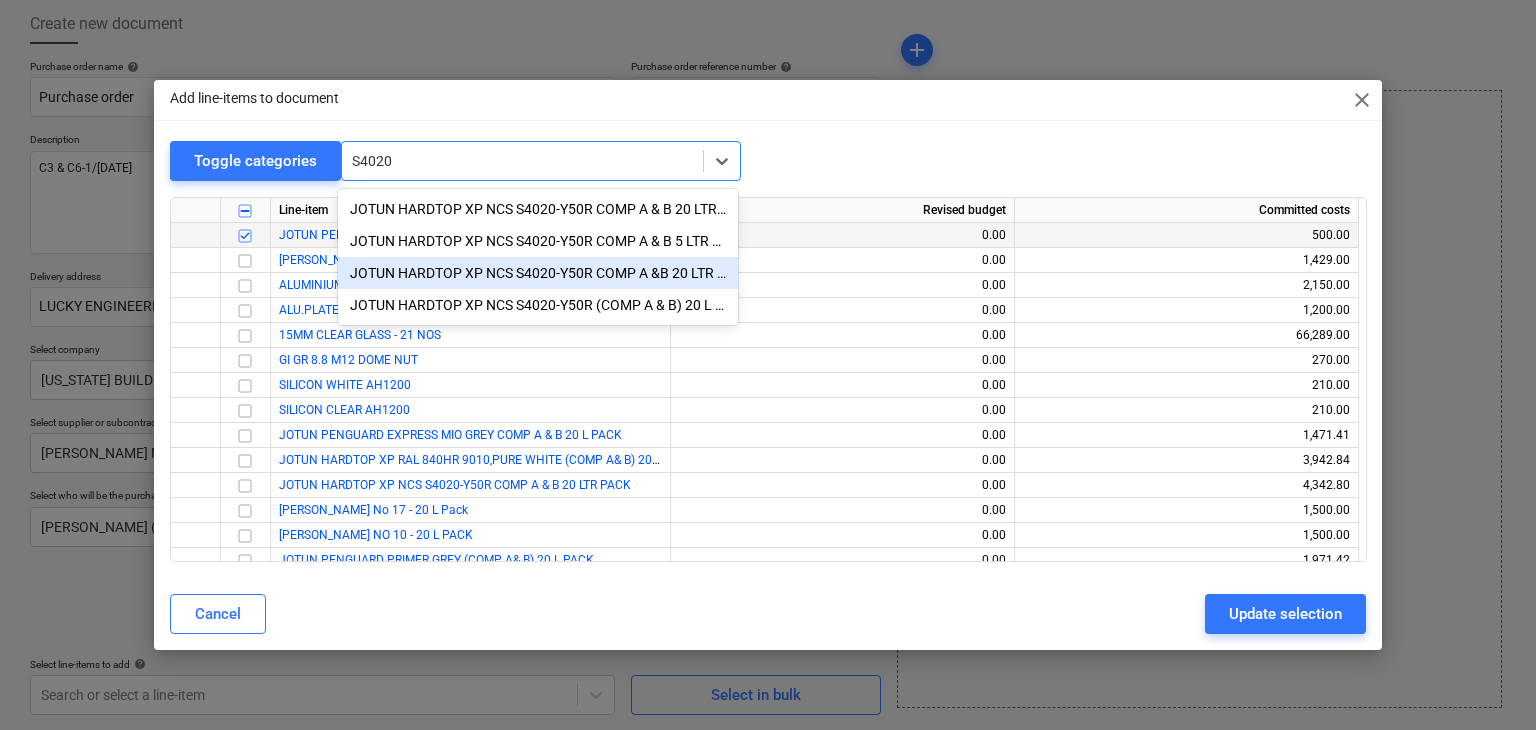 click on "JOTUN HARDTOP XP NCS S4020-Y50R COMP A &B 20 LTR PACK" at bounding box center [538, 273] 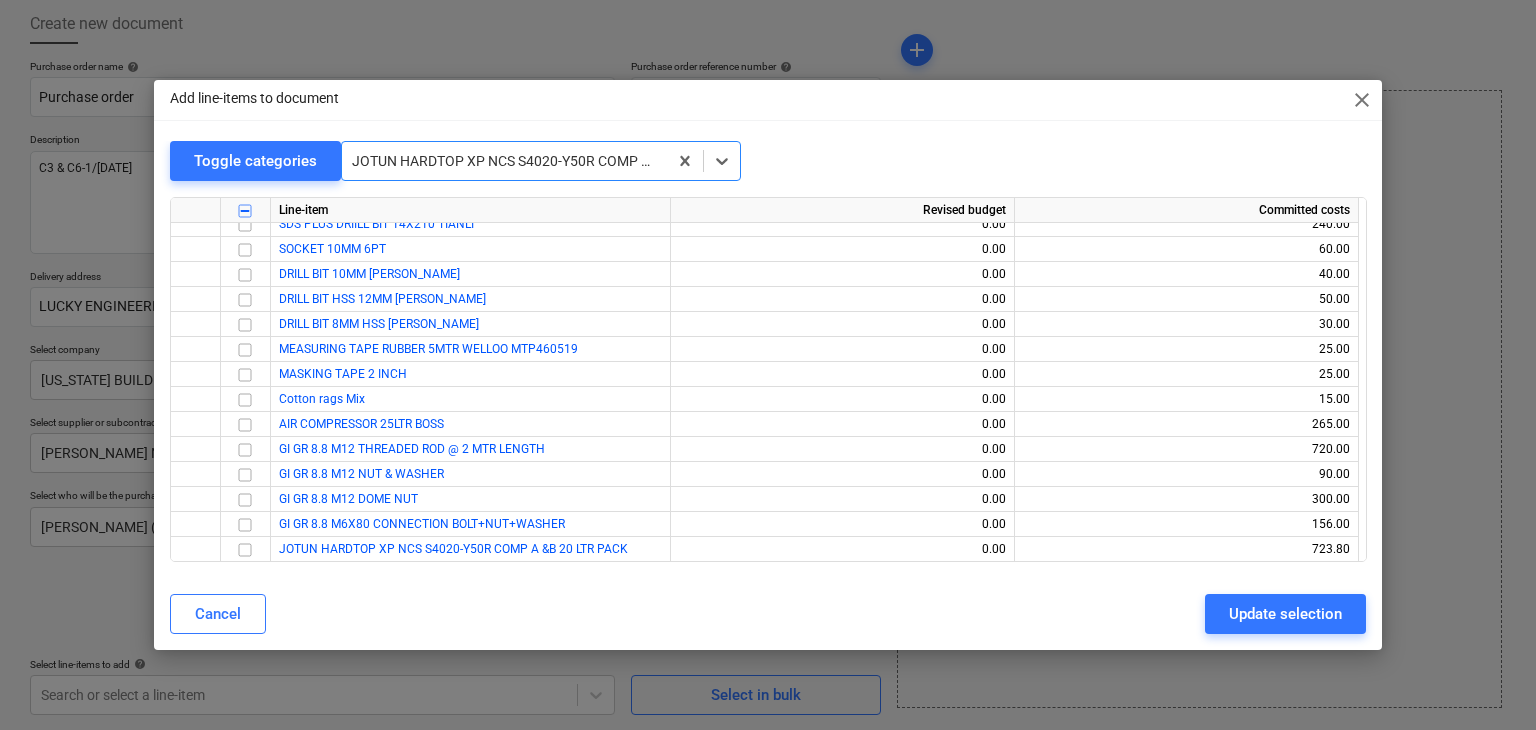 scroll, scrollTop: 3150, scrollLeft: 0, axis: vertical 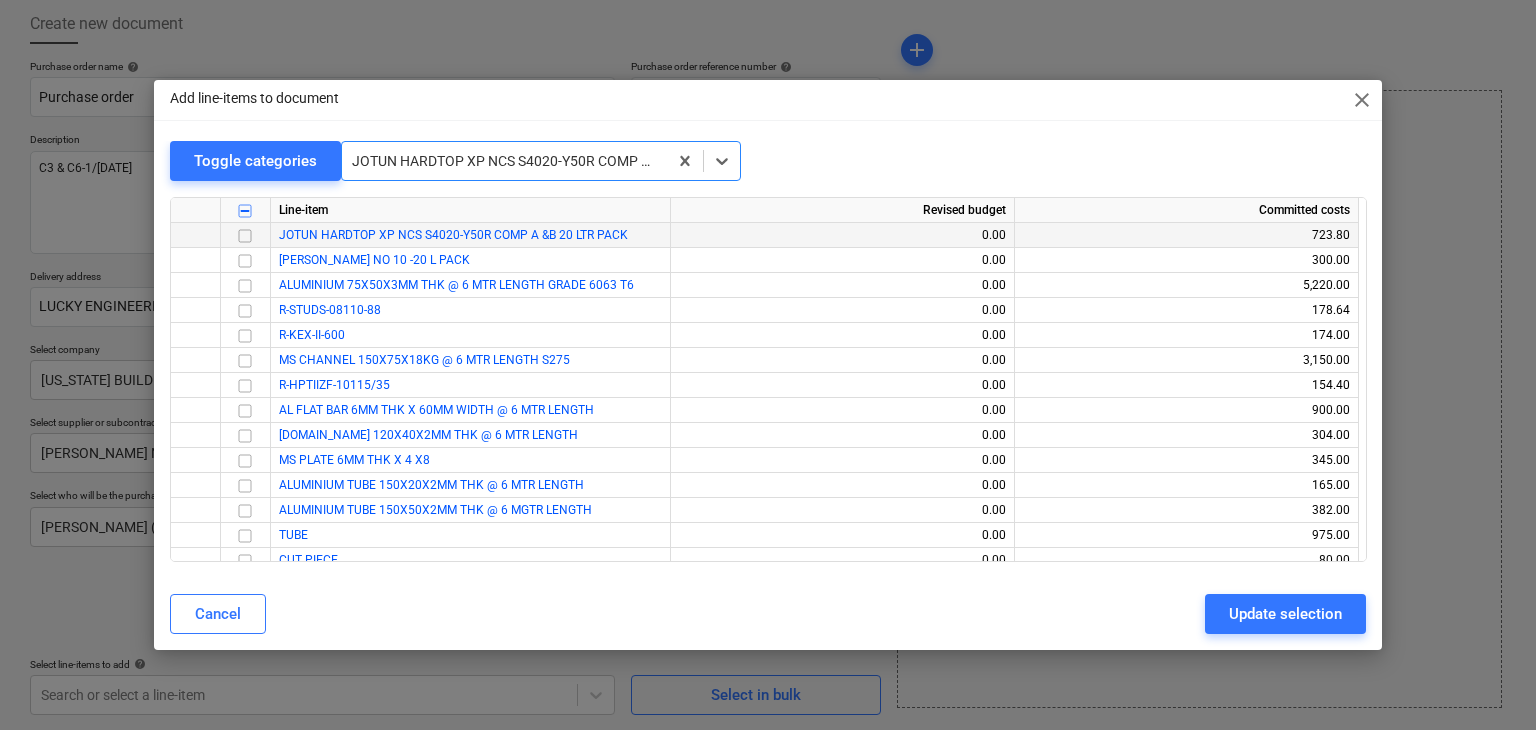 click at bounding box center (245, 236) 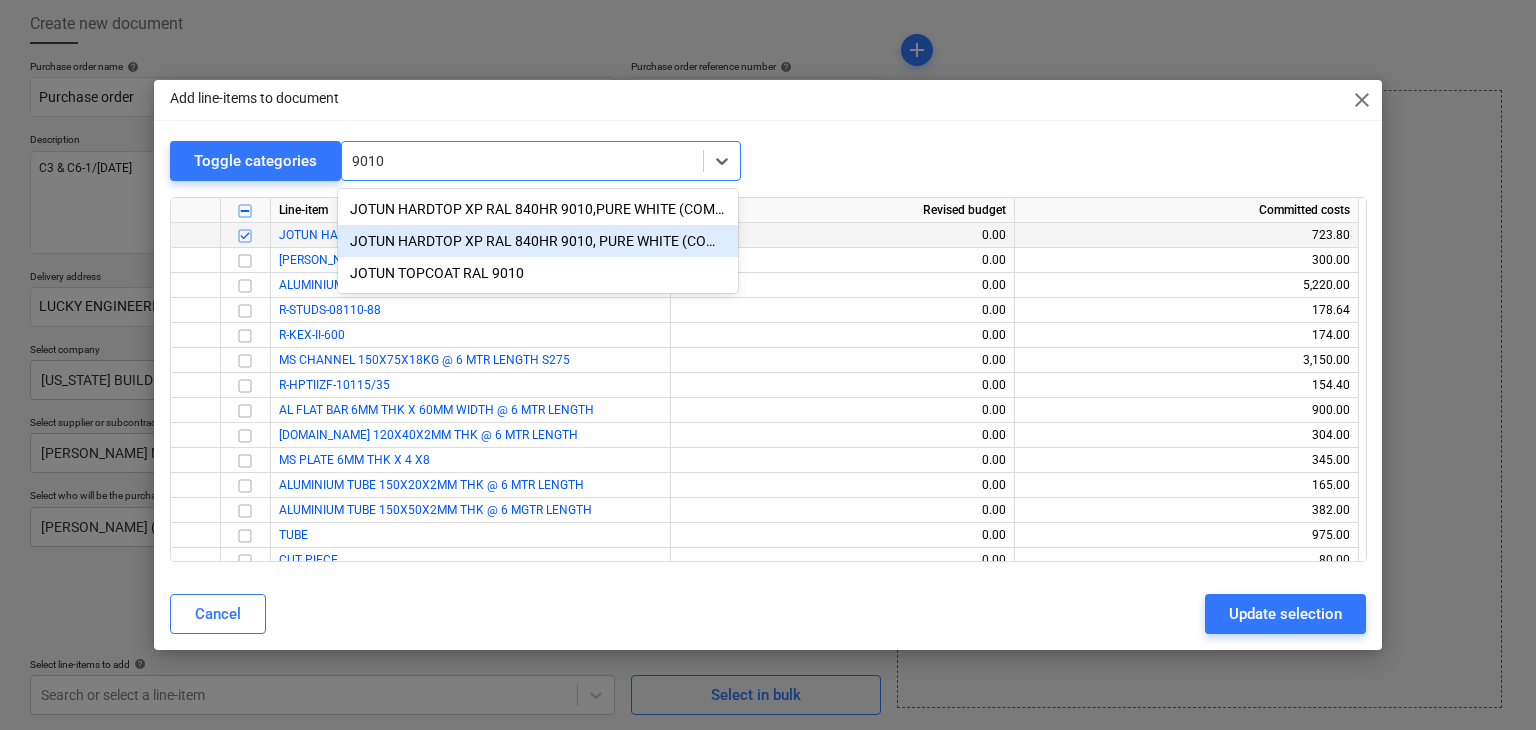click on "JOTUN HARDTOP XP RAL 840HR 9010, PURE WHITE (COMP A & B) 20 L PACK" at bounding box center [538, 241] 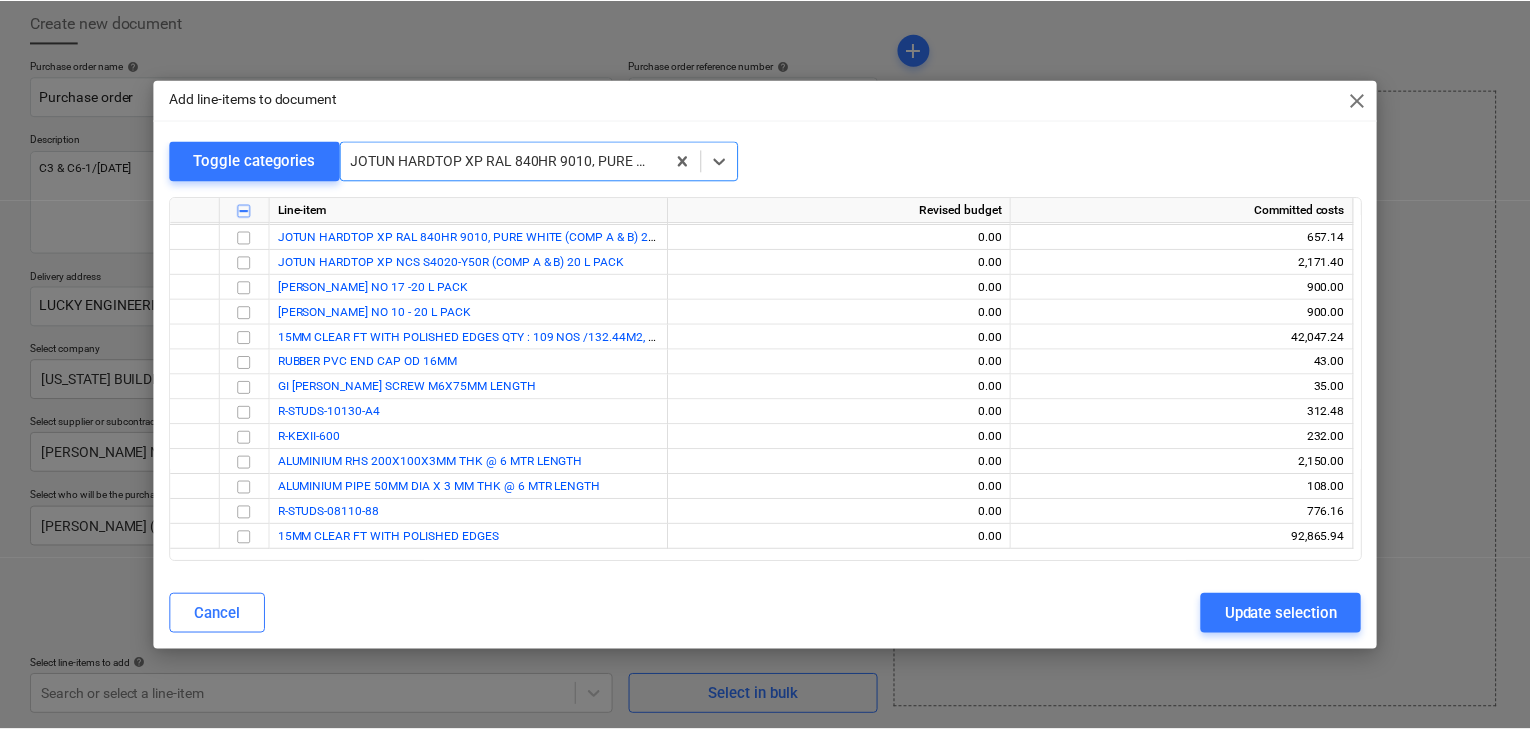 scroll, scrollTop: 4575, scrollLeft: 0, axis: vertical 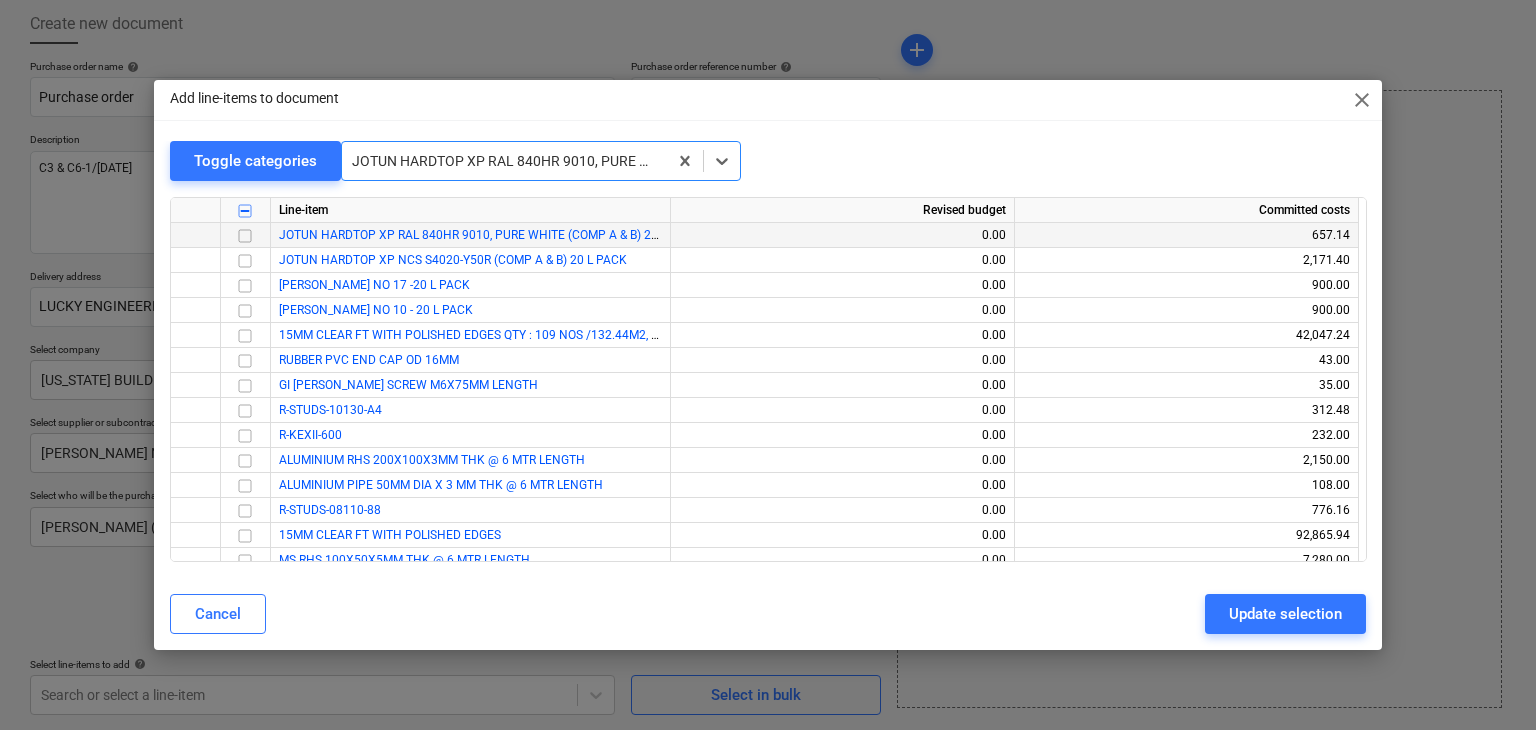 click at bounding box center (245, 236) 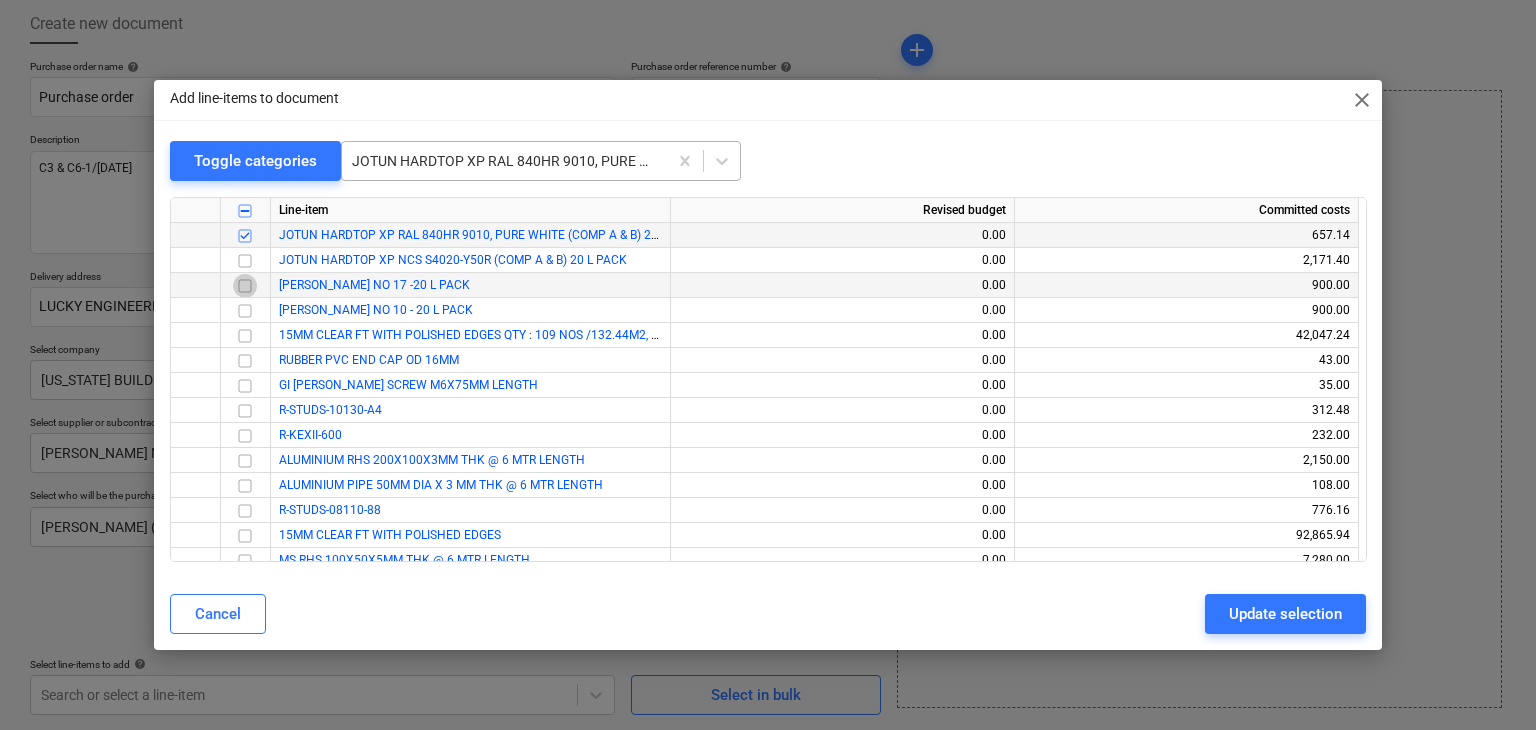 click at bounding box center (245, 286) 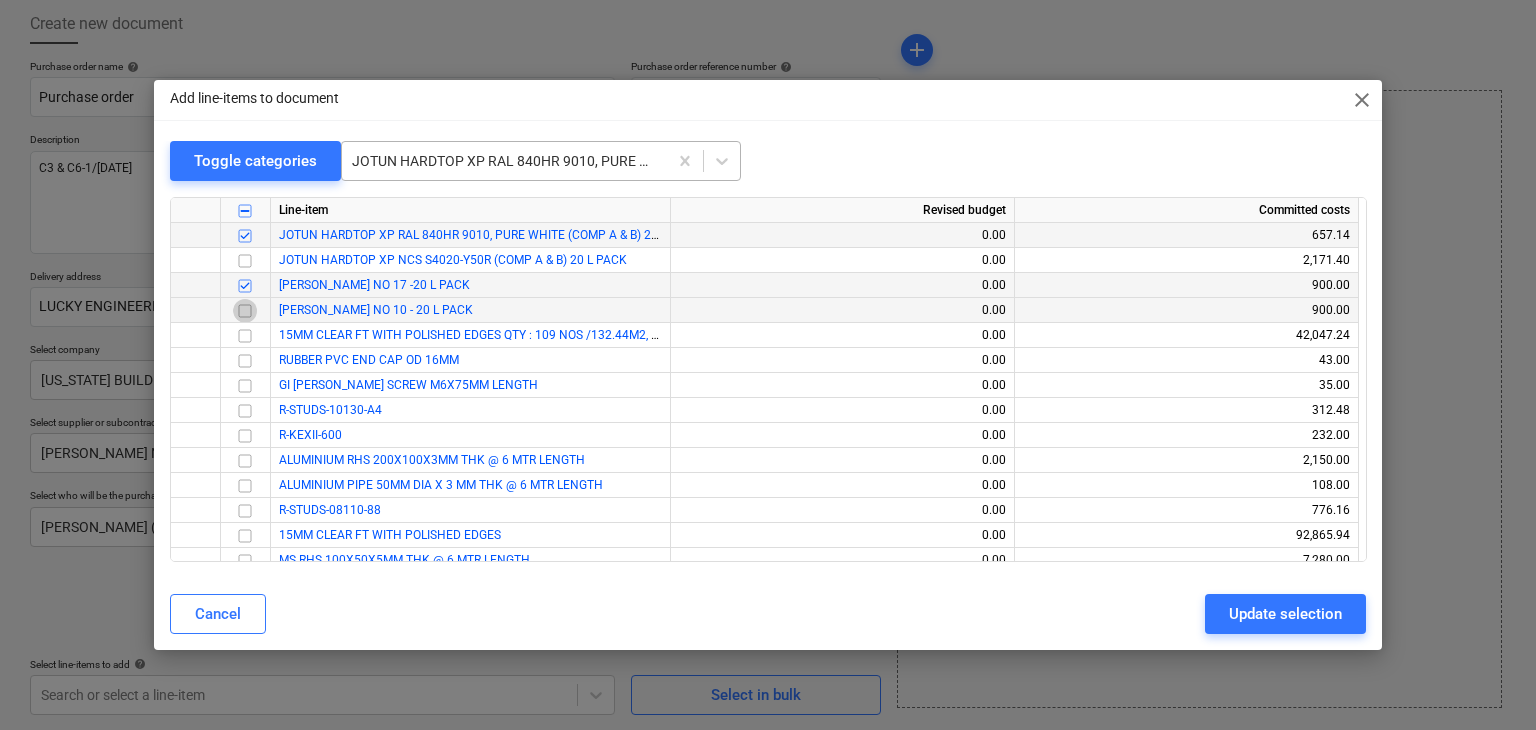 click at bounding box center [245, 311] 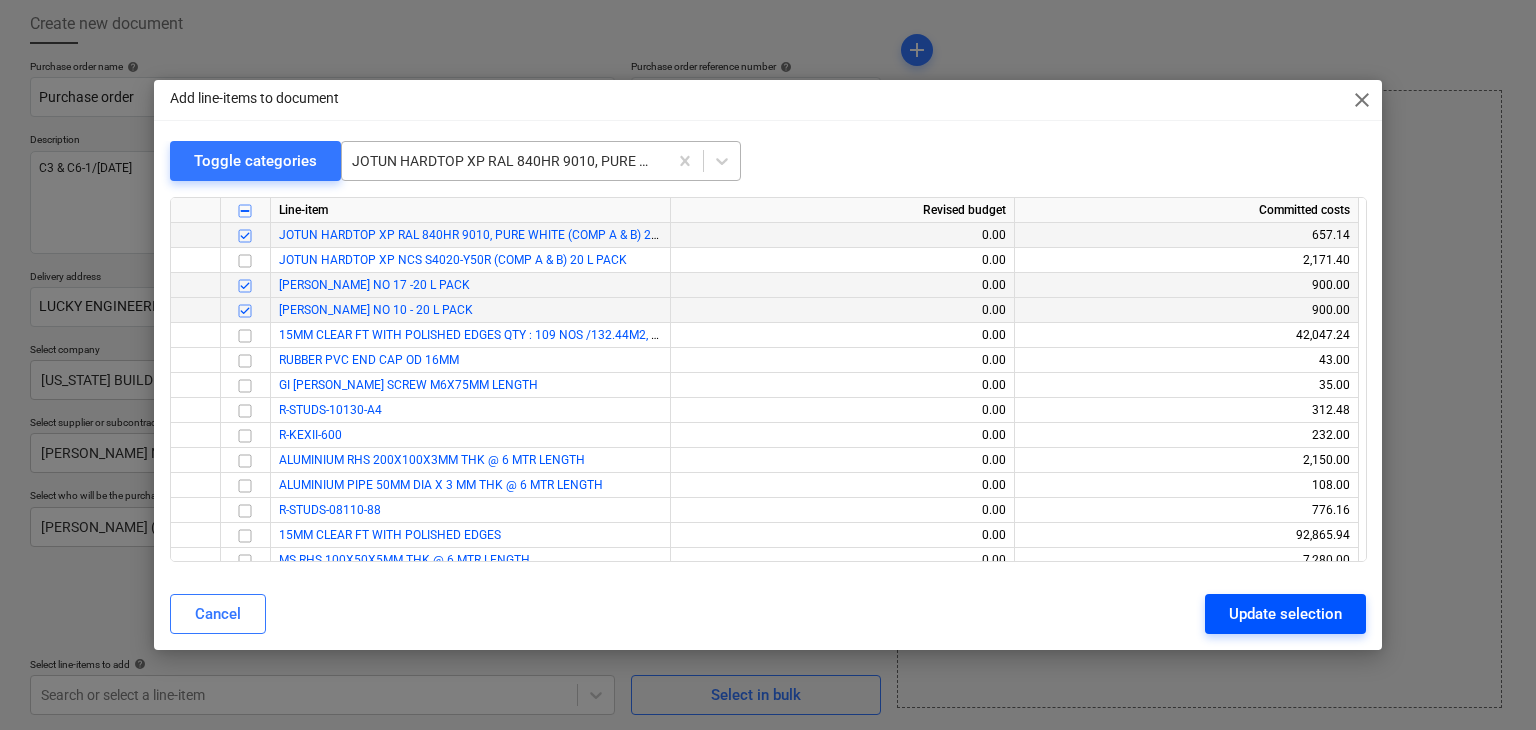 click on "Update selection" at bounding box center [1285, 614] 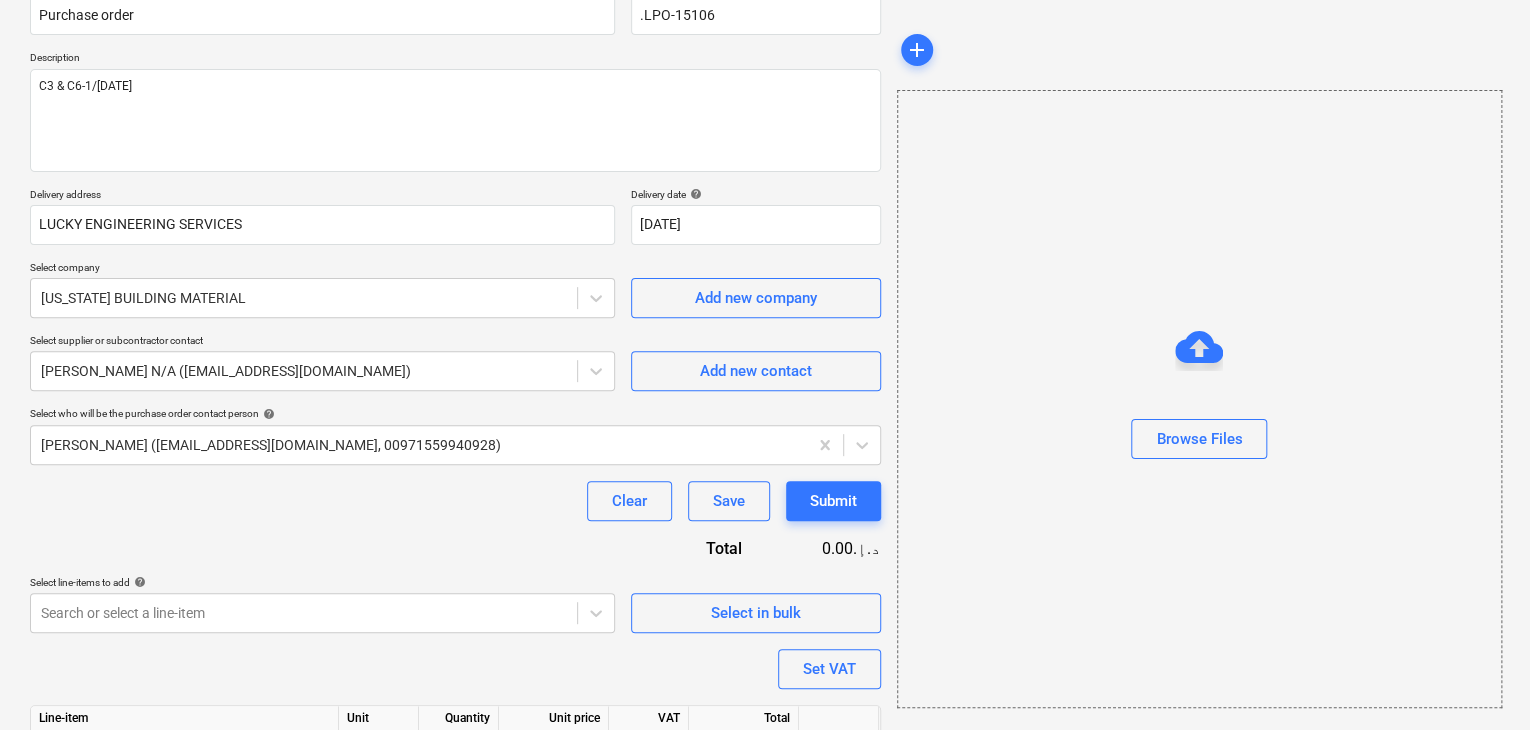 scroll, scrollTop: 392, scrollLeft: 0, axis: vertical 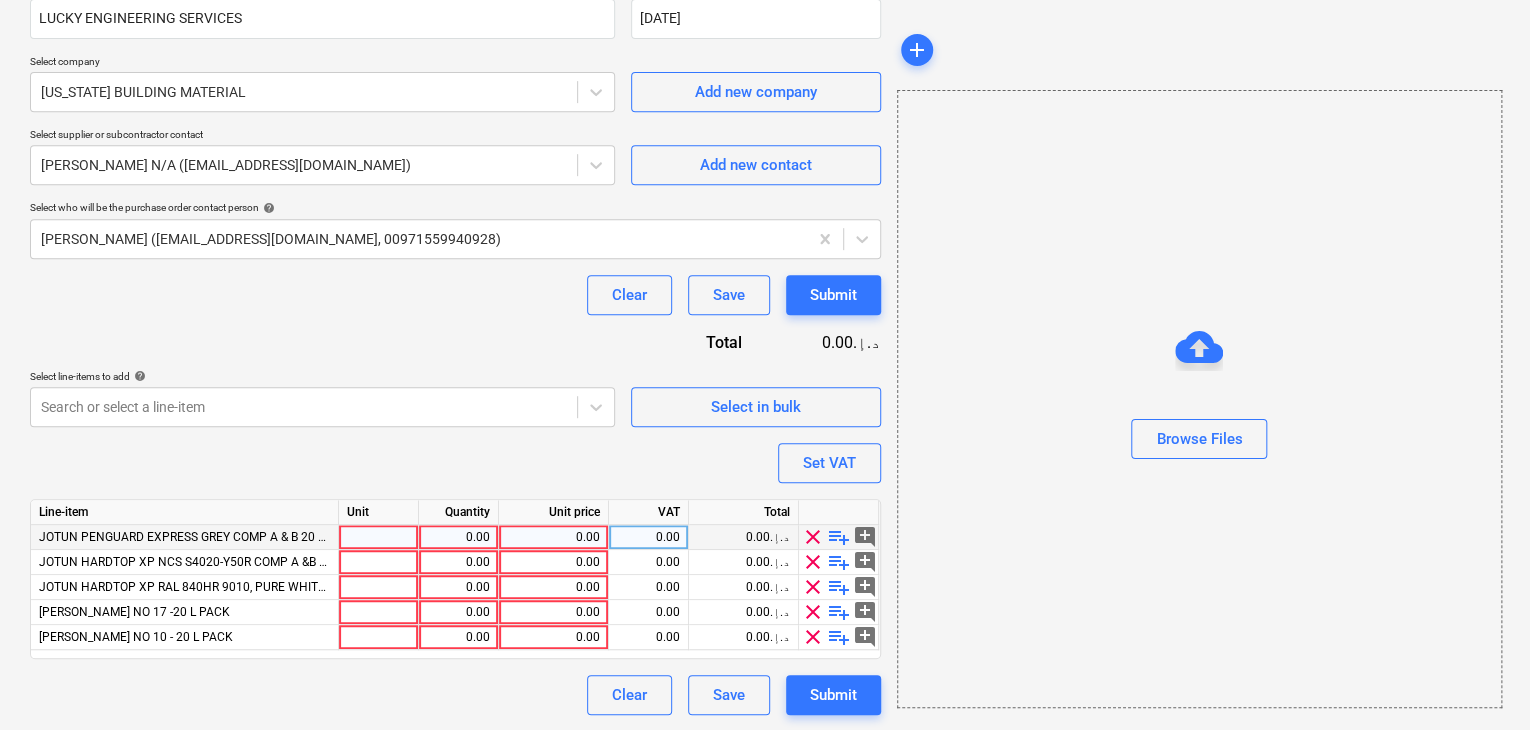 click at bounding box center [379, 537] 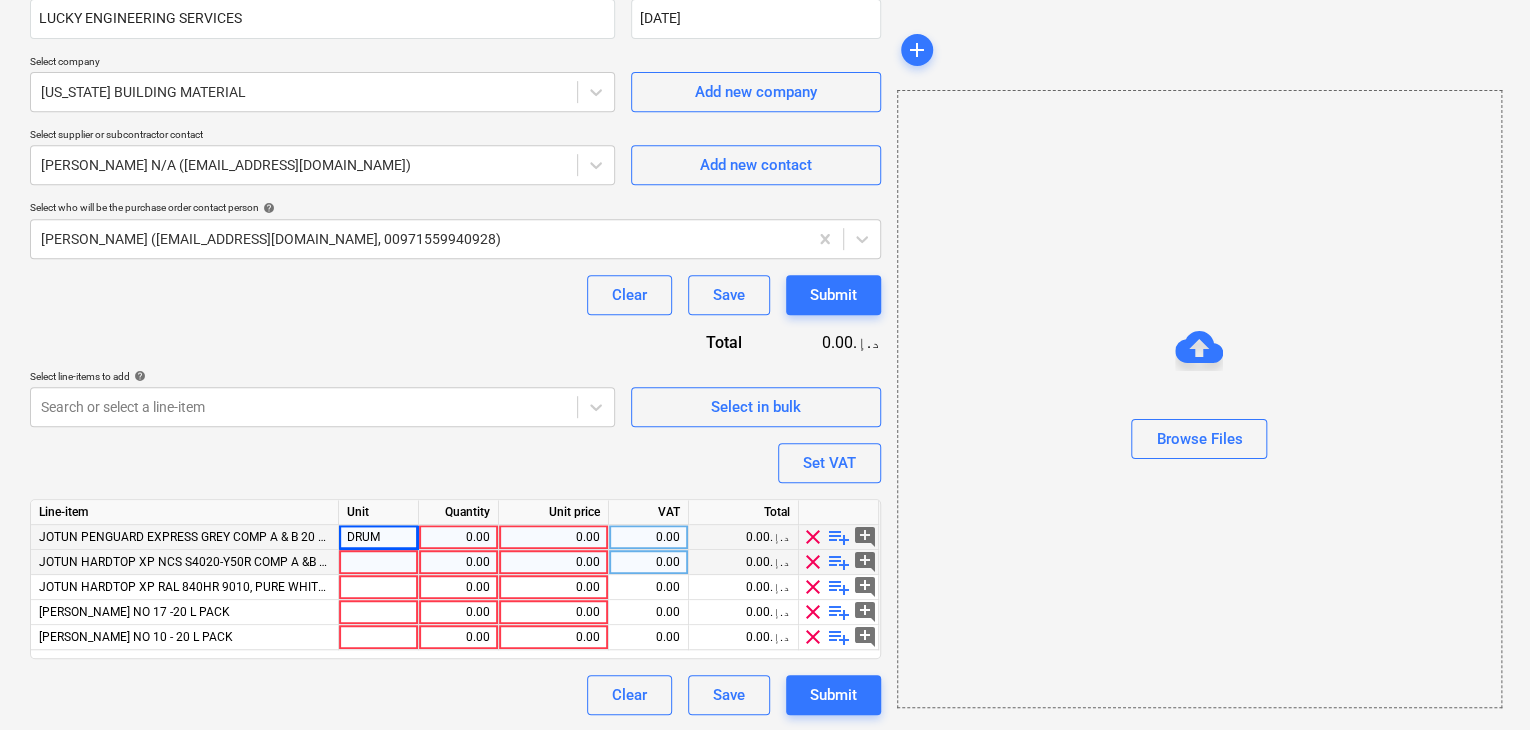 click at bounding box center (379, 562) 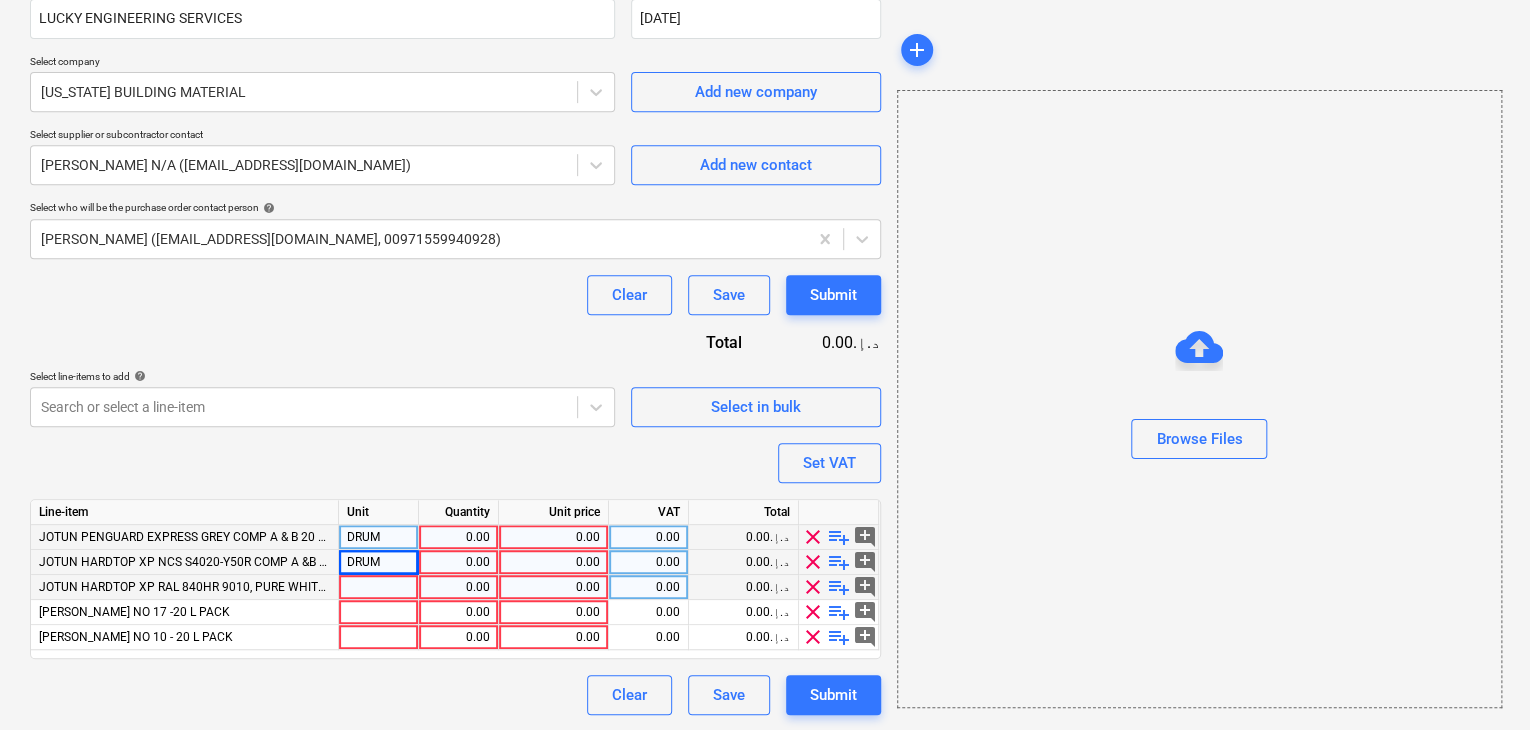 click at bounding box center [379, 587] 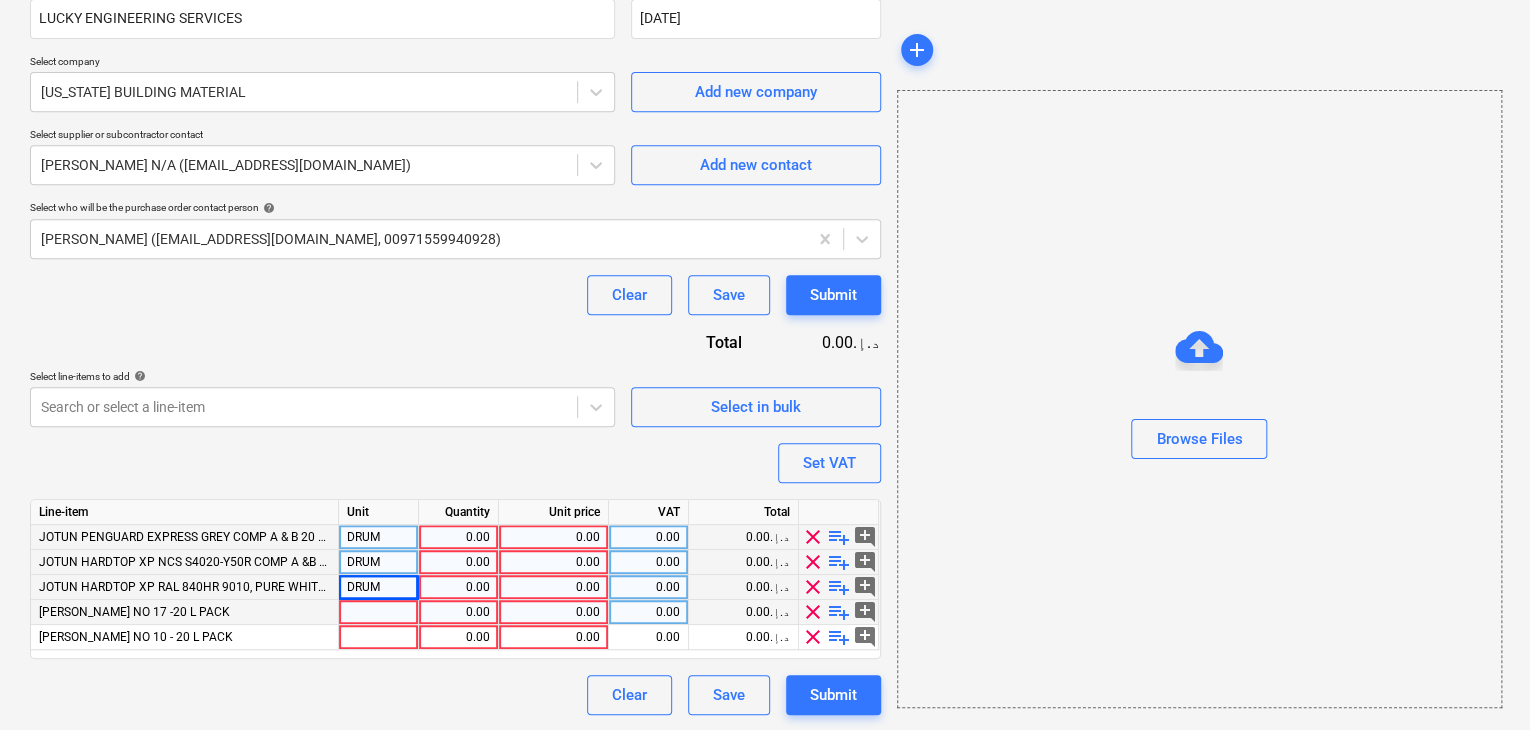 click at bounding box center [379, 612] 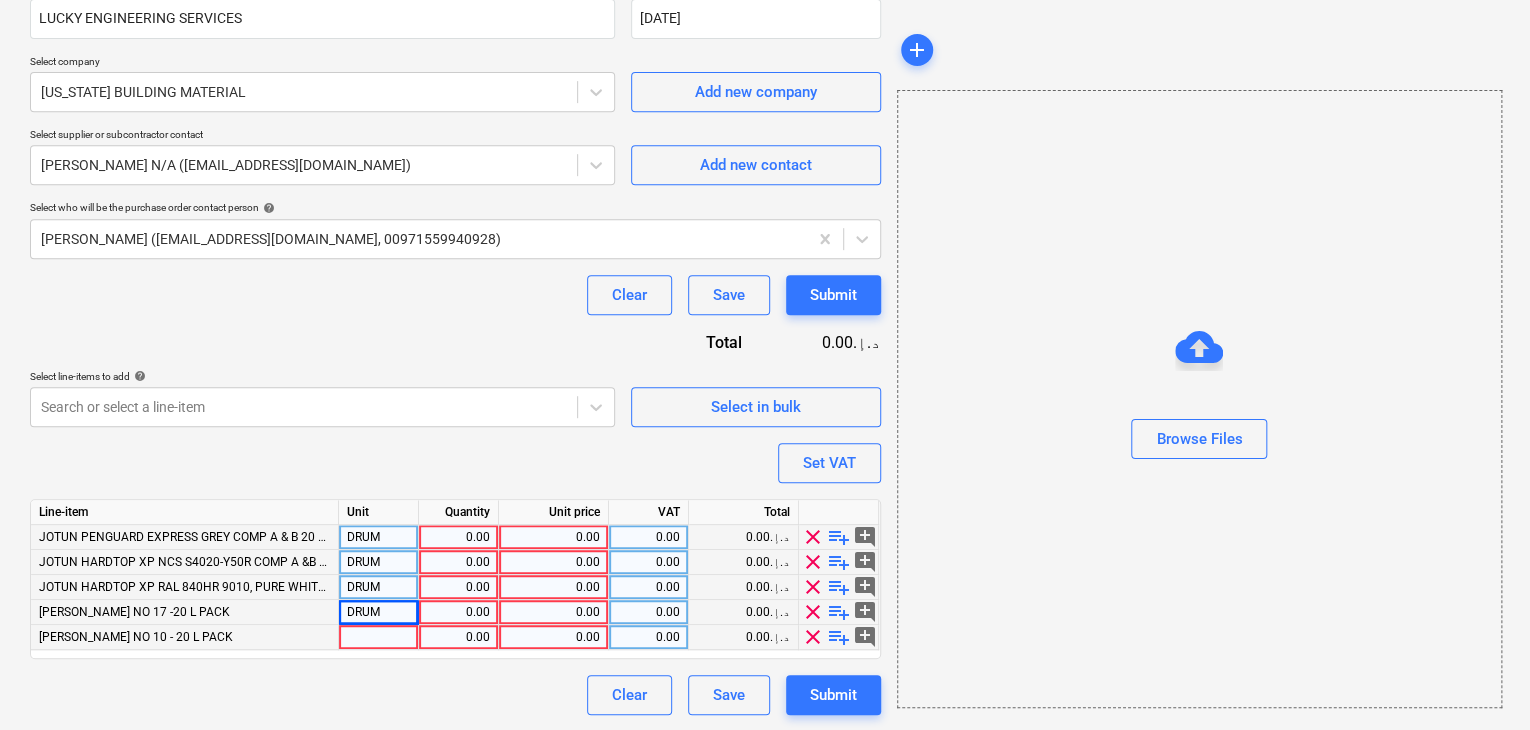 click at bounding box center [379, 637] 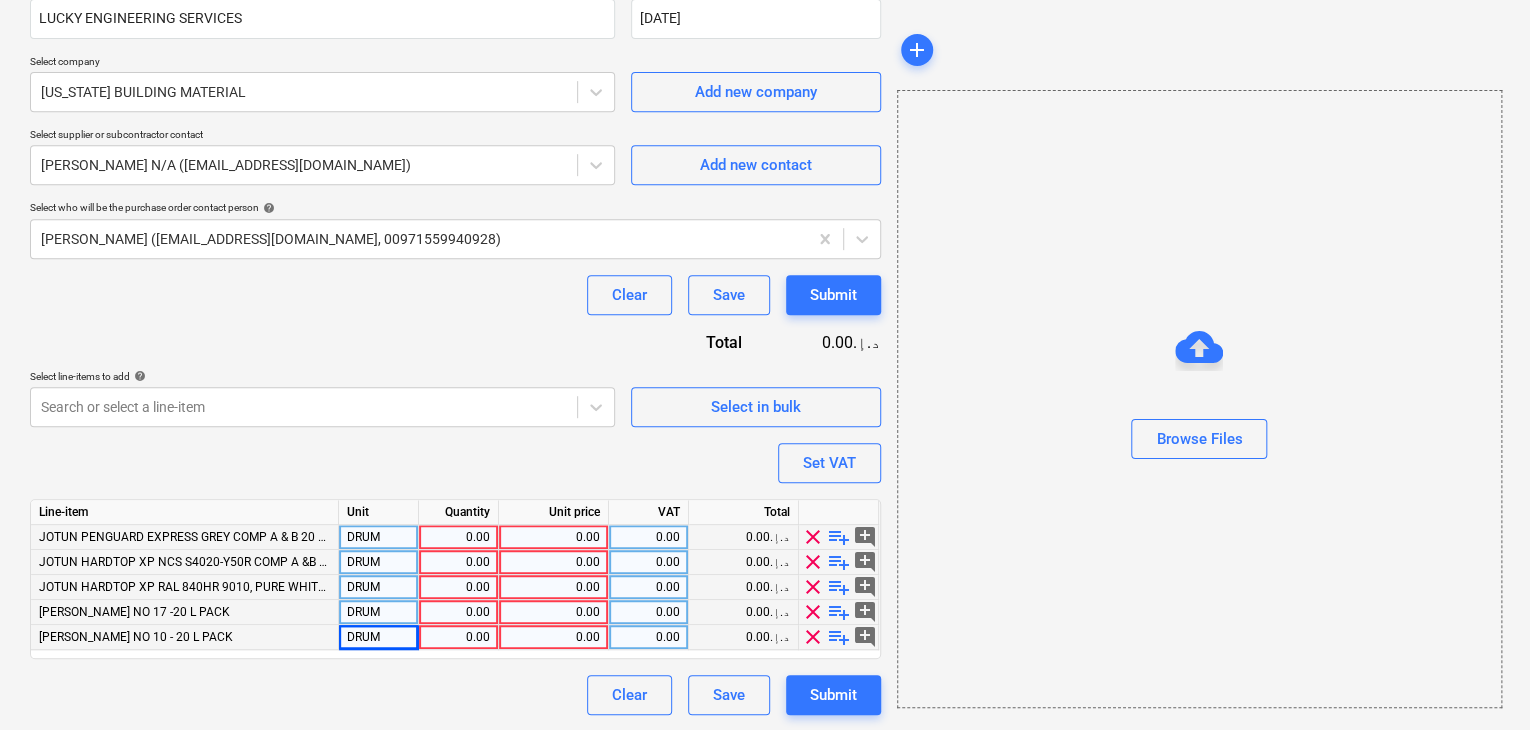 click on "0.00" at bounding box center (459, 537) 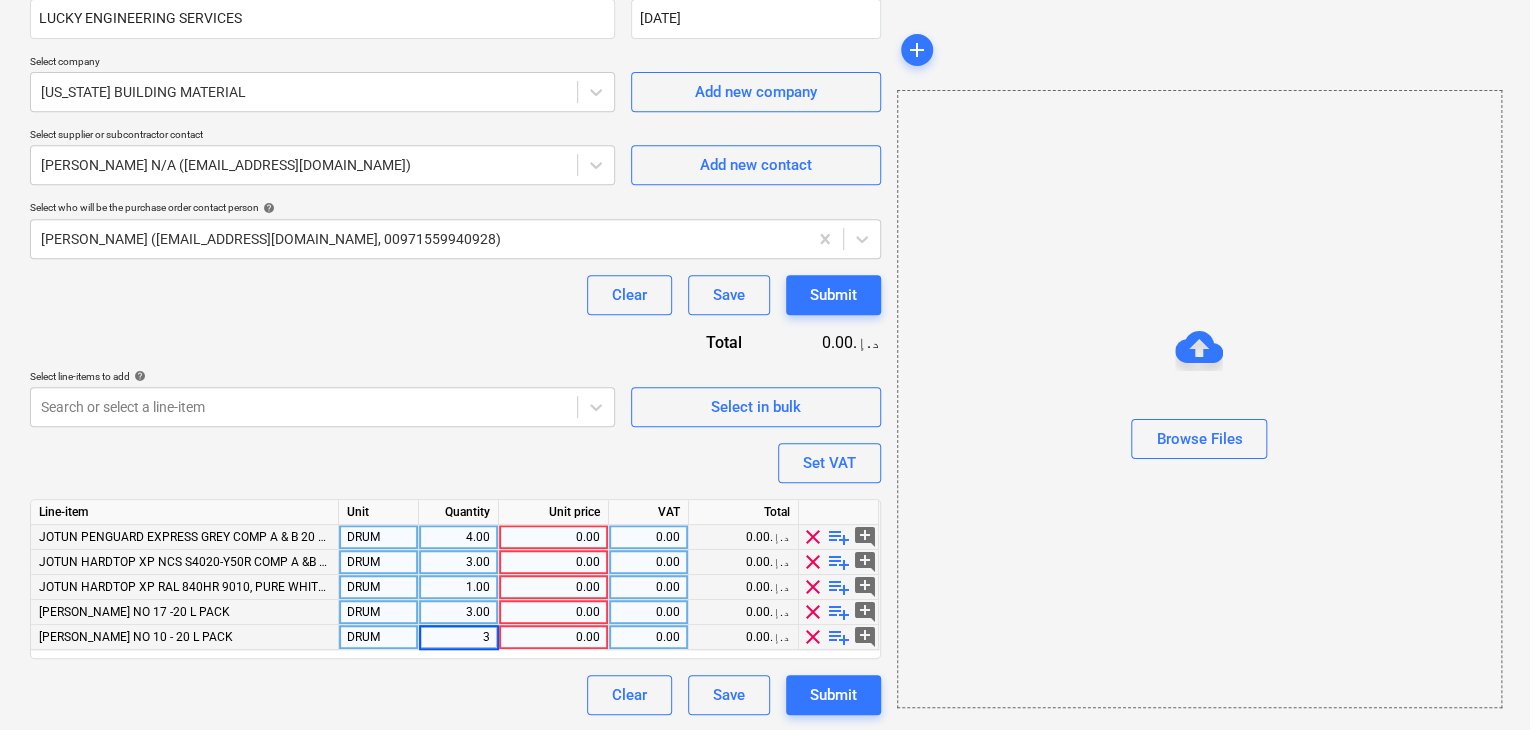 click on "0.00" at bounding box center (553, 537) 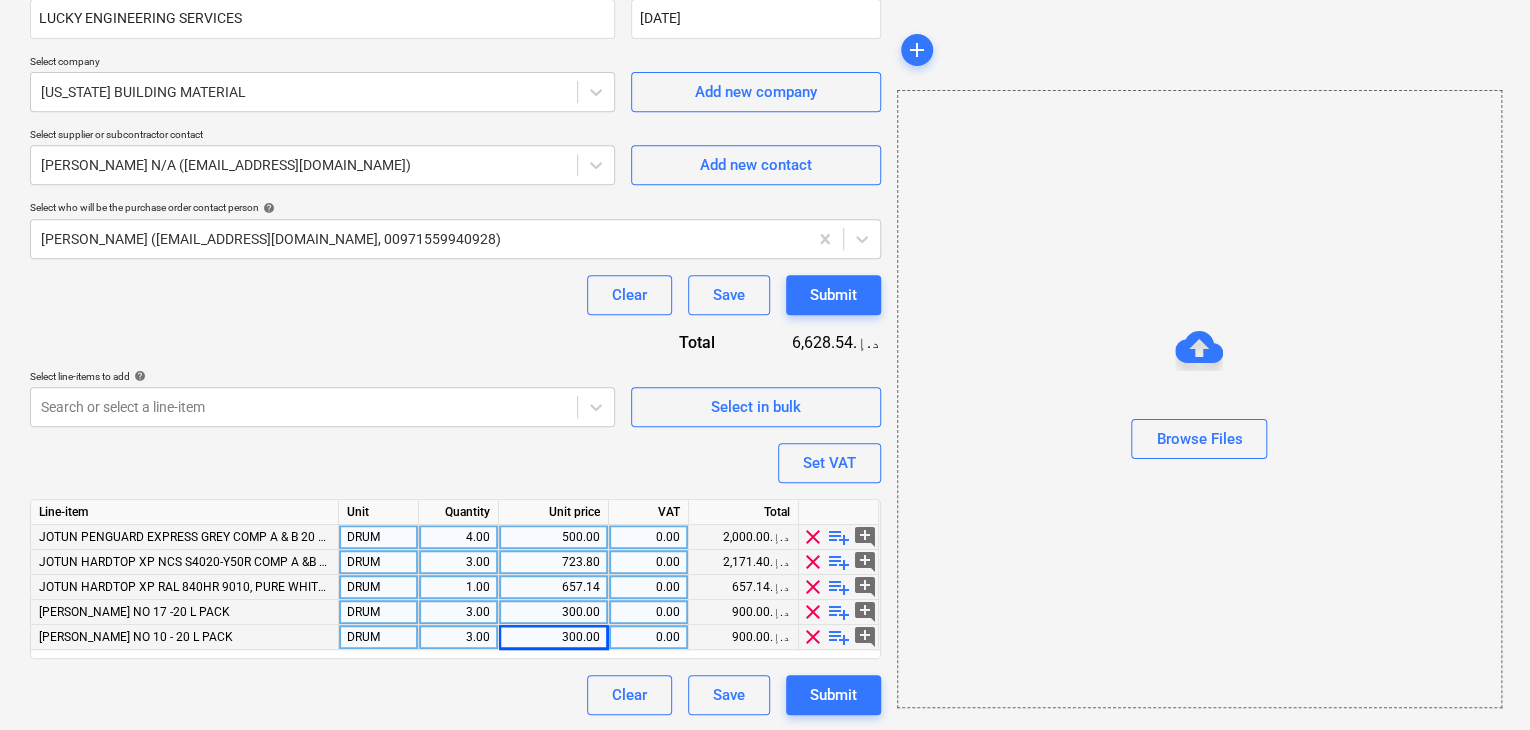 click on "Browse Files" at bounding box center [1199, 399] 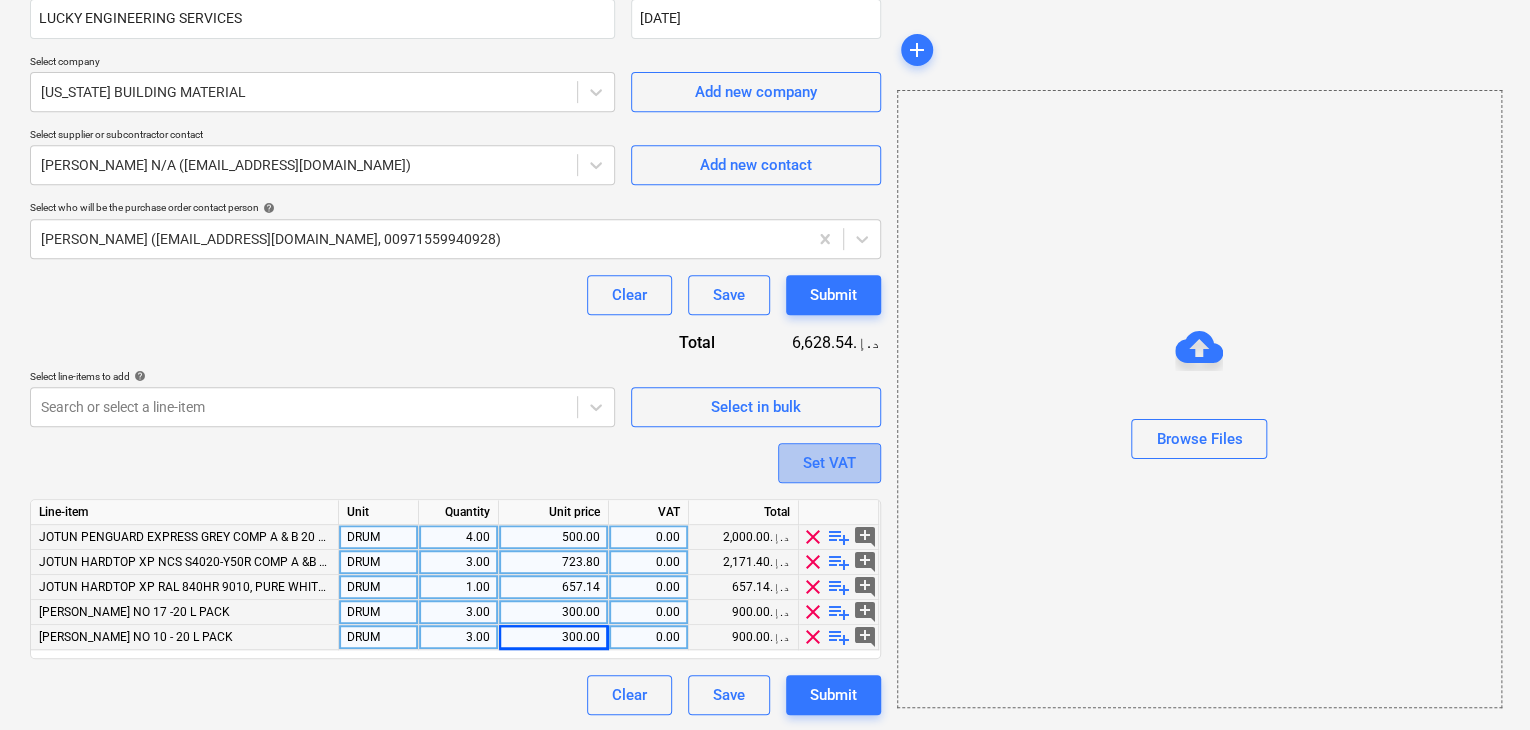 click on "Set VAT" at bounding box center (829, 463) 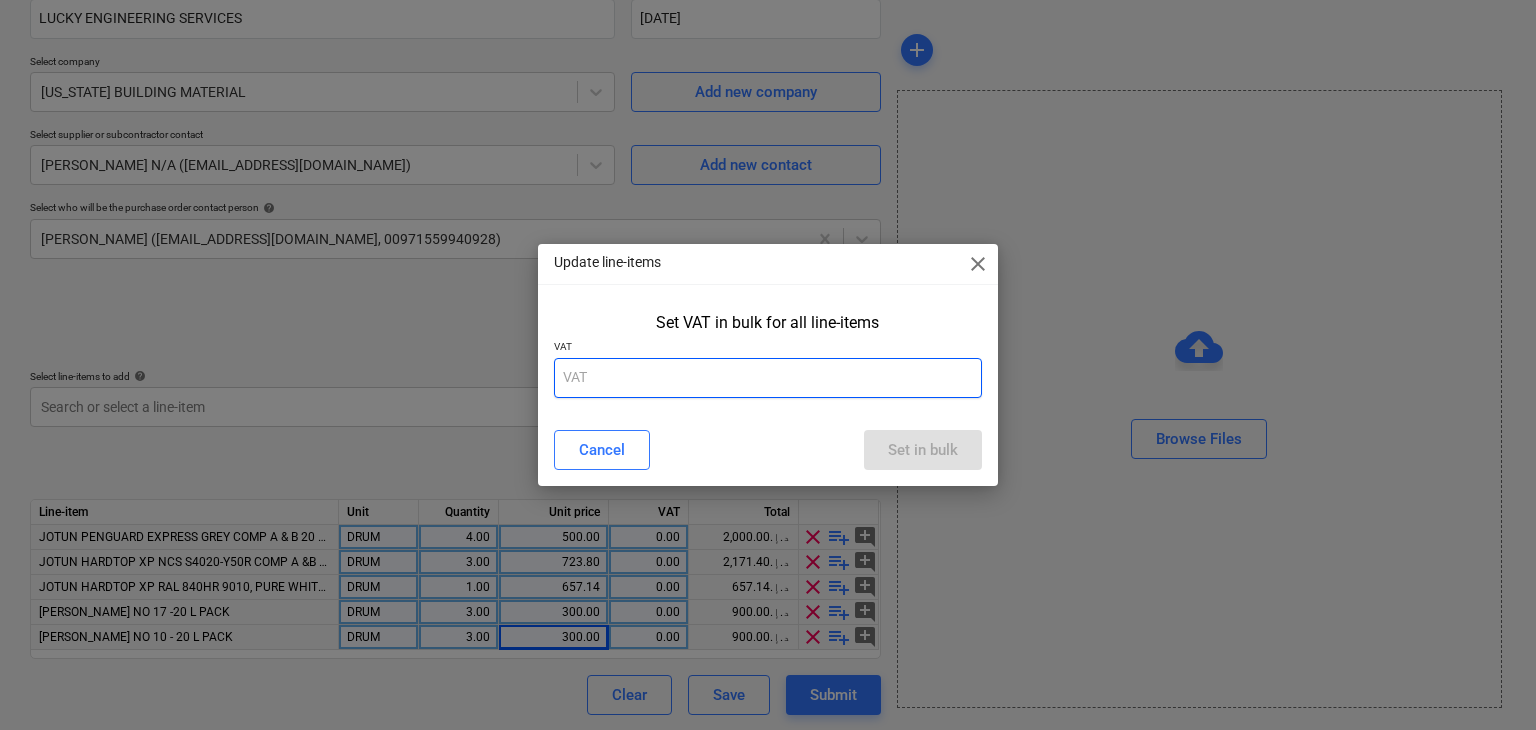 click at bounding box center [768, 378] 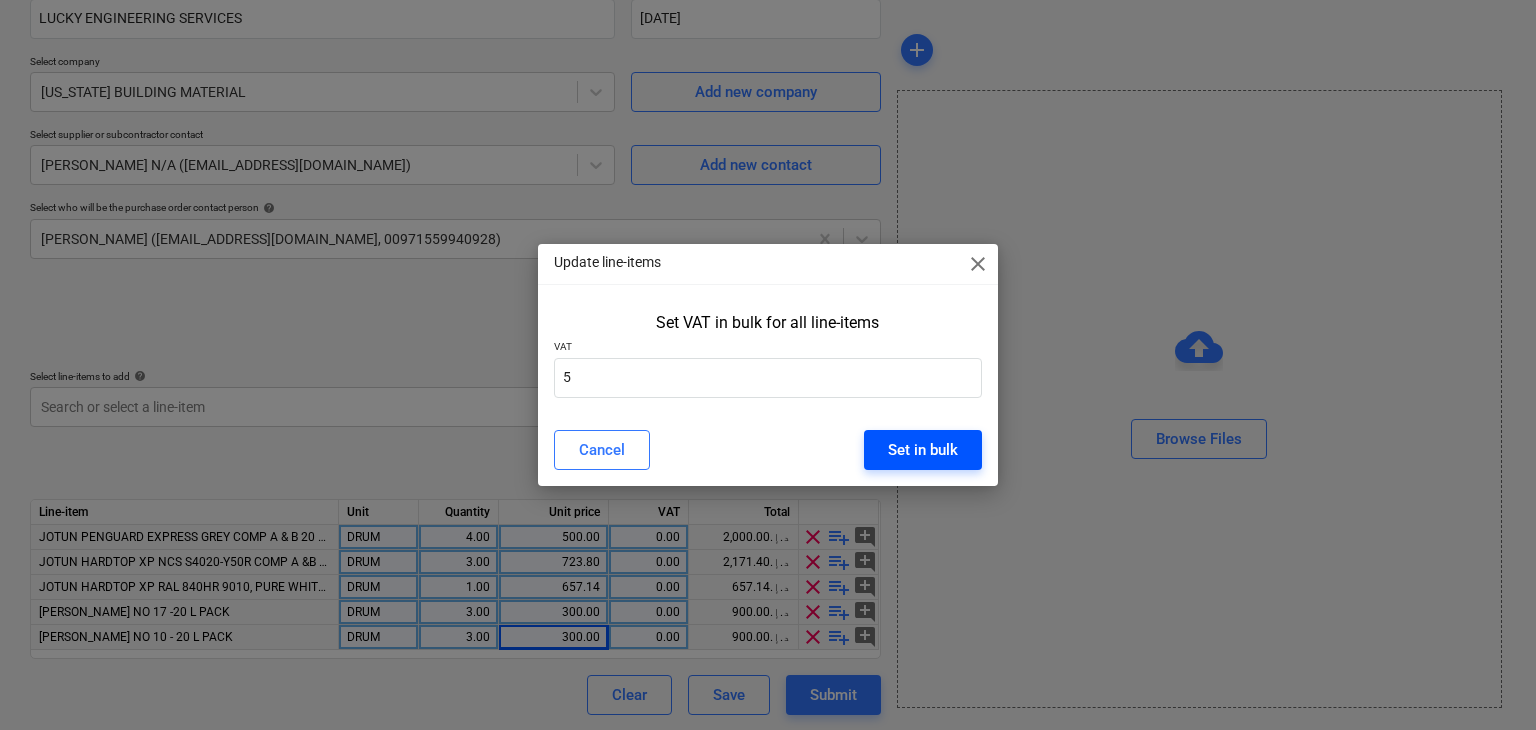 click on "Set in bulk" at bounding box center [923, 450] 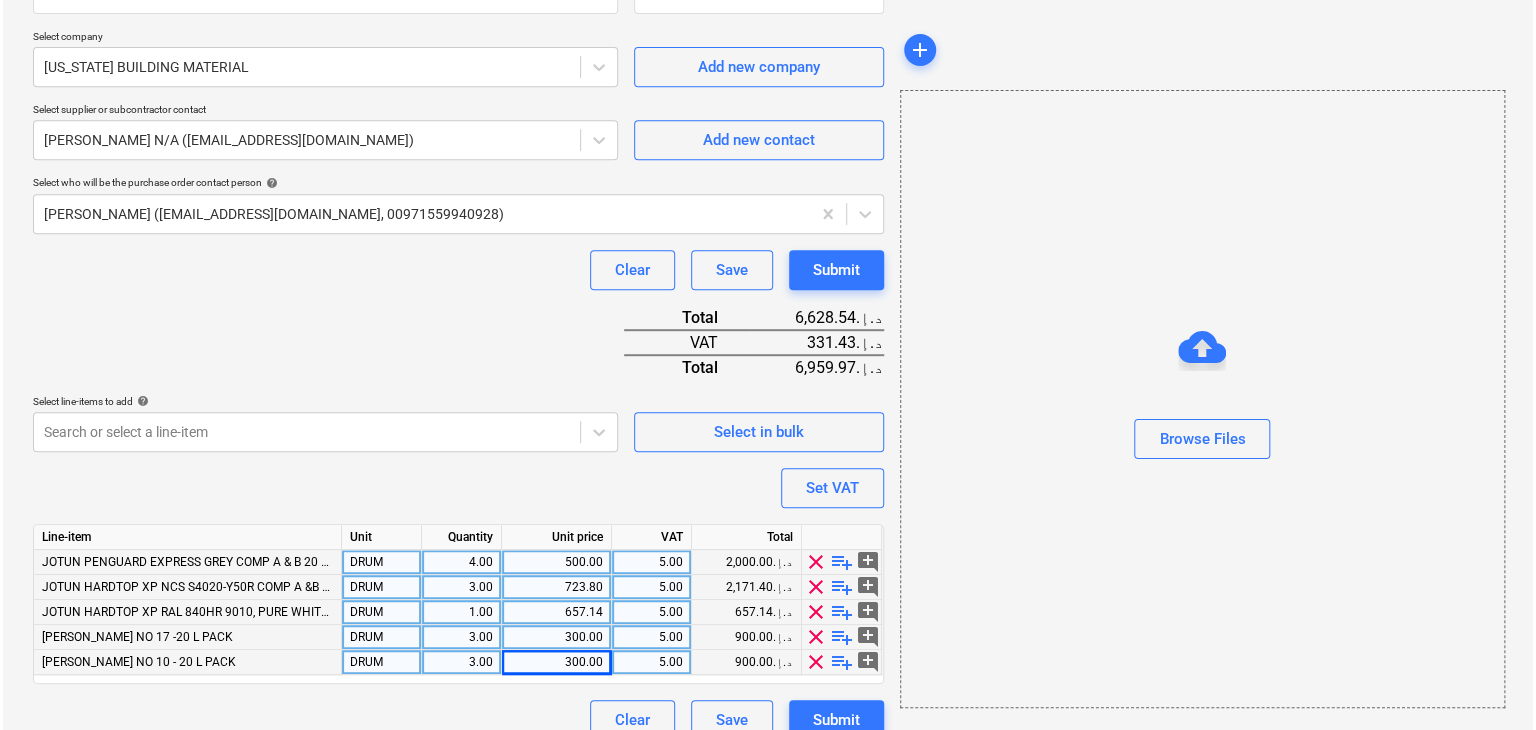 scroll, scrollTop: 442, scrollLeft: 0, axis: vertical 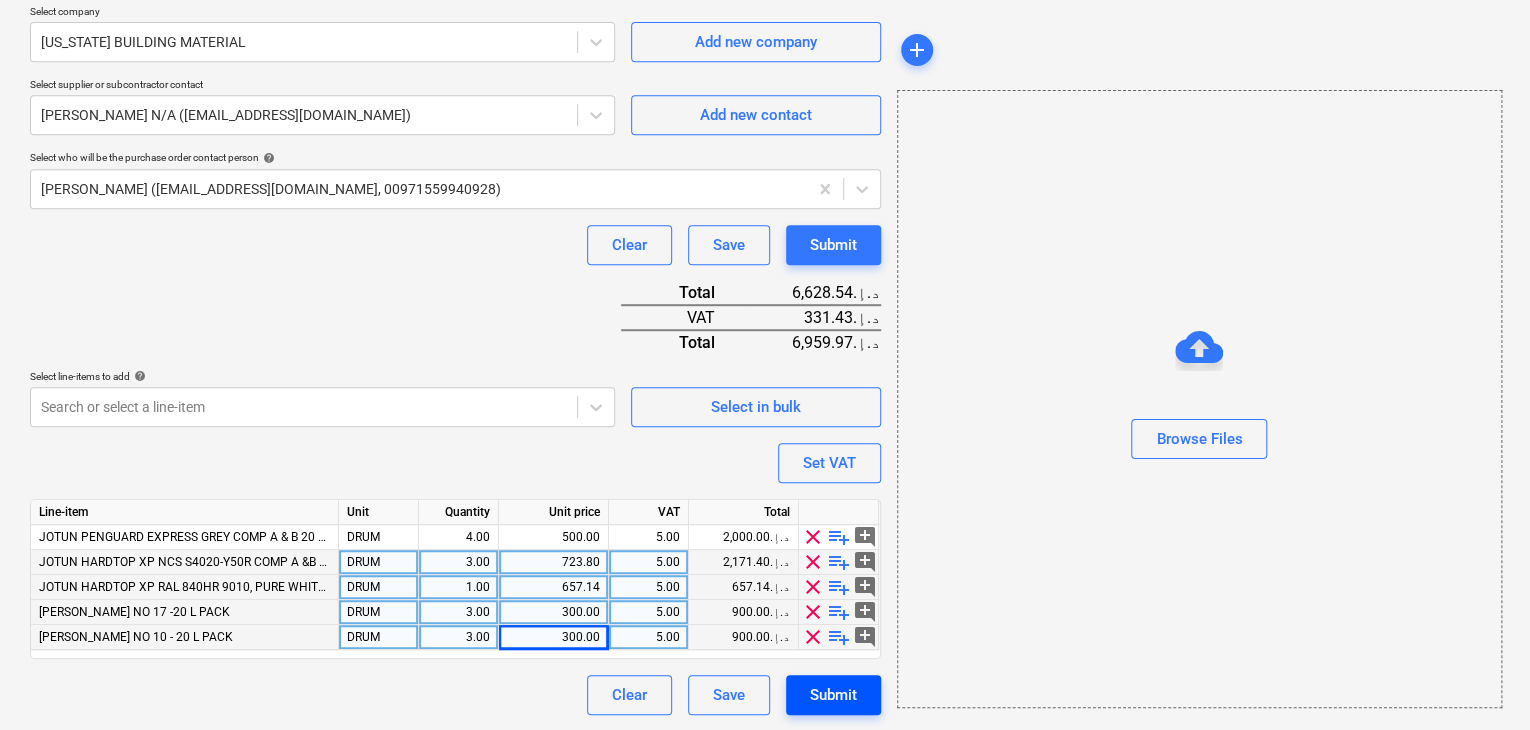 click on "Submit" at bounding box center (833, 695) 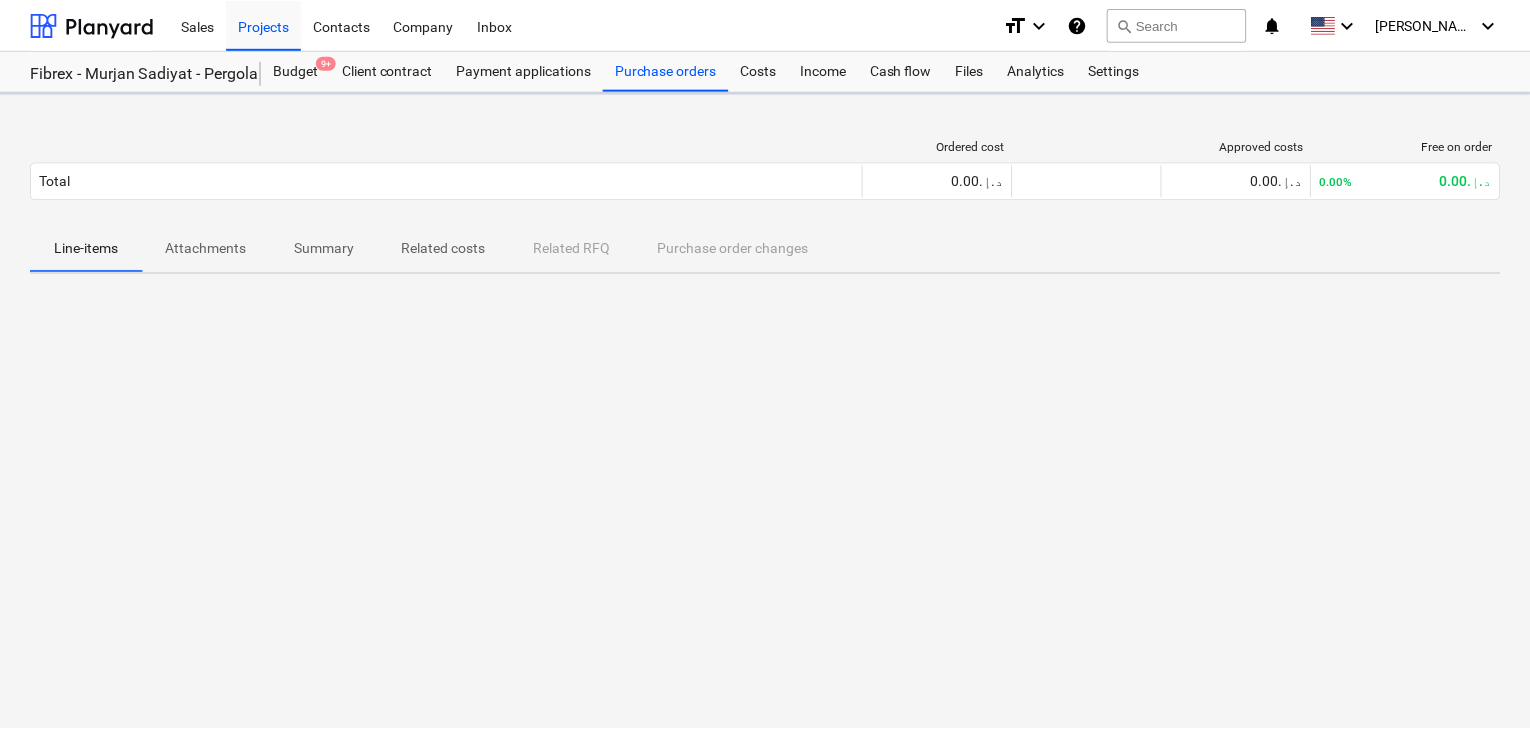 scroll, scrollTop: 0, scrollLeft: 0, axis: both 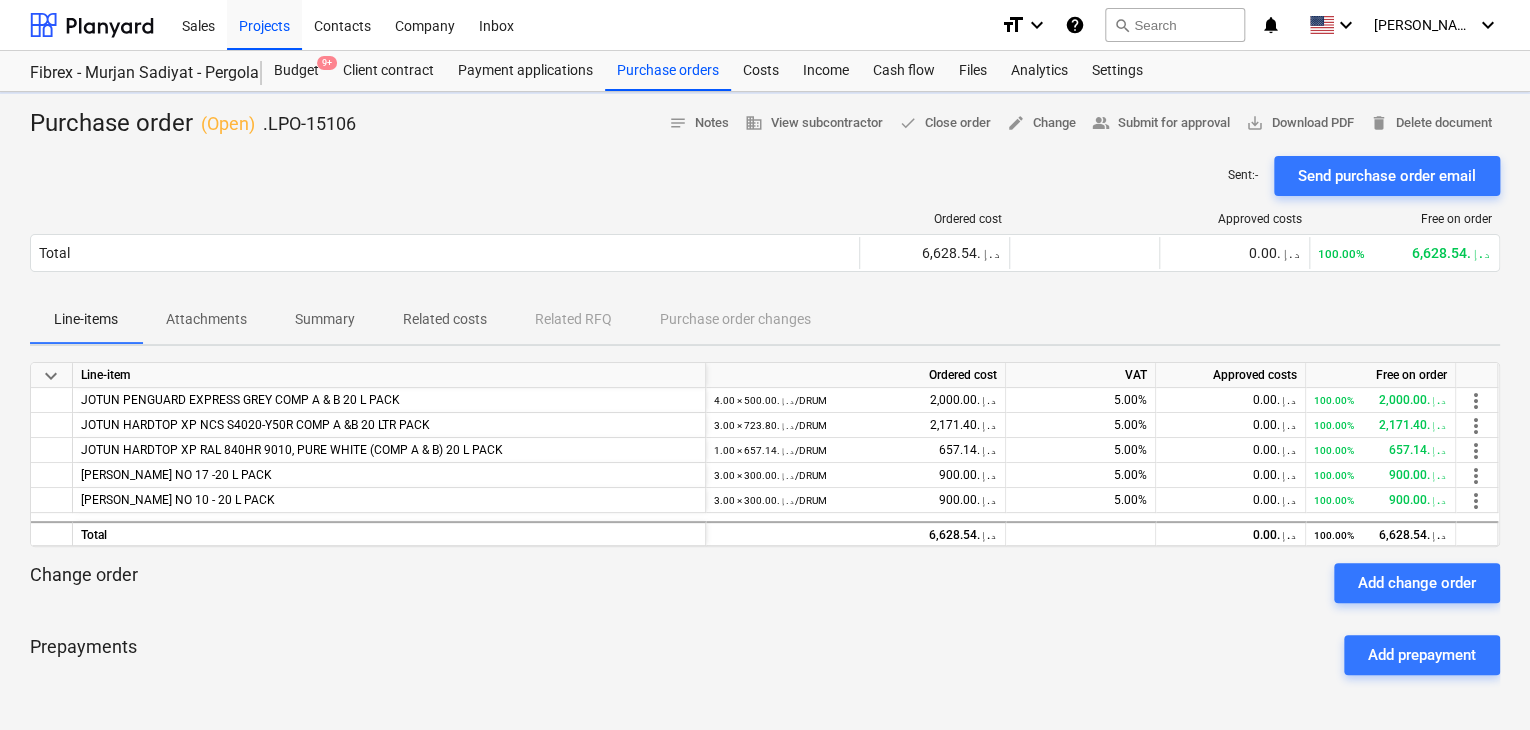 click on "save_alt Download PDF" at bounding box center (1300, 123) 